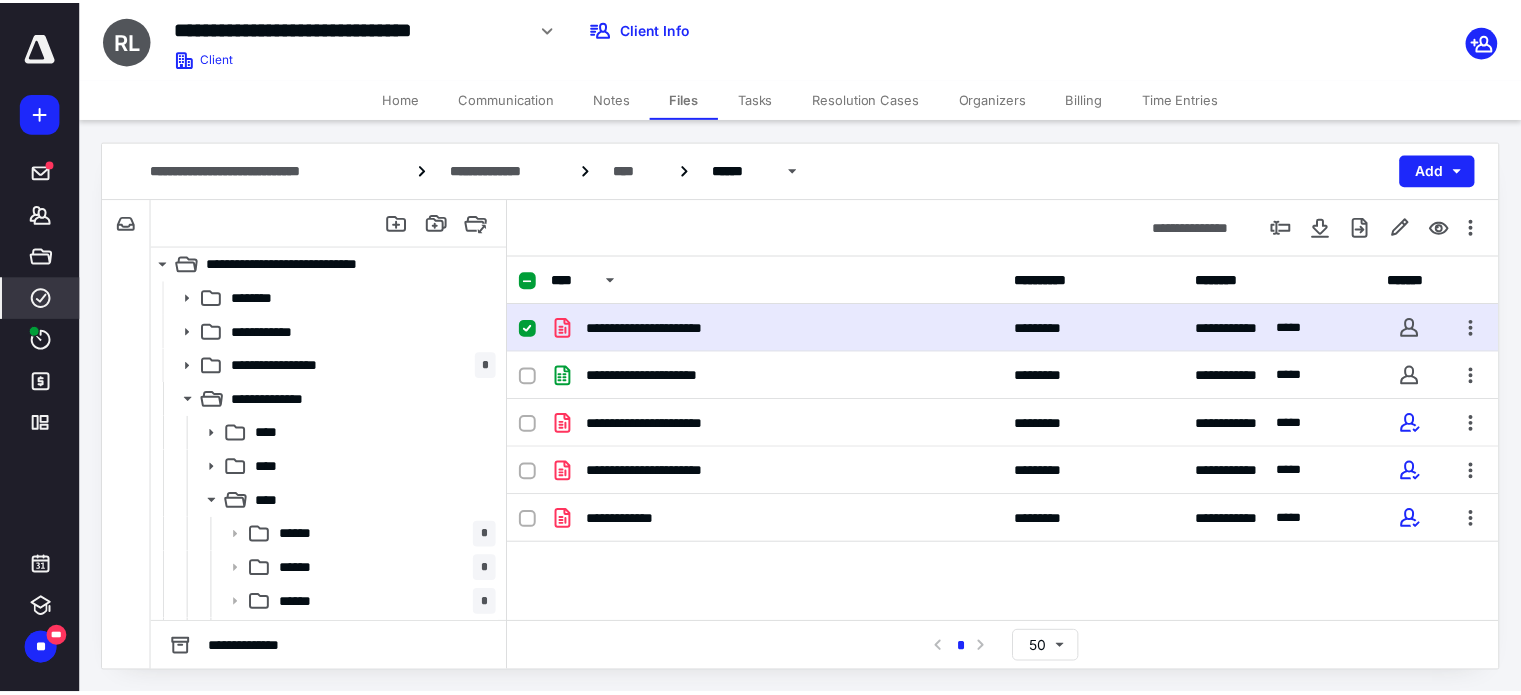 scroll, scrollTop: 0, scrollLeft: 0, axis: both 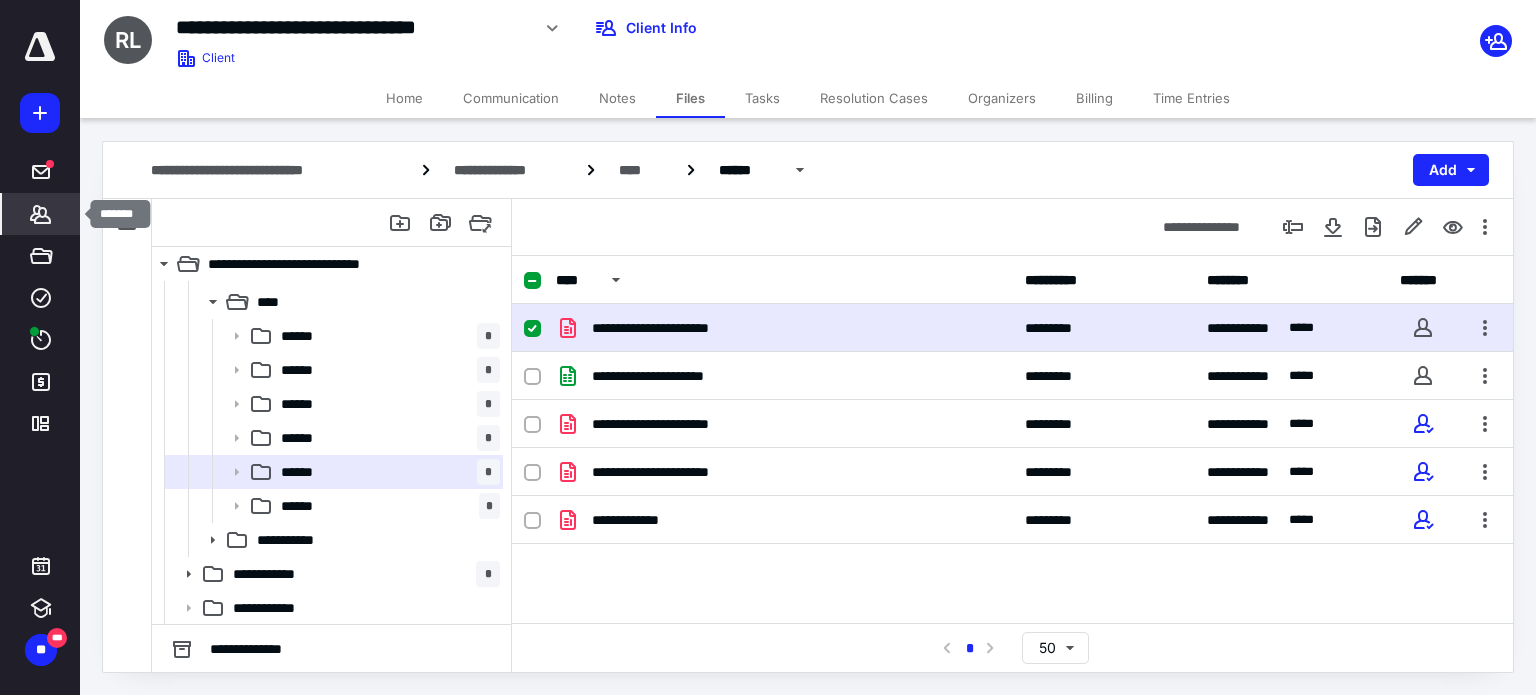 click 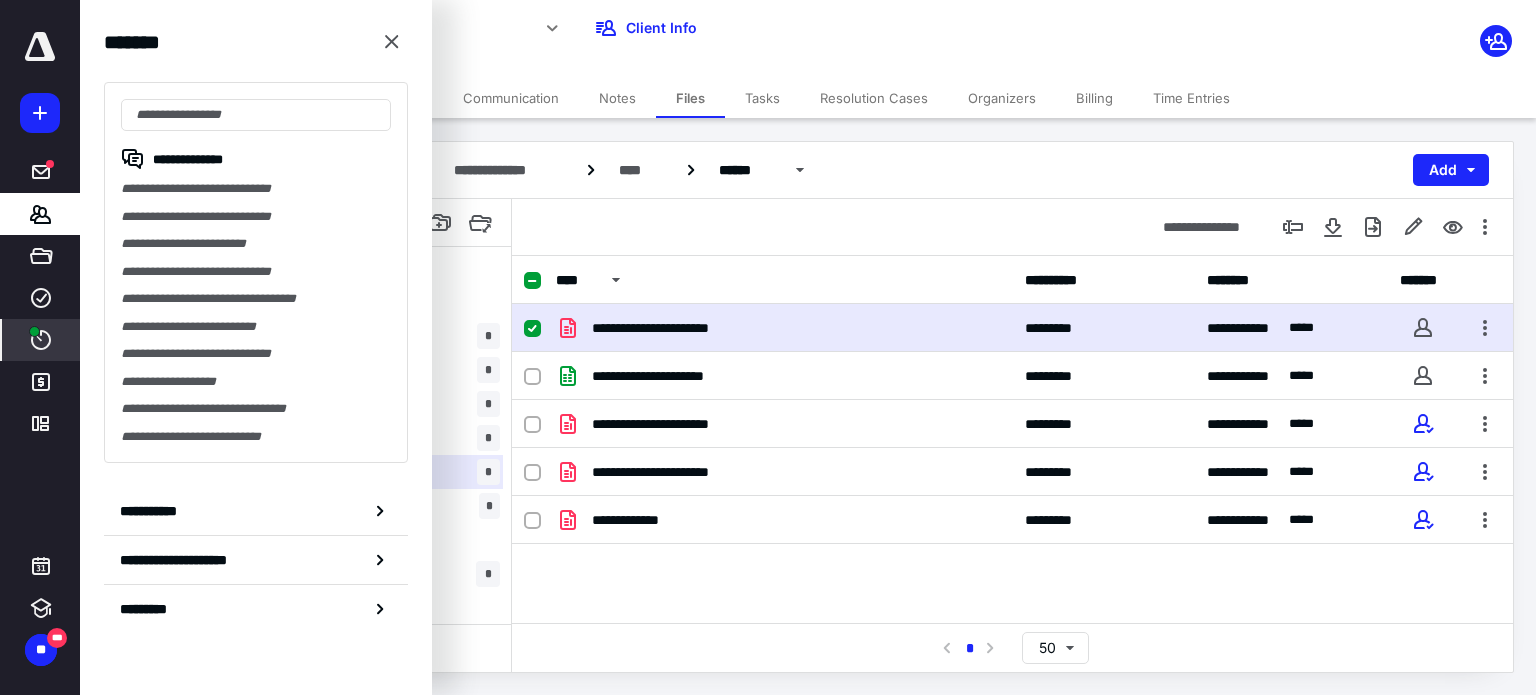 click 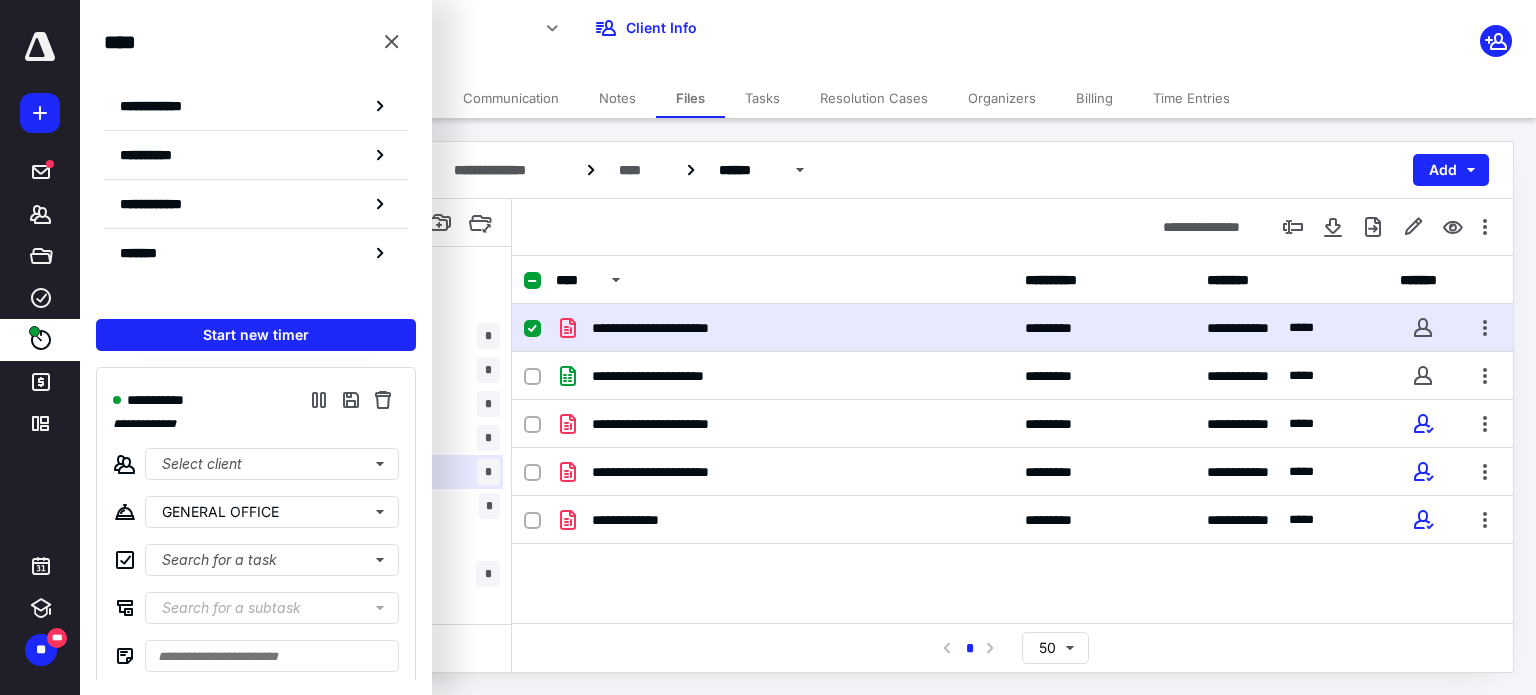 click on "**********" at bounding box center [1012, 454] 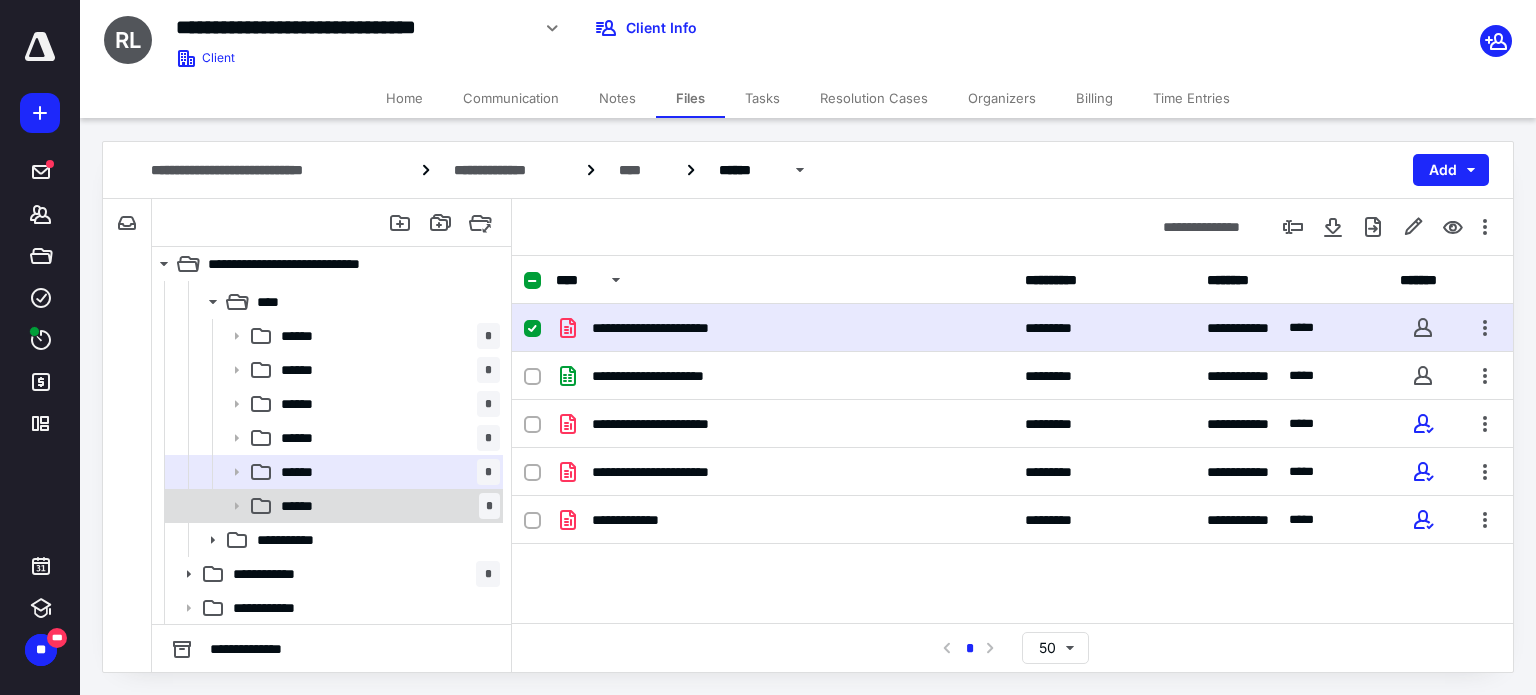 click on "******" at bounding box center [306, 506] 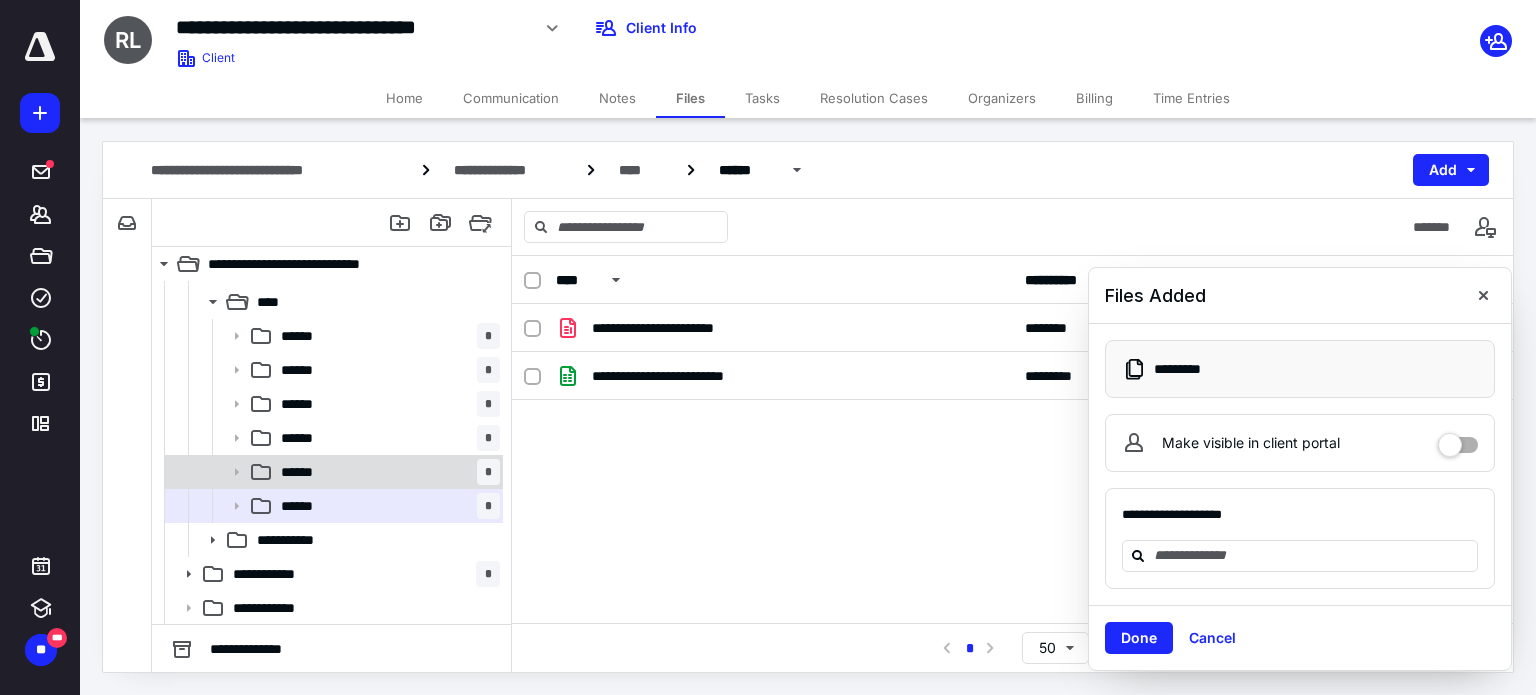 click on "******" at bounding box center [307, 472] 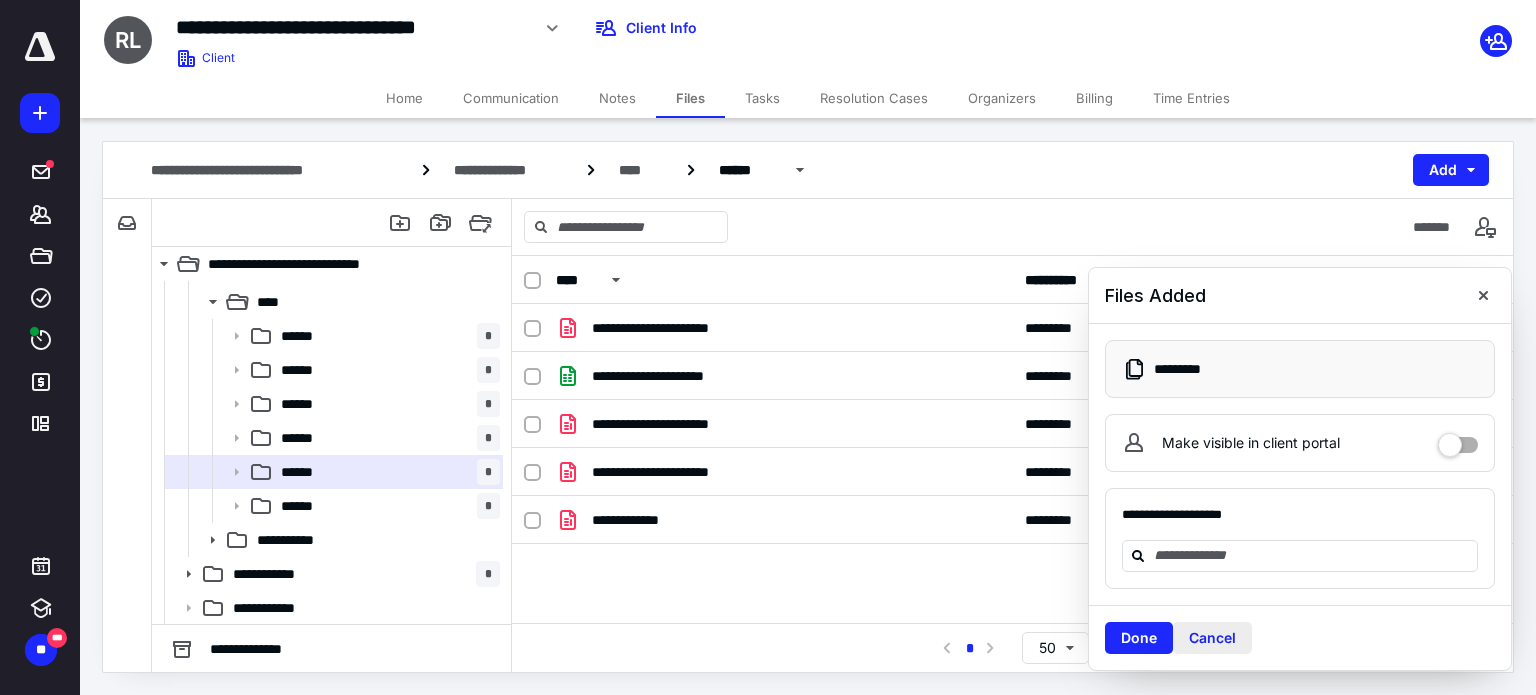 click on "Cancel" at bounding box center [1212, 638] 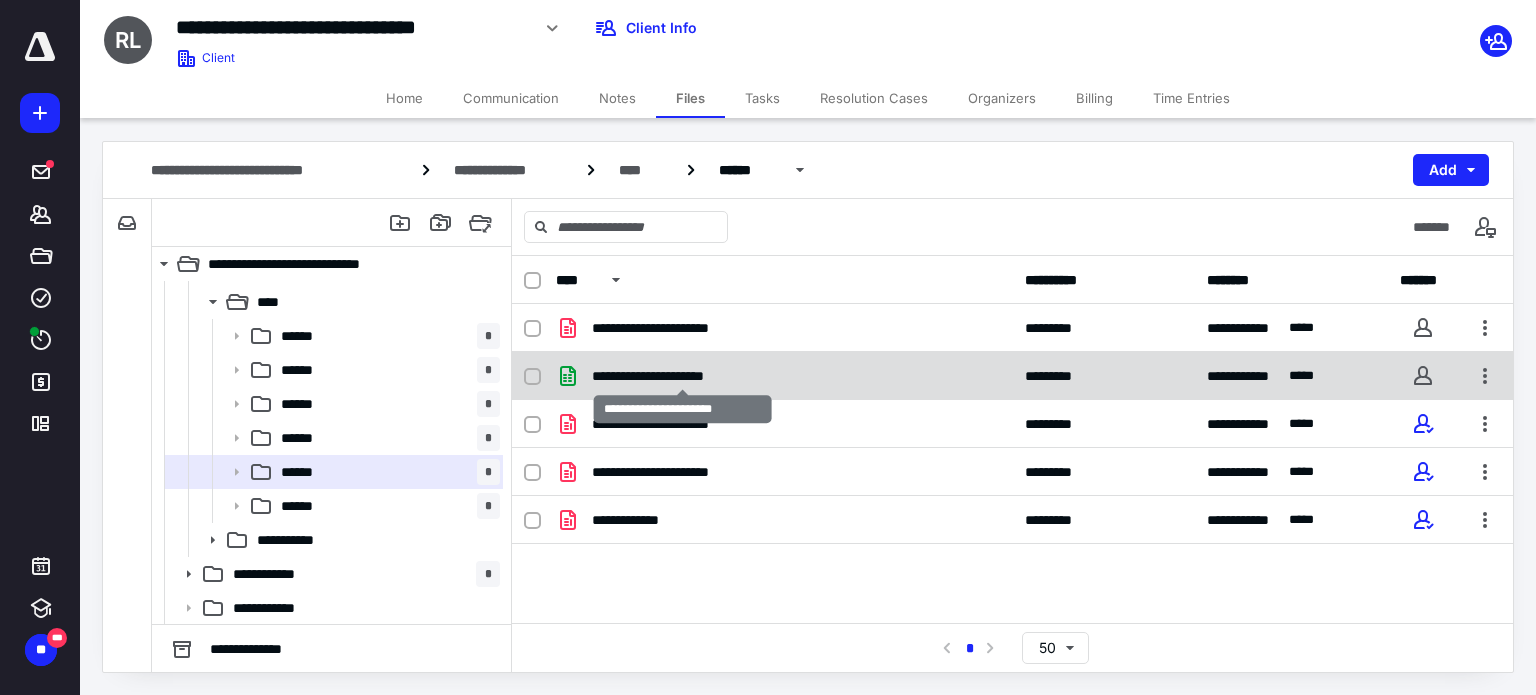 checkbox on "true" 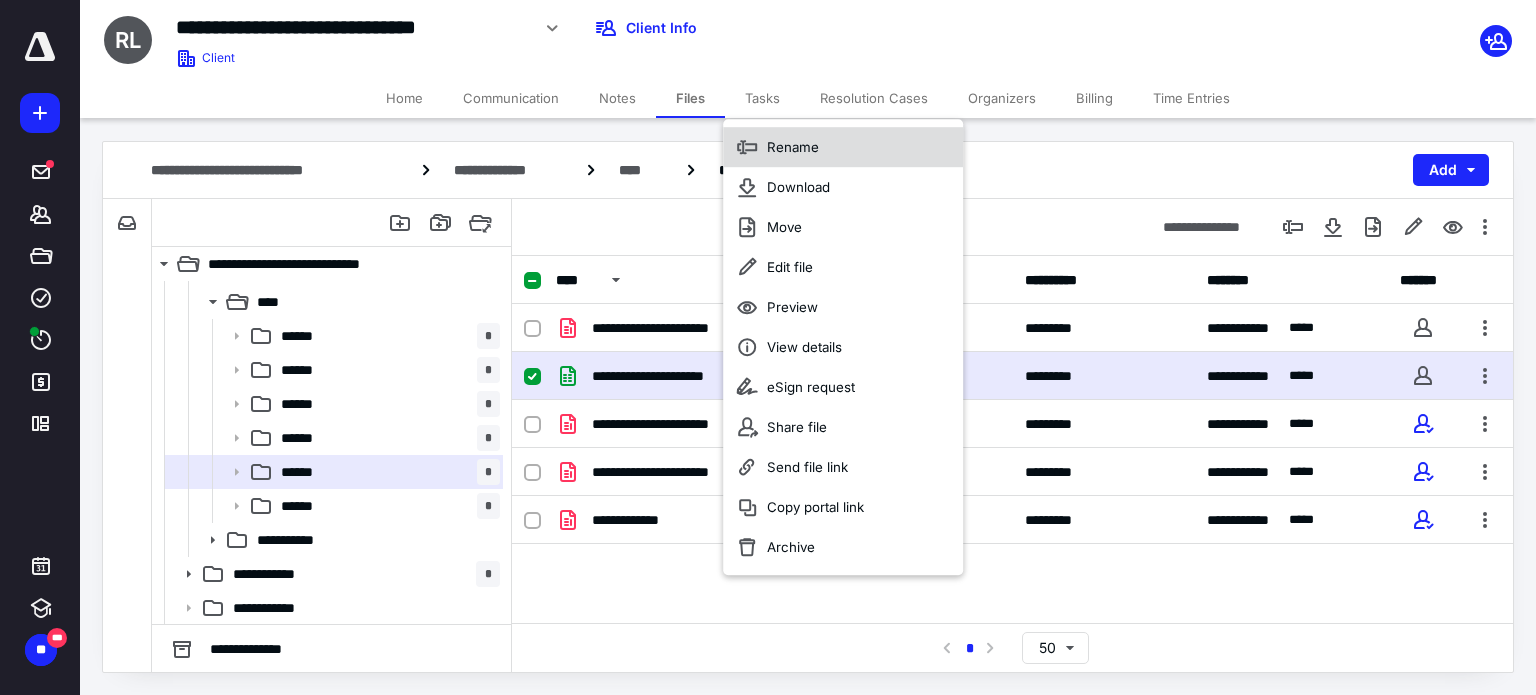 click on "Rename" at bounding box center [793, 147] 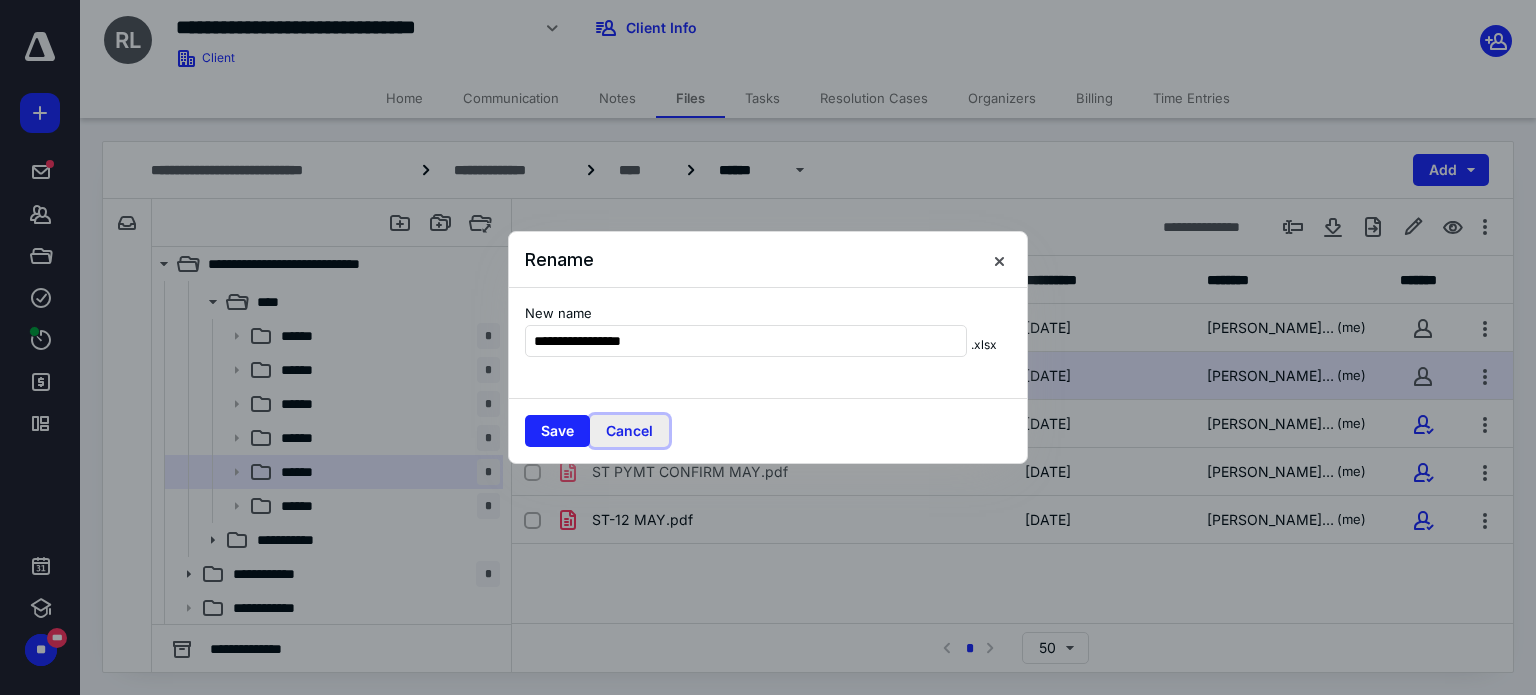 click on "Cancel" at bounding box center [629, 431] 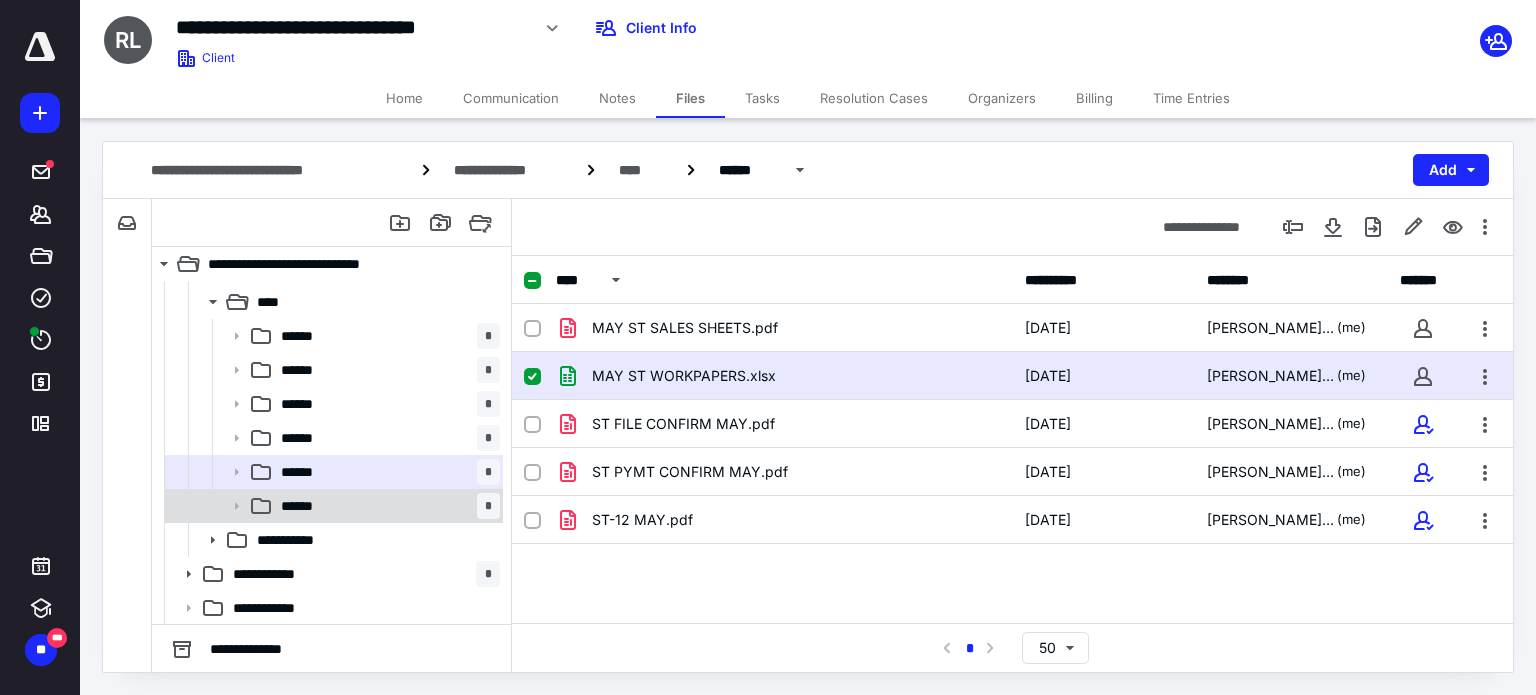 drag, startPoint x: 326, startPoint y: 507, endPoint x: 354, endPoint y: 489, distance: 33.286633 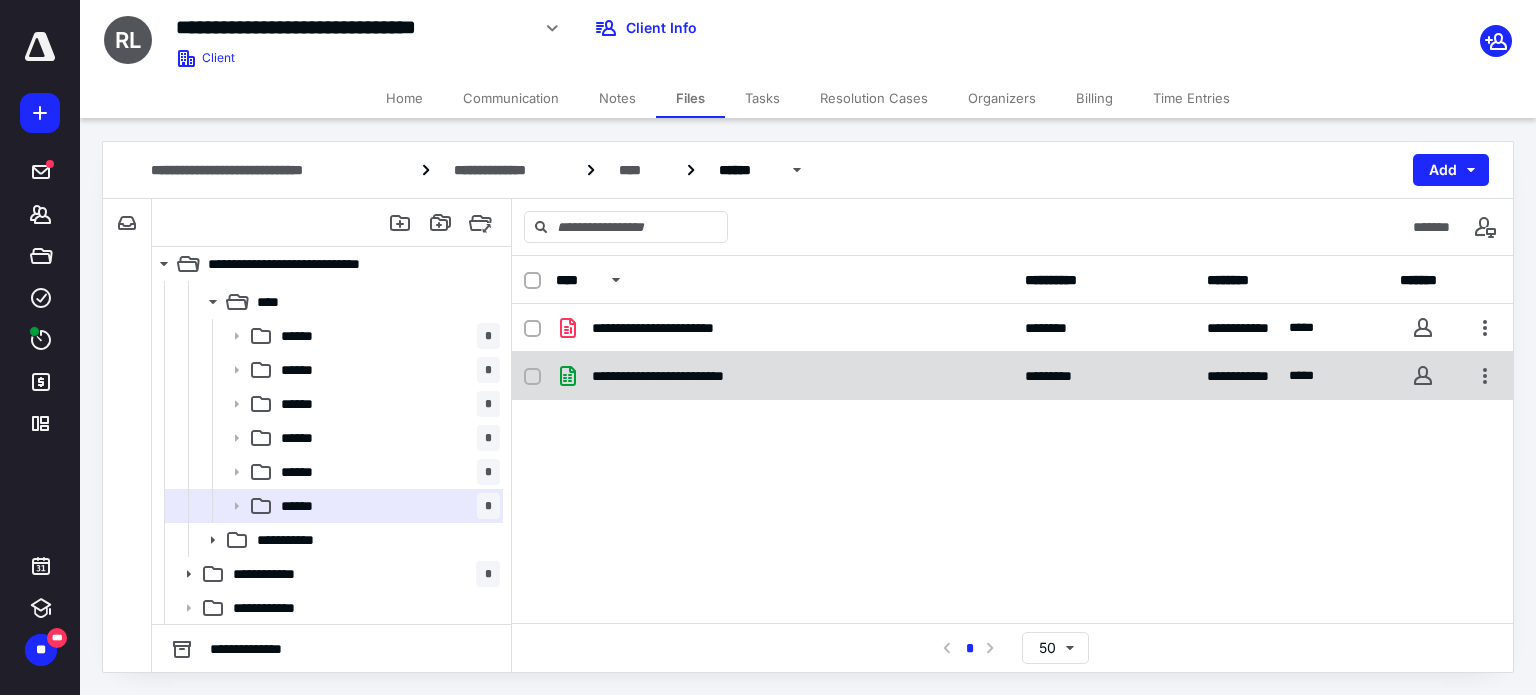 checkbox on "true" 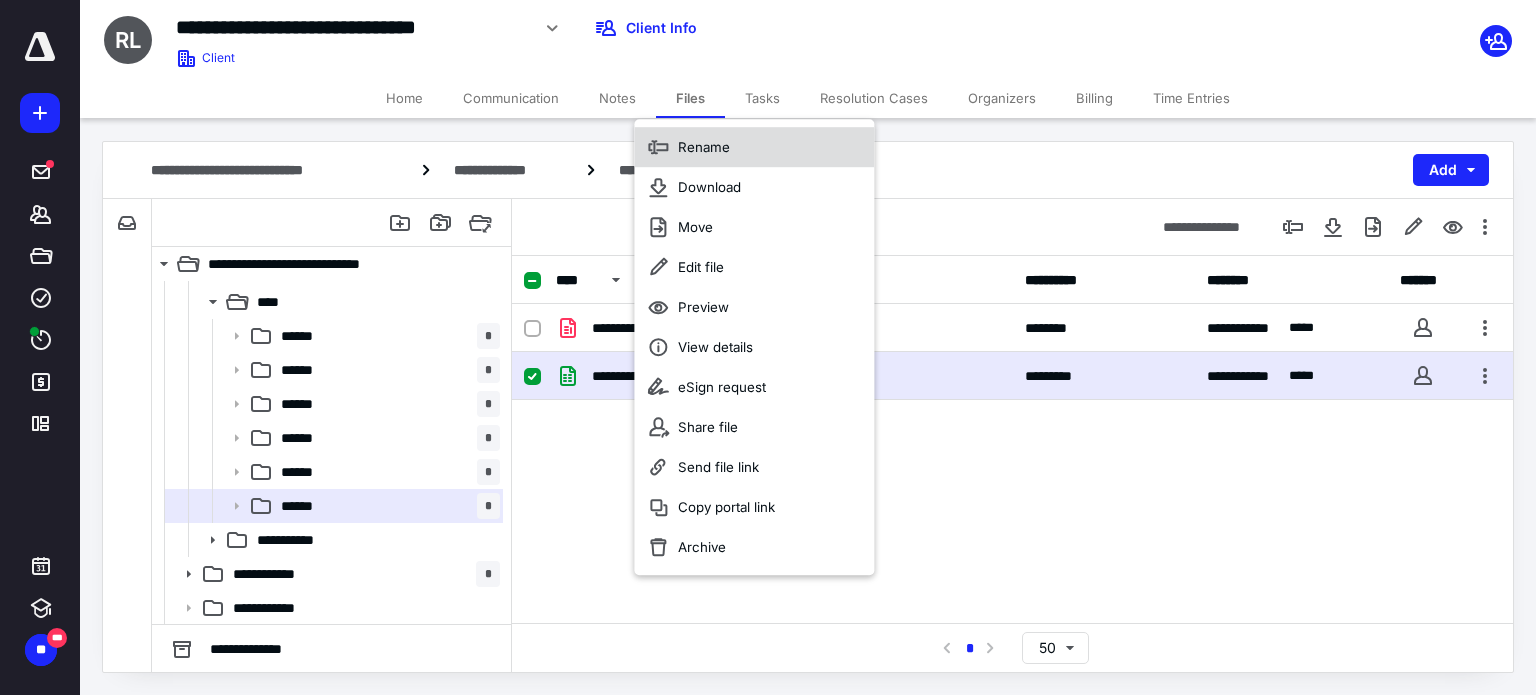 click on "Rename" at bounding box center (754, 147) 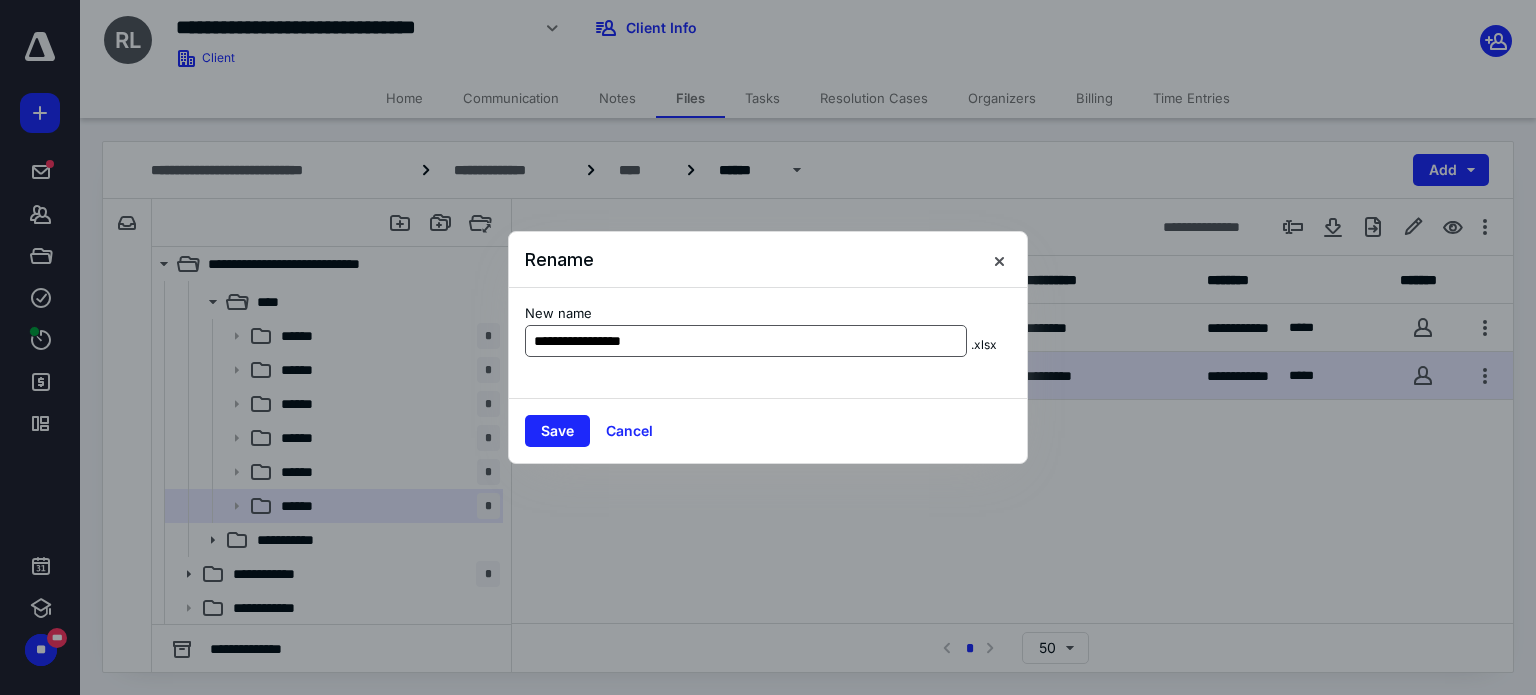 click on "**********" at bounding box center [746, 341] 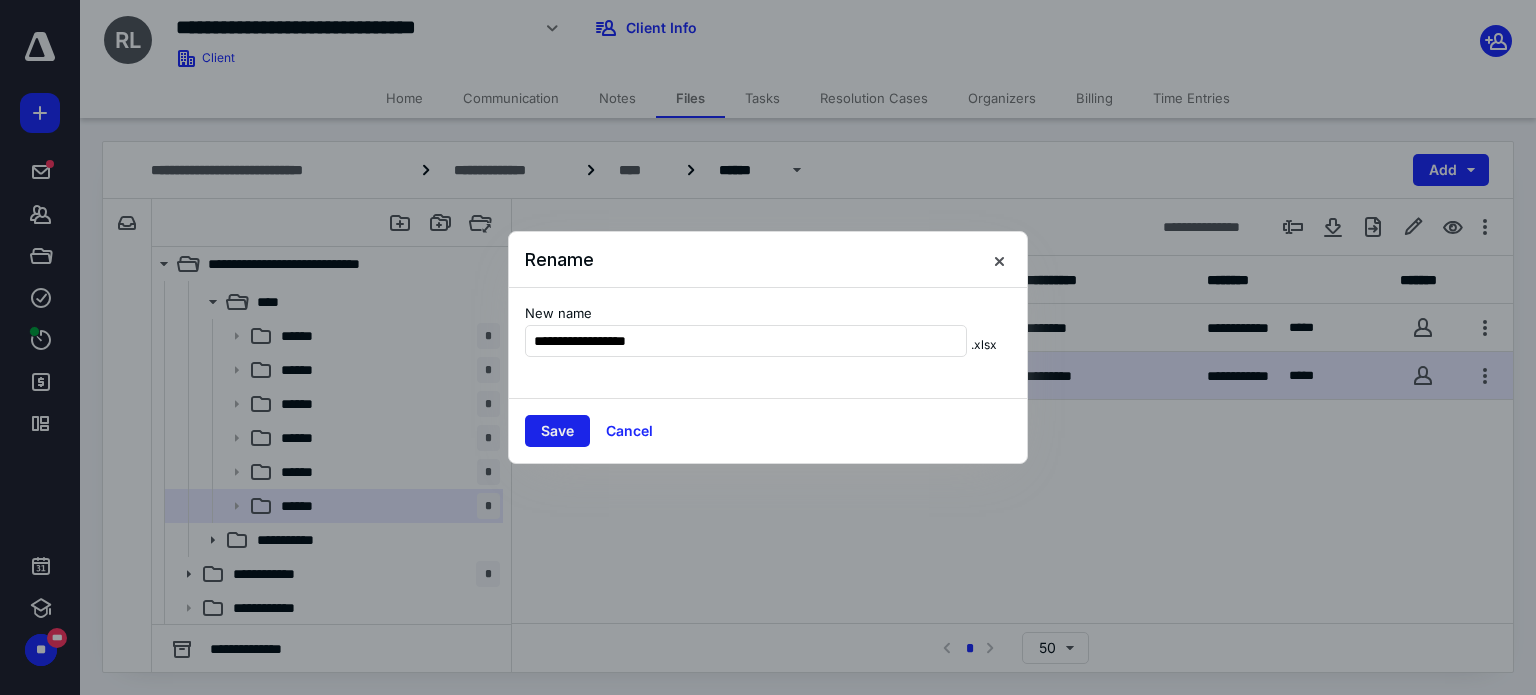 type on "**********" 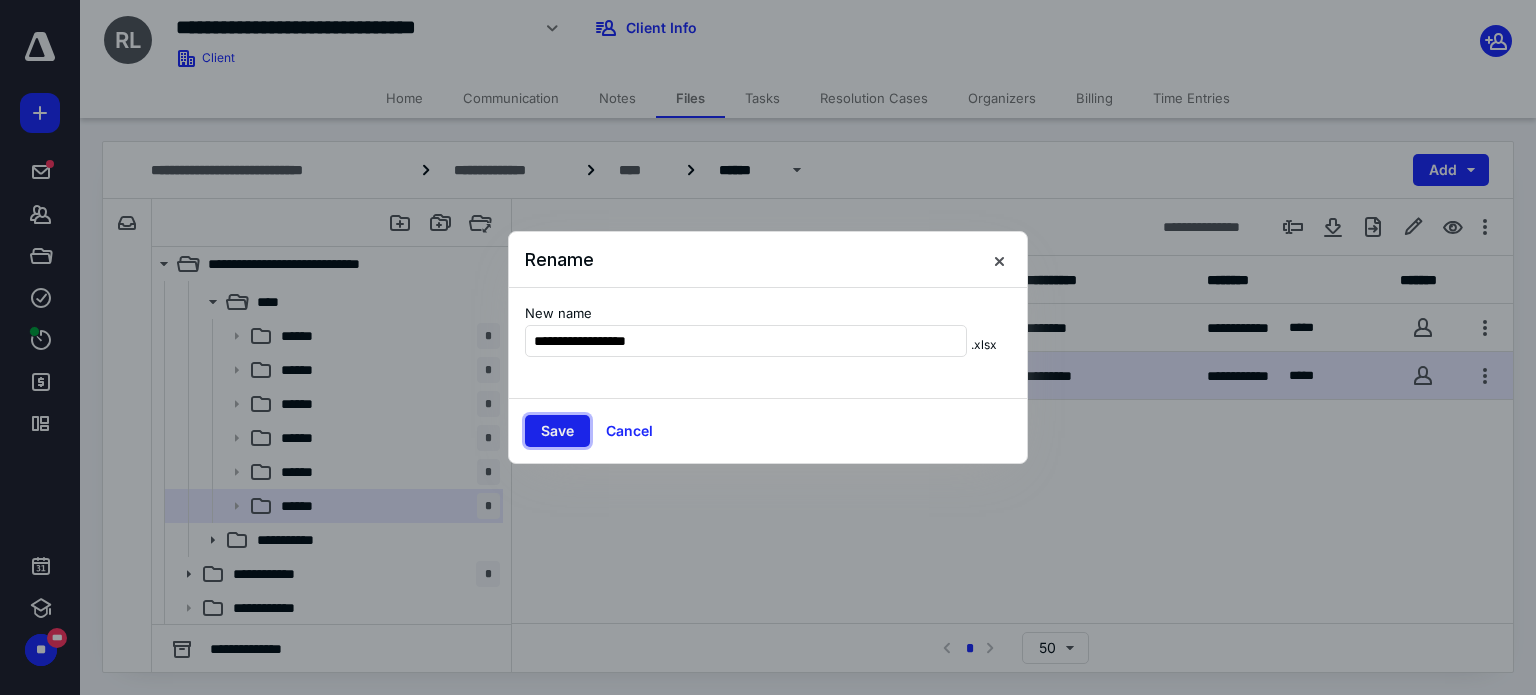 drag, startPoint x: 561, startPoint y: 427, endPoint x: 799, endPoint y: 555, distance: 270.23694 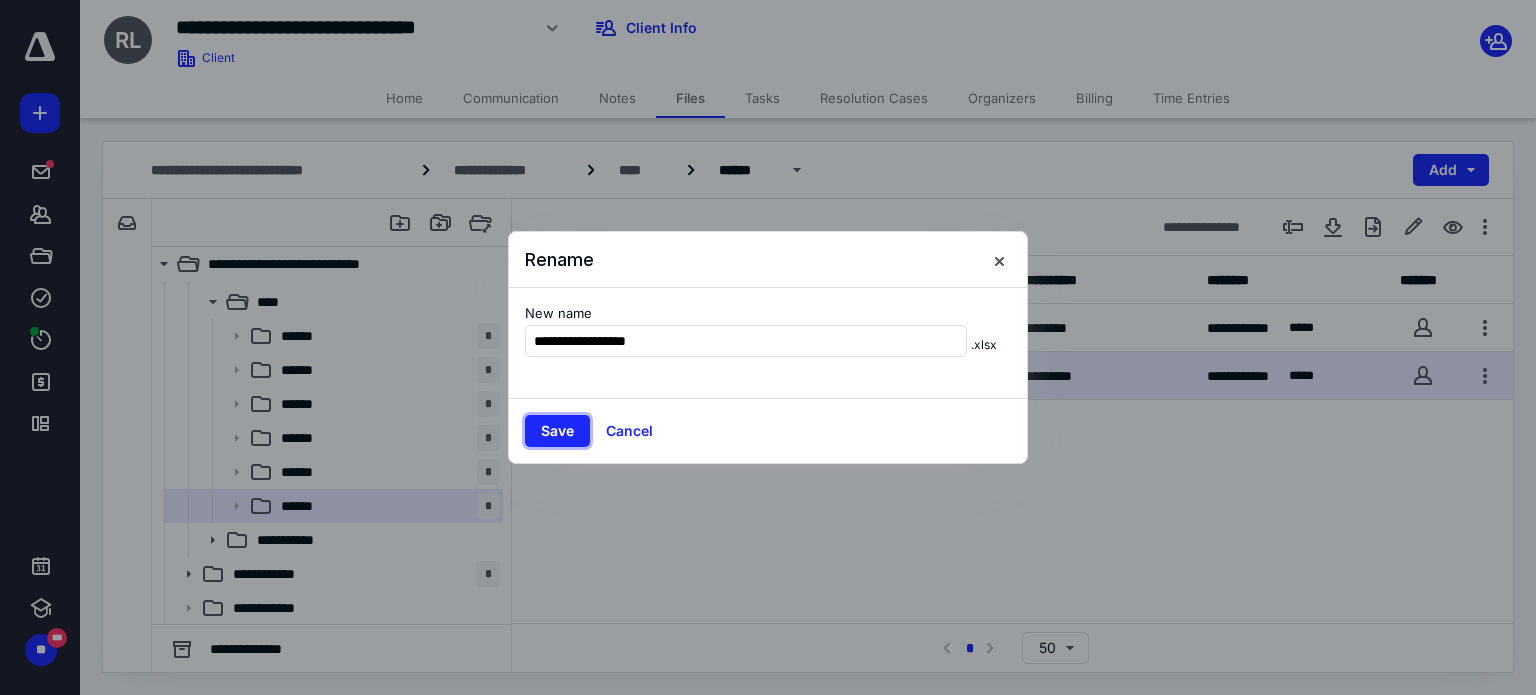 click on "Save" at bounding box center (557, 431) 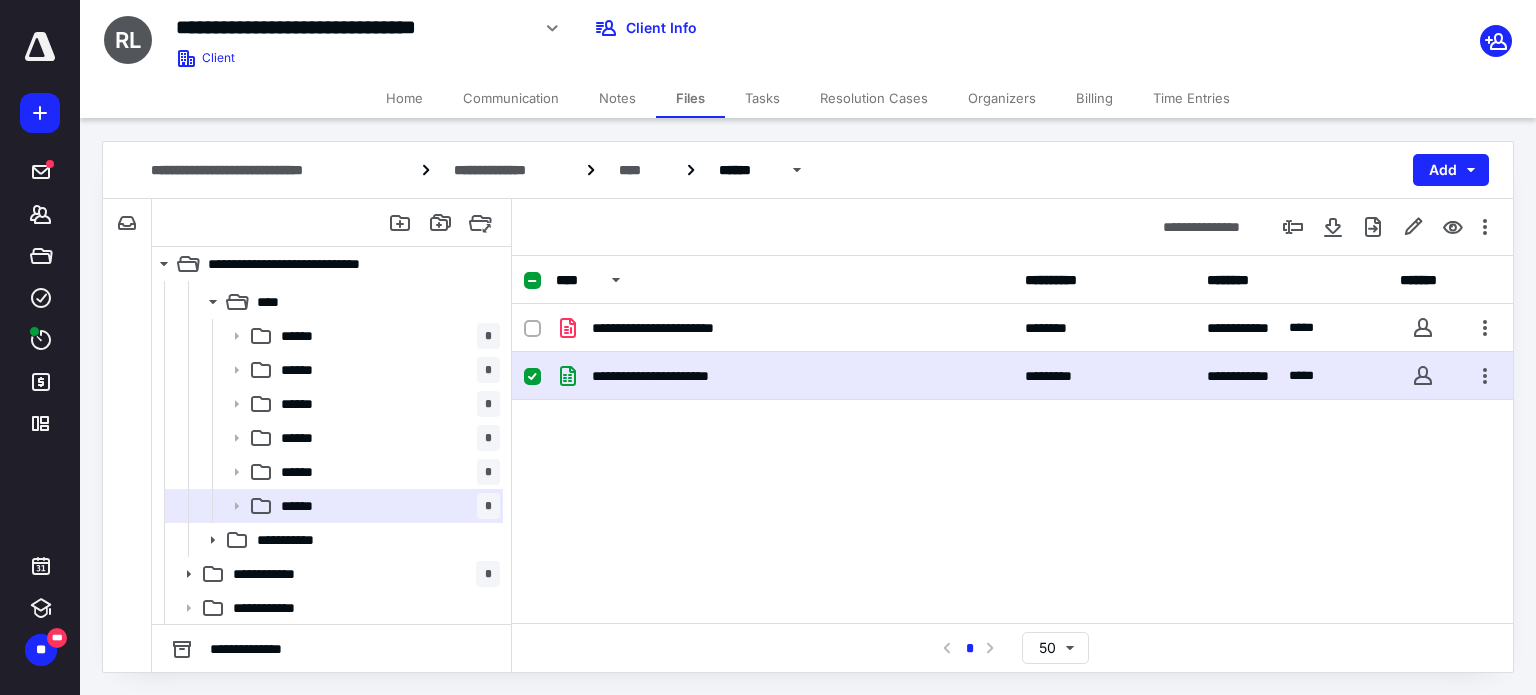 click on "Home" at bounding box center [404, 98] 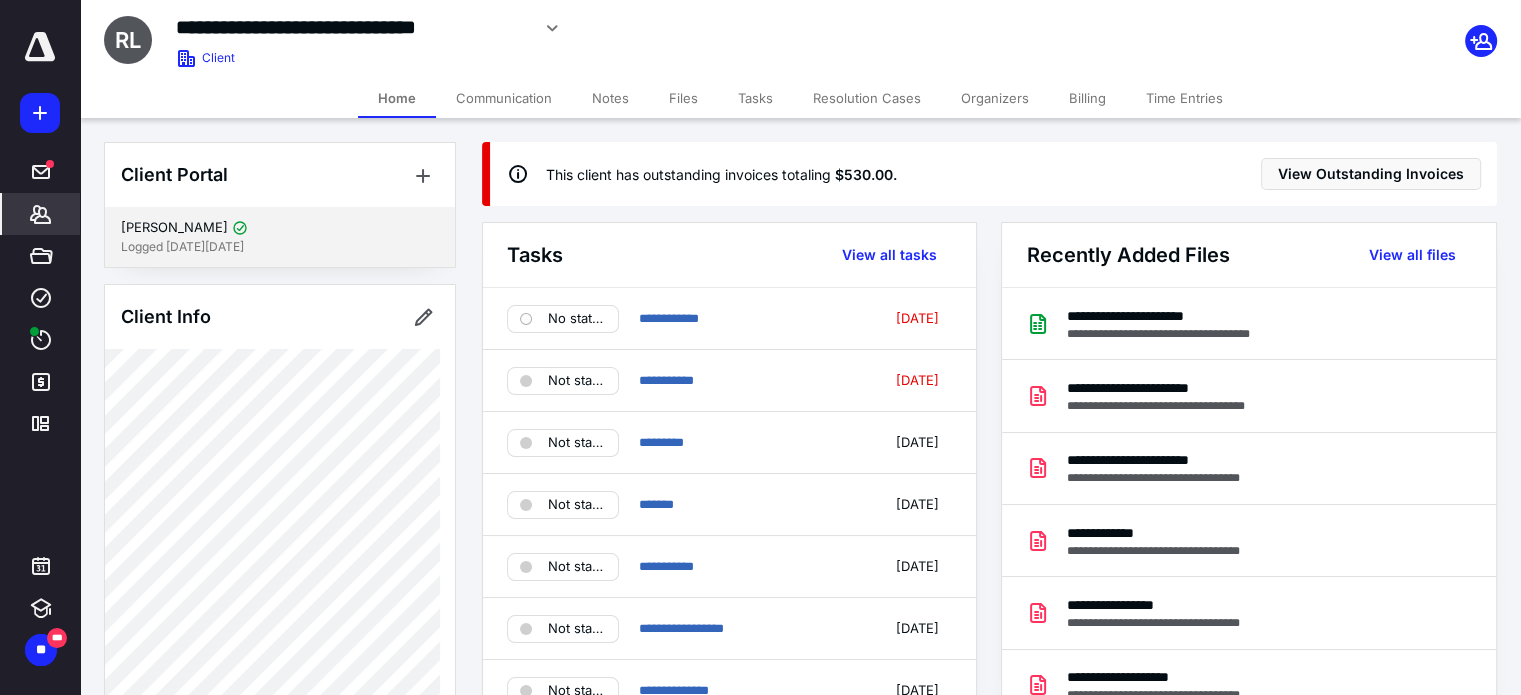 scroll, scrollTop: 200, scrollLeft: 0, axis: vertical 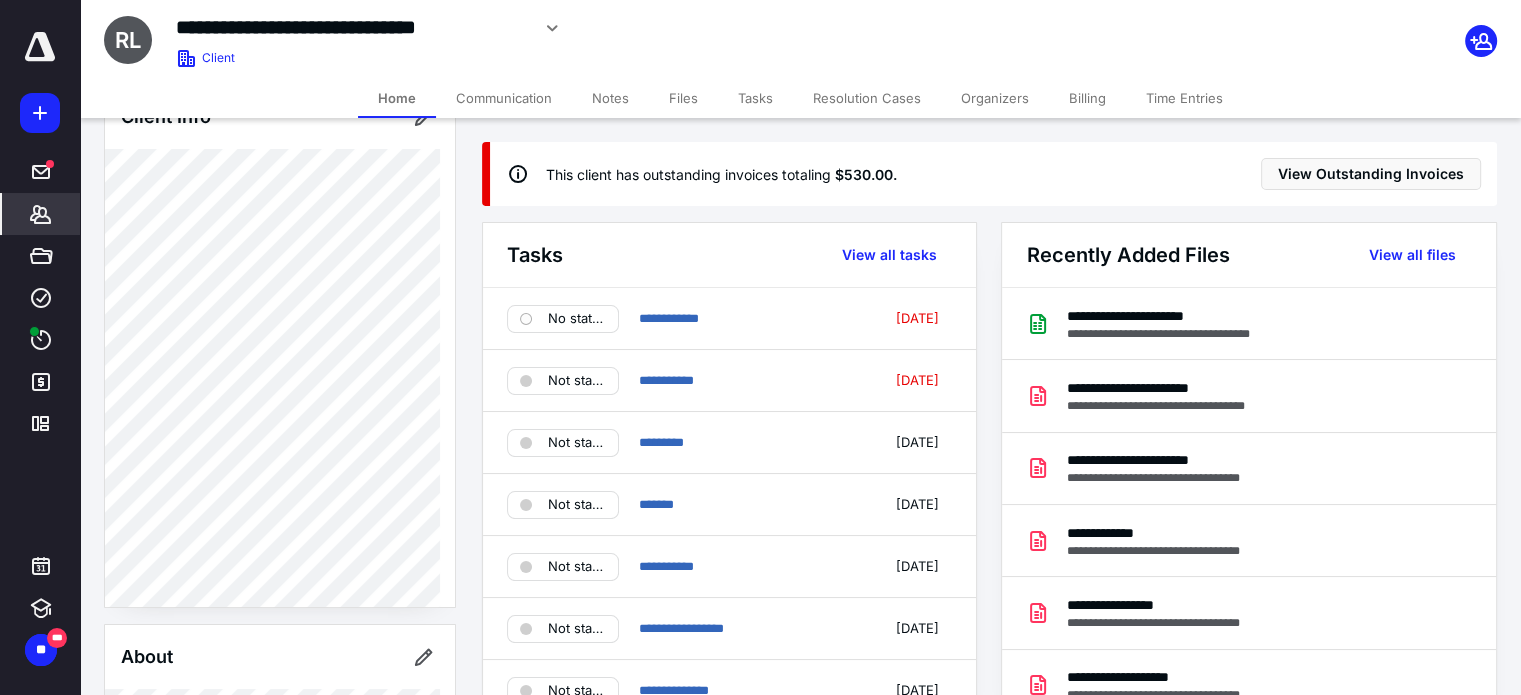 click on "Files" at bounding box center (683, 98) 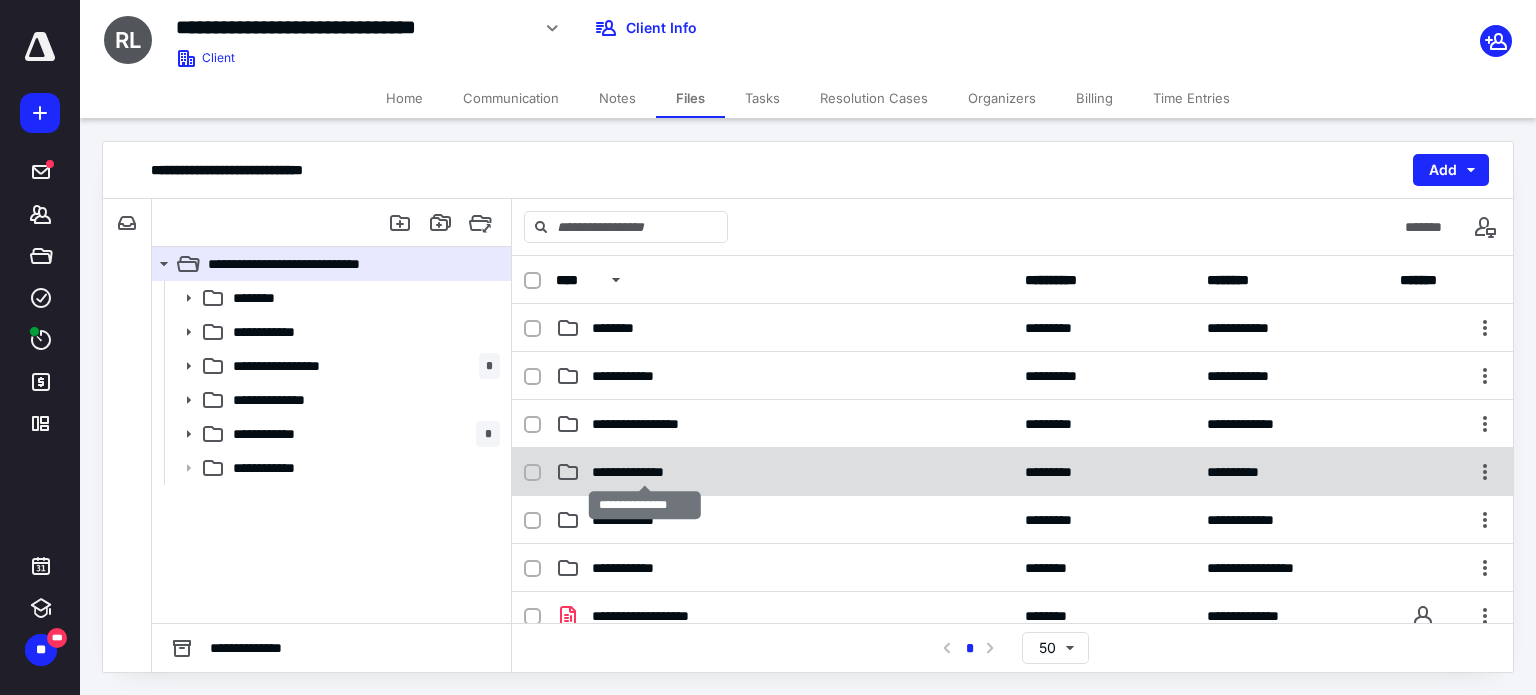 click on "**********" at bounding box center (645, 472) 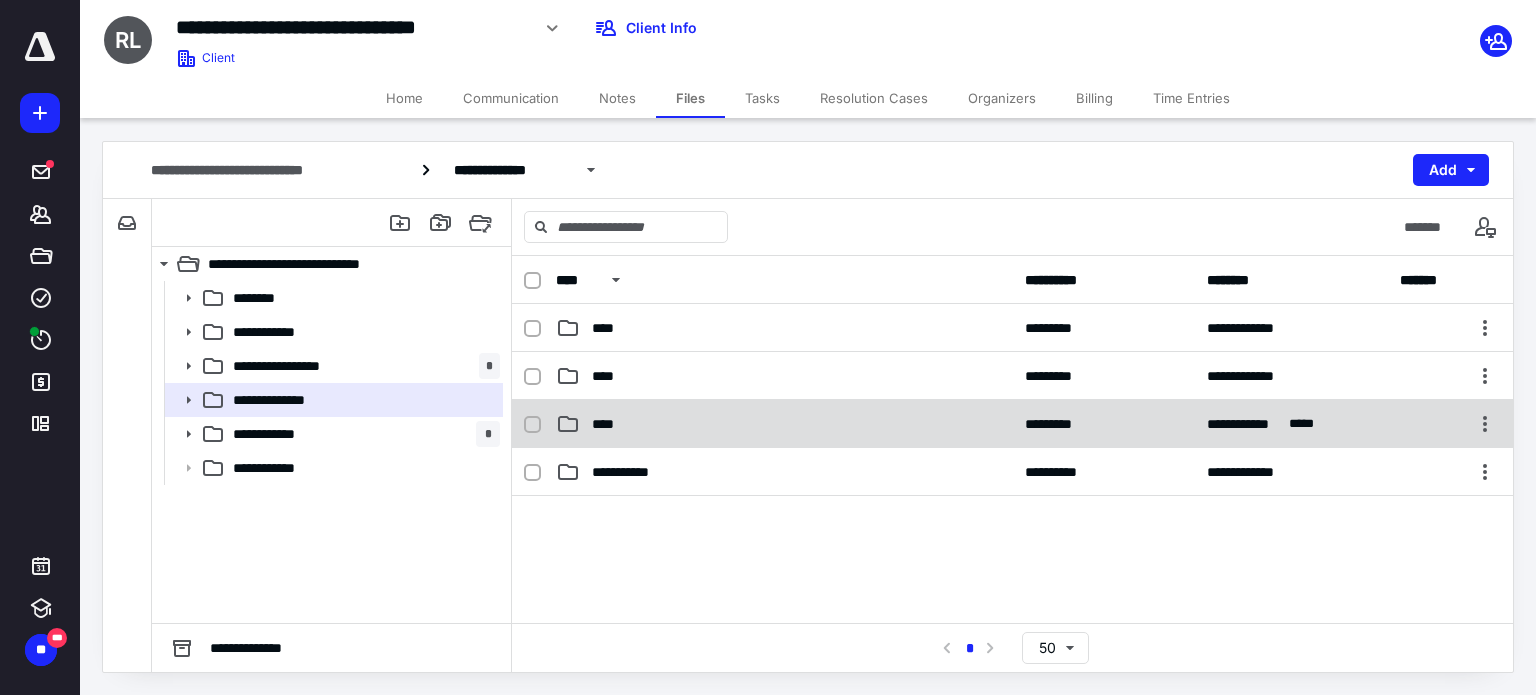 click on "****" at bounding box center [609, 424] 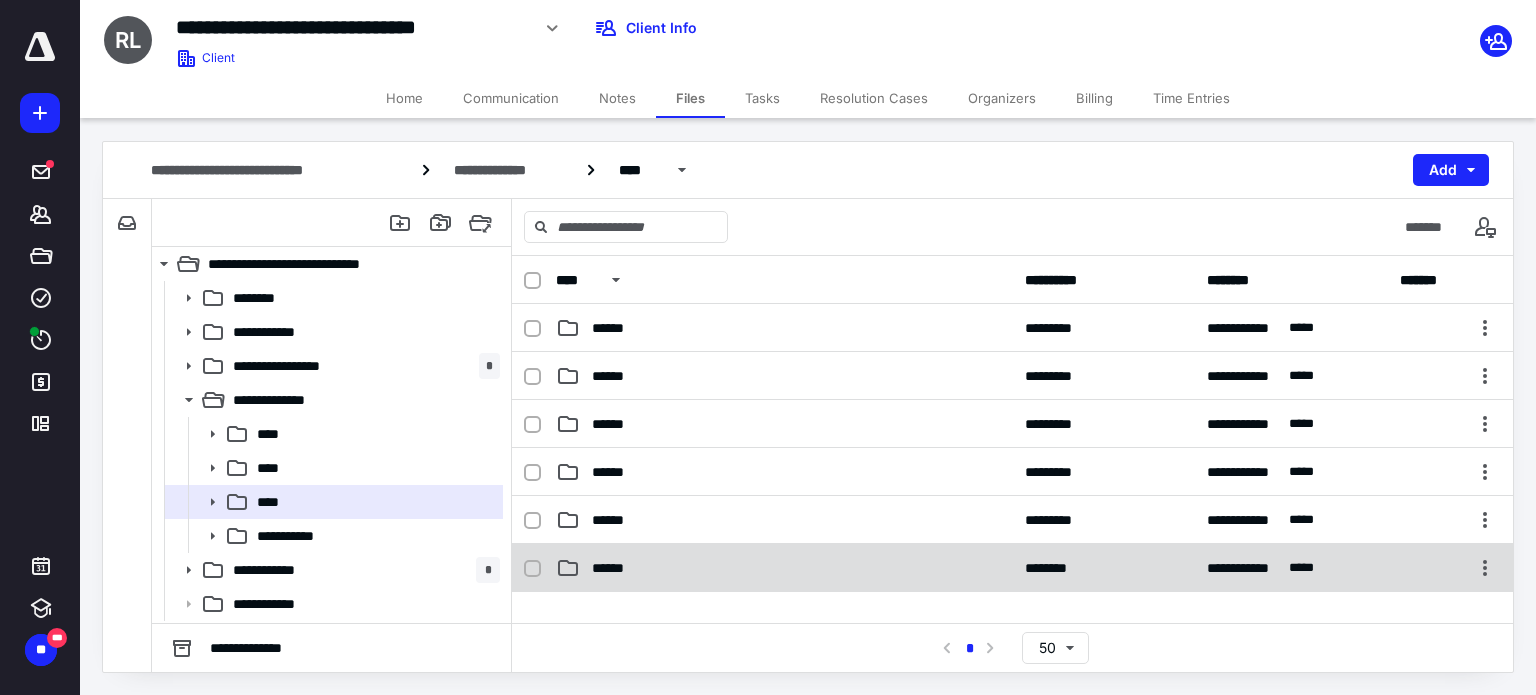 click on "******" at bounding box center [784, 568] 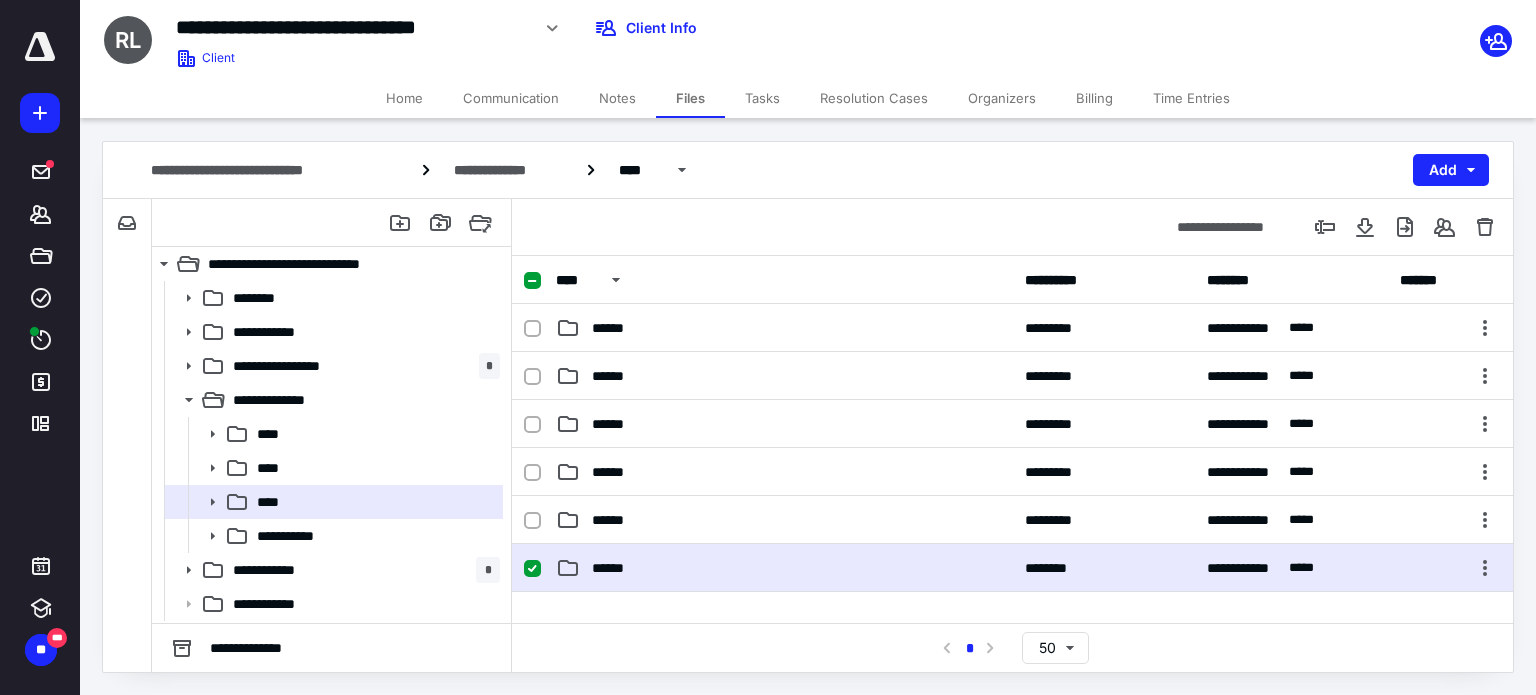 click on "******" at bounding box center [784, 568] 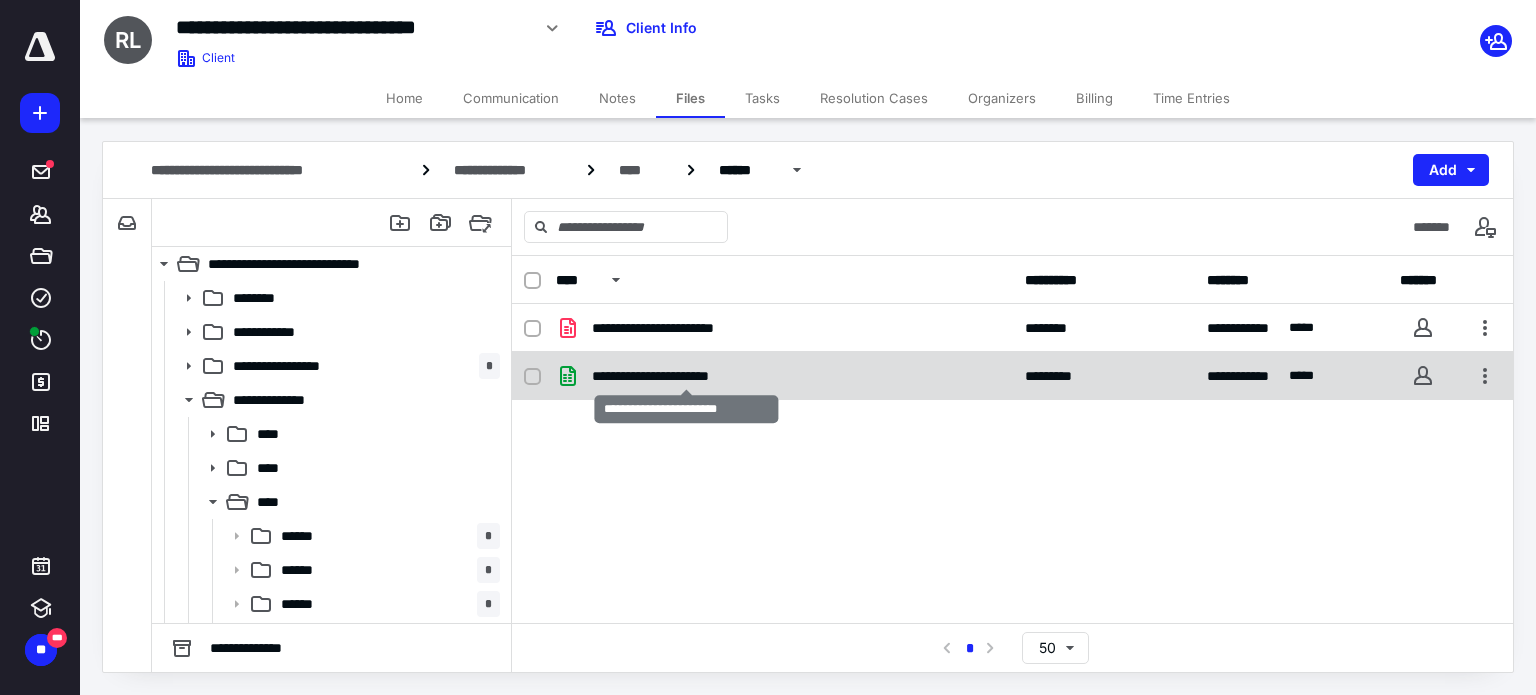 checkbox on "true" 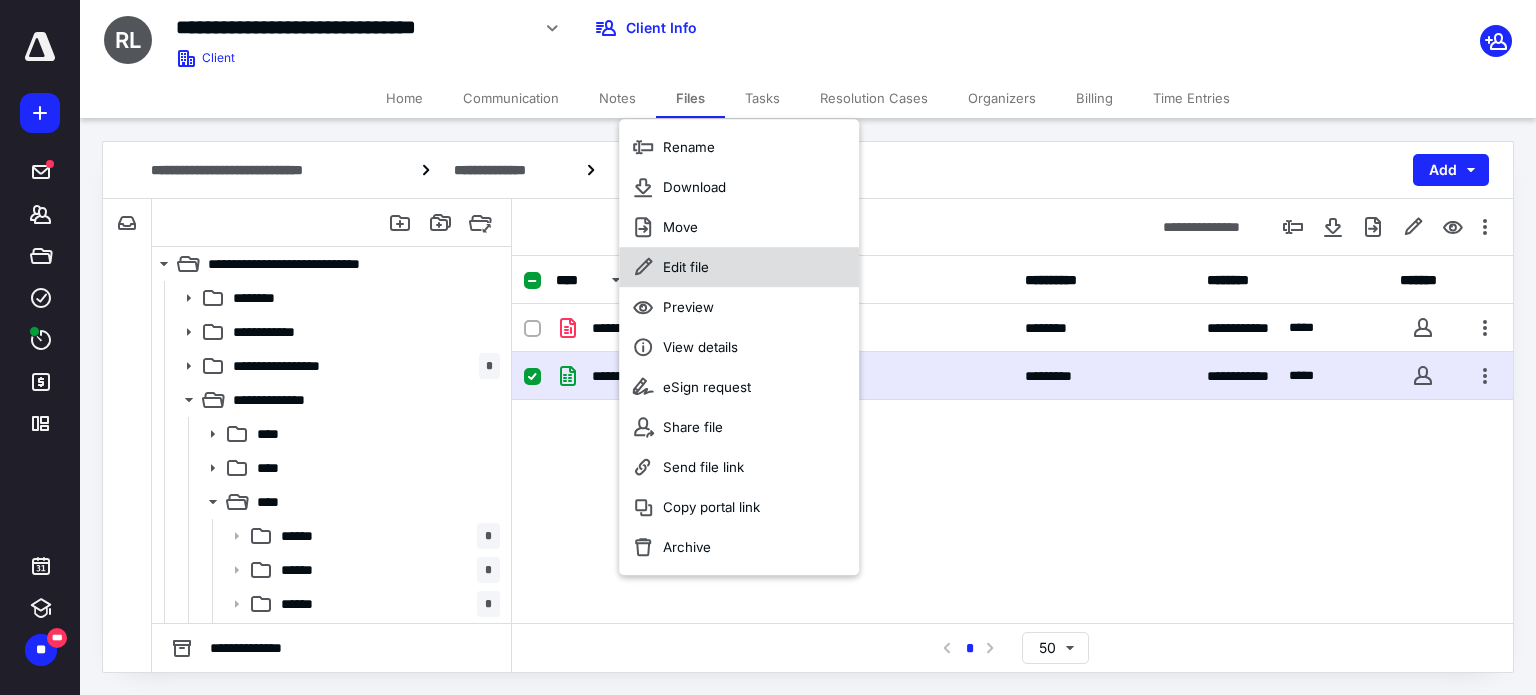 click on "Edit file" at bounding box center [686, 267] 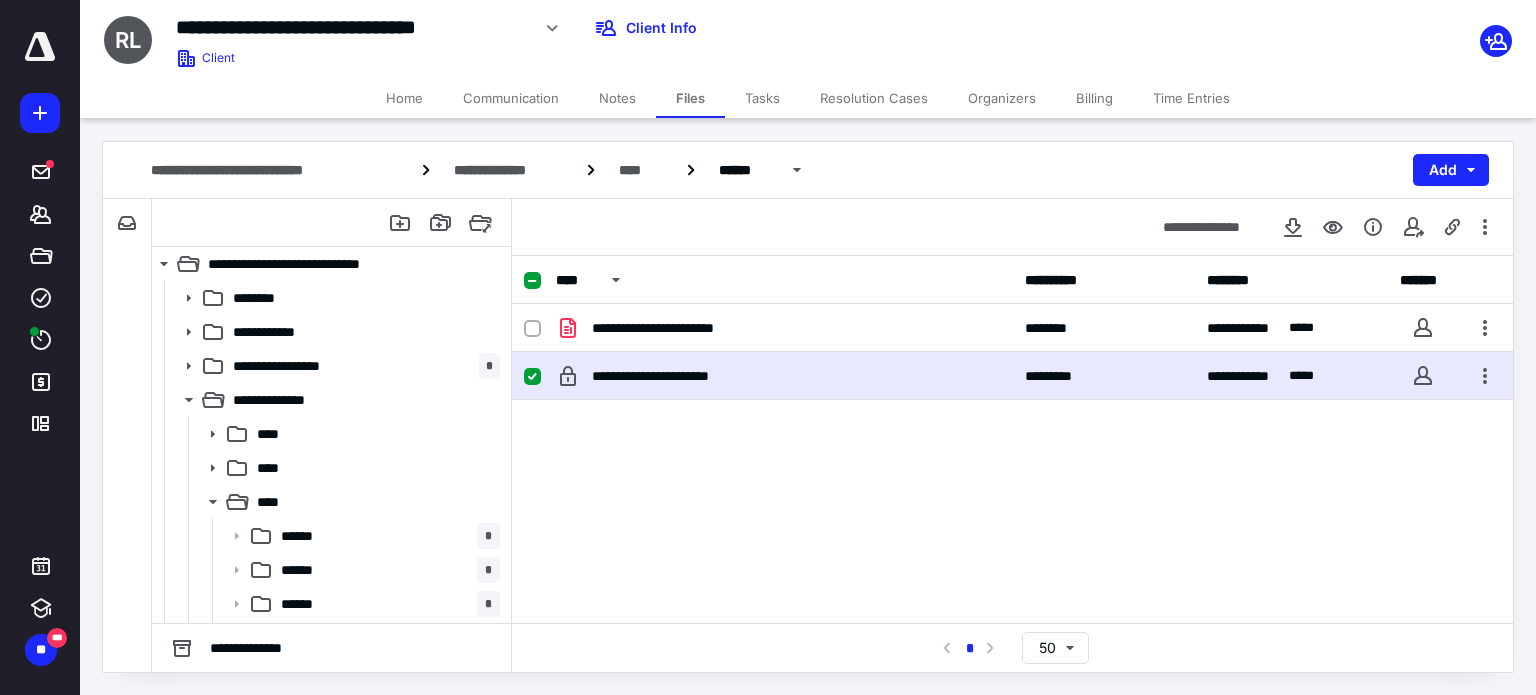 click on "Home" at bounding box center (404, 98) 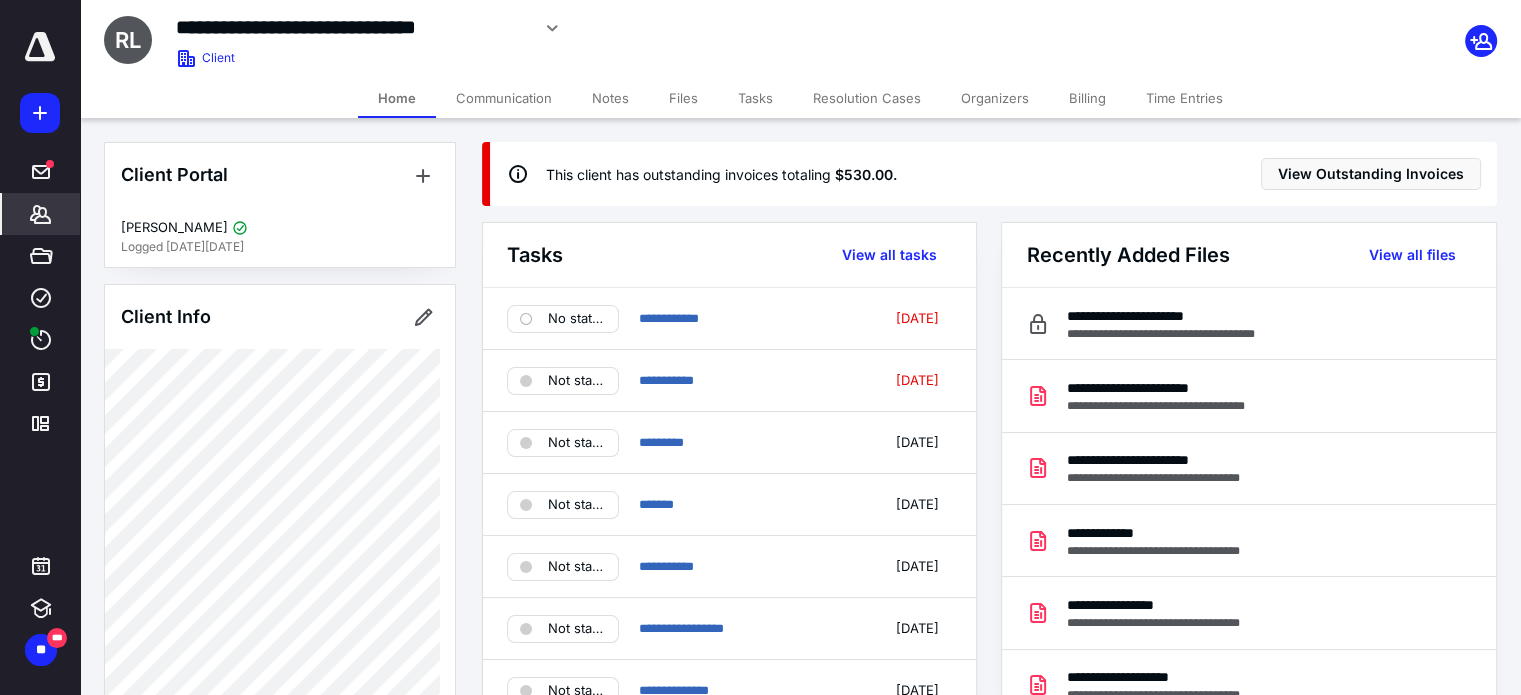 scroll, scrollTop: 200, scrollLeft: 0, axis: vertical 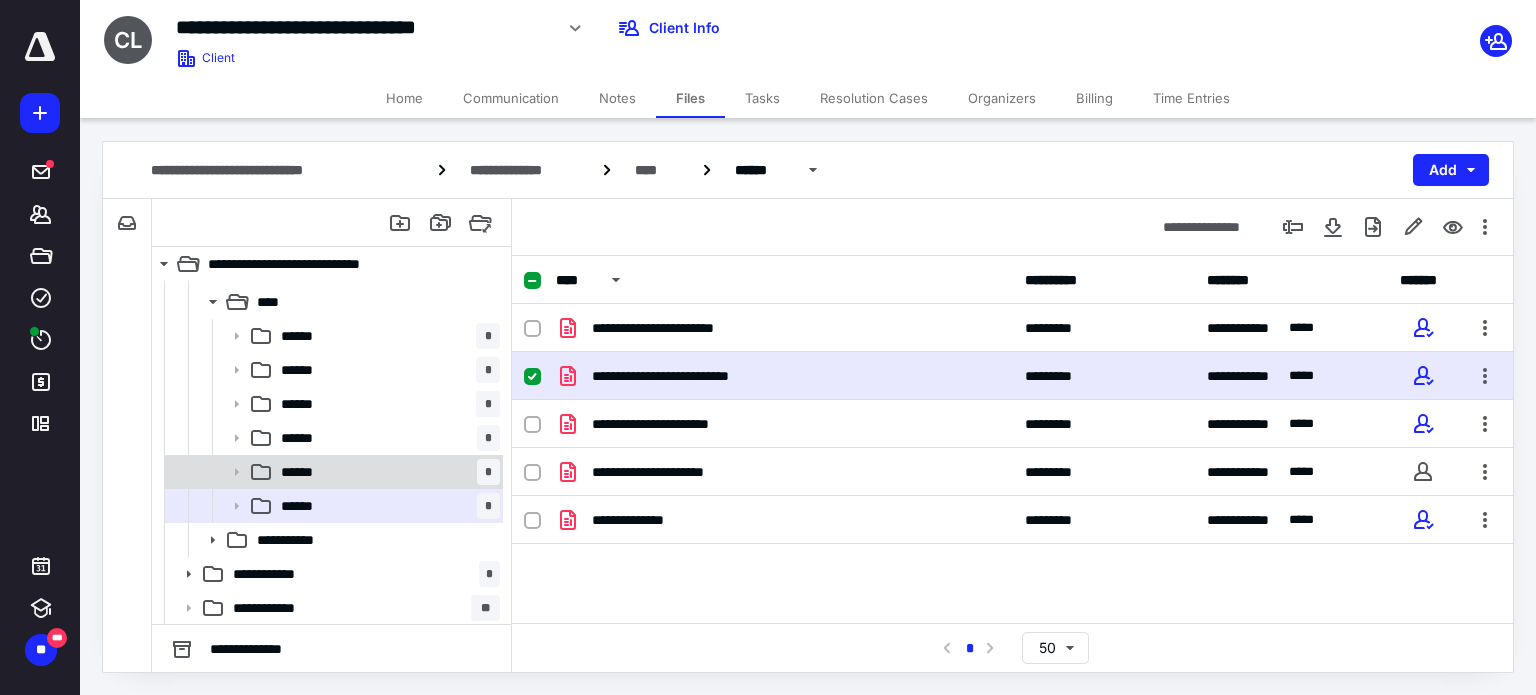 click on "****** *" at bounding box center [386, 472] 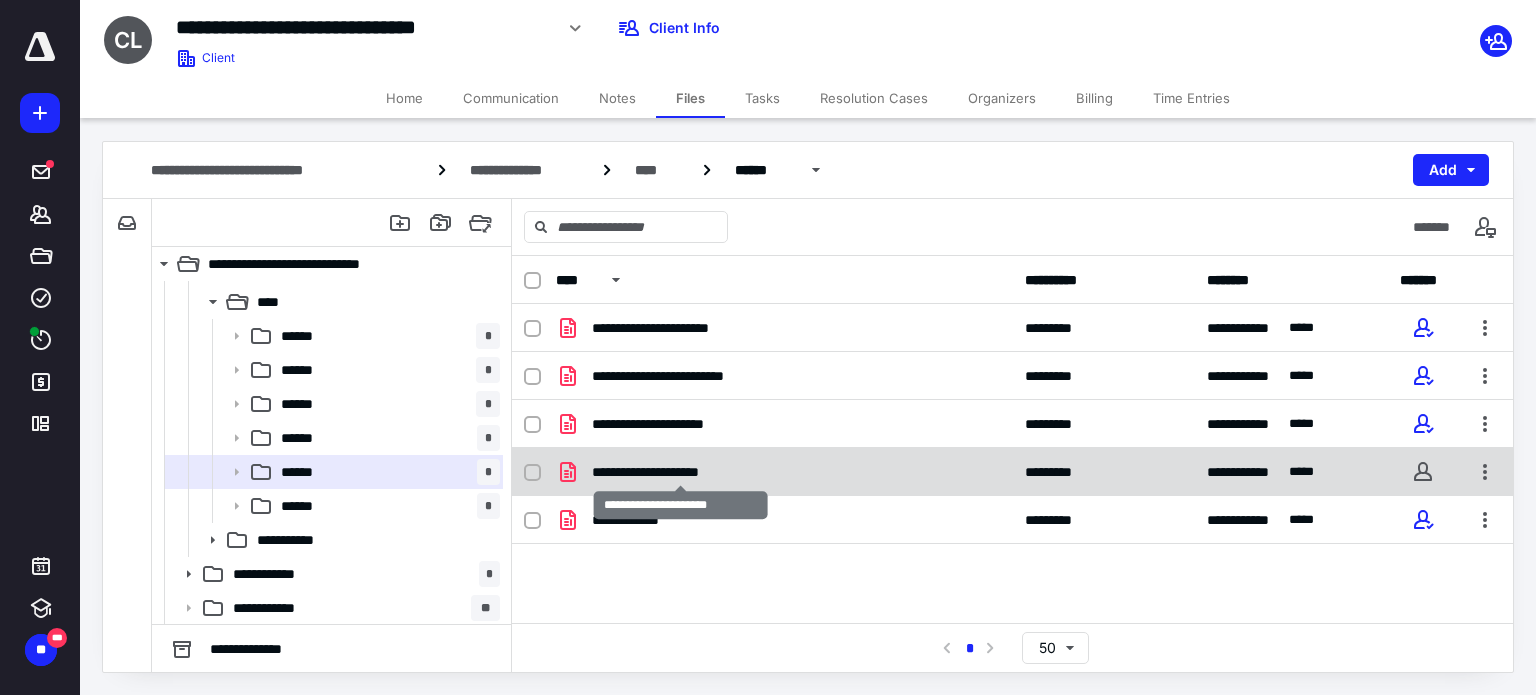 click on "**********" at bounding box center [681, 472] 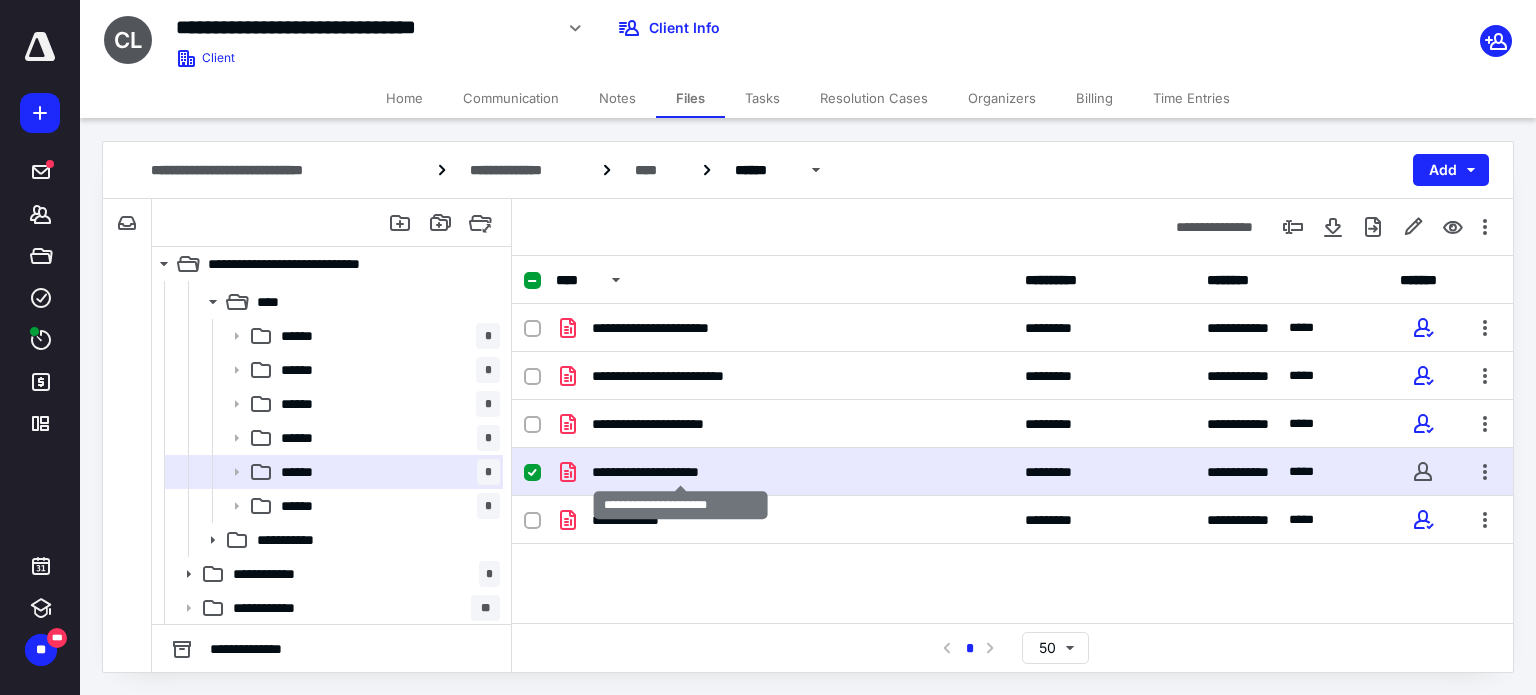 click on "**********" at bounding box center [681, 472] 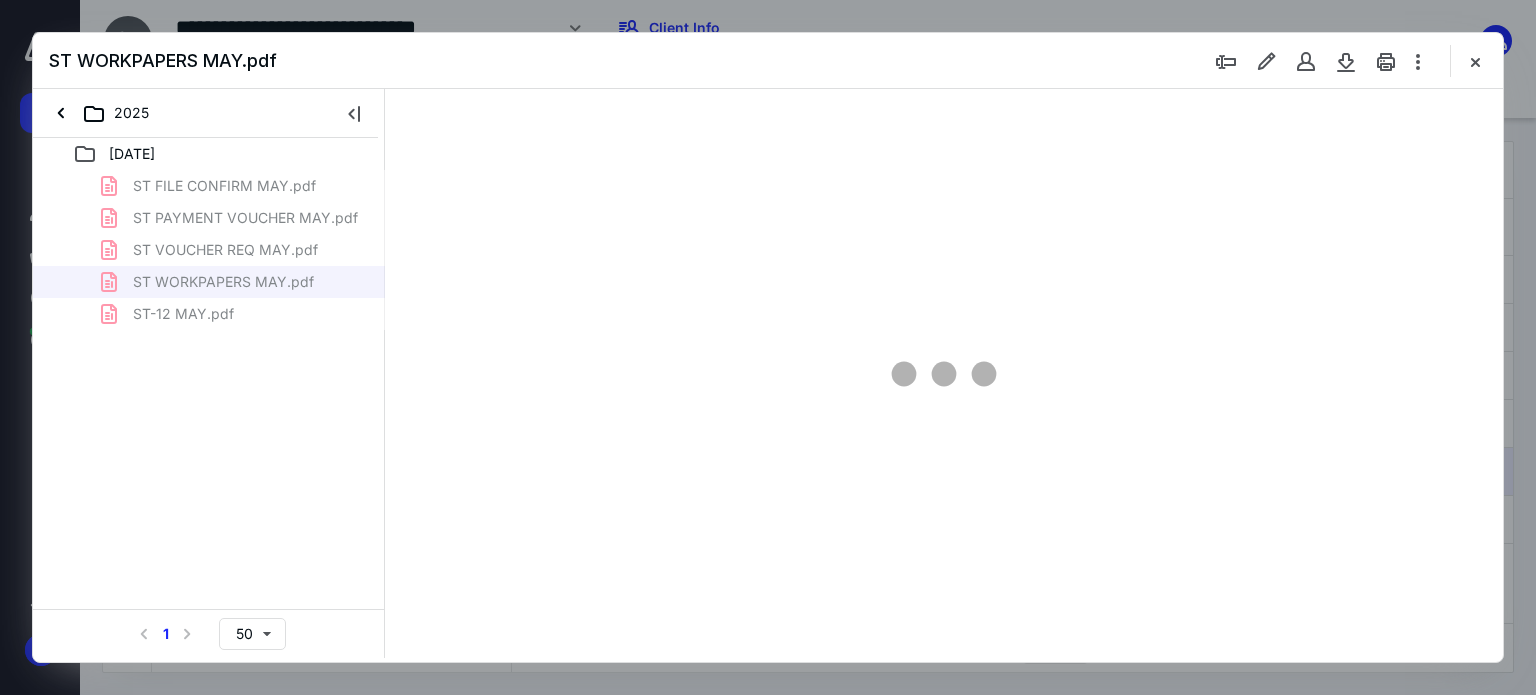 scroll, scrollTop: 166, scrollLeft: 0, axis: vertical 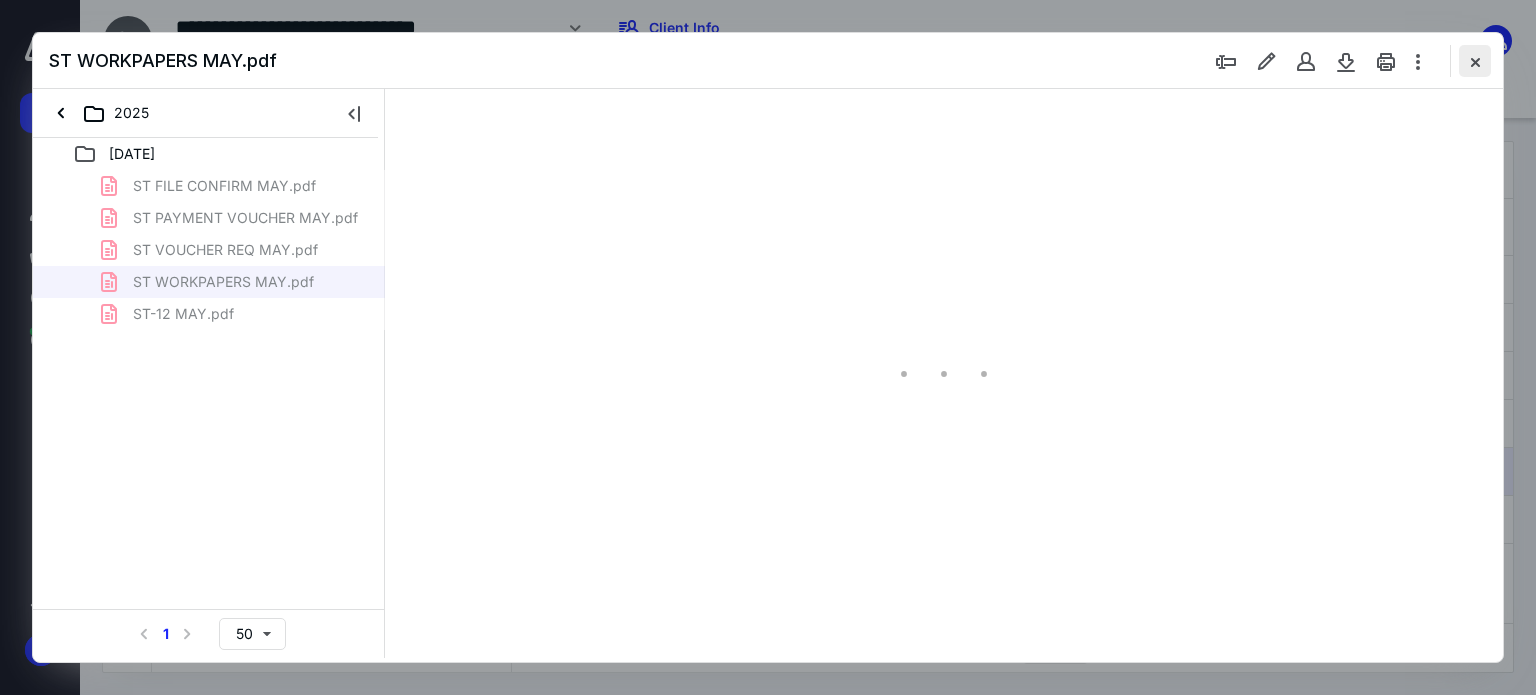 drag, startPoint x: 1473, startPoint y: 47, endPoint x: 960, endPoint y: 27, distance: 513.3897 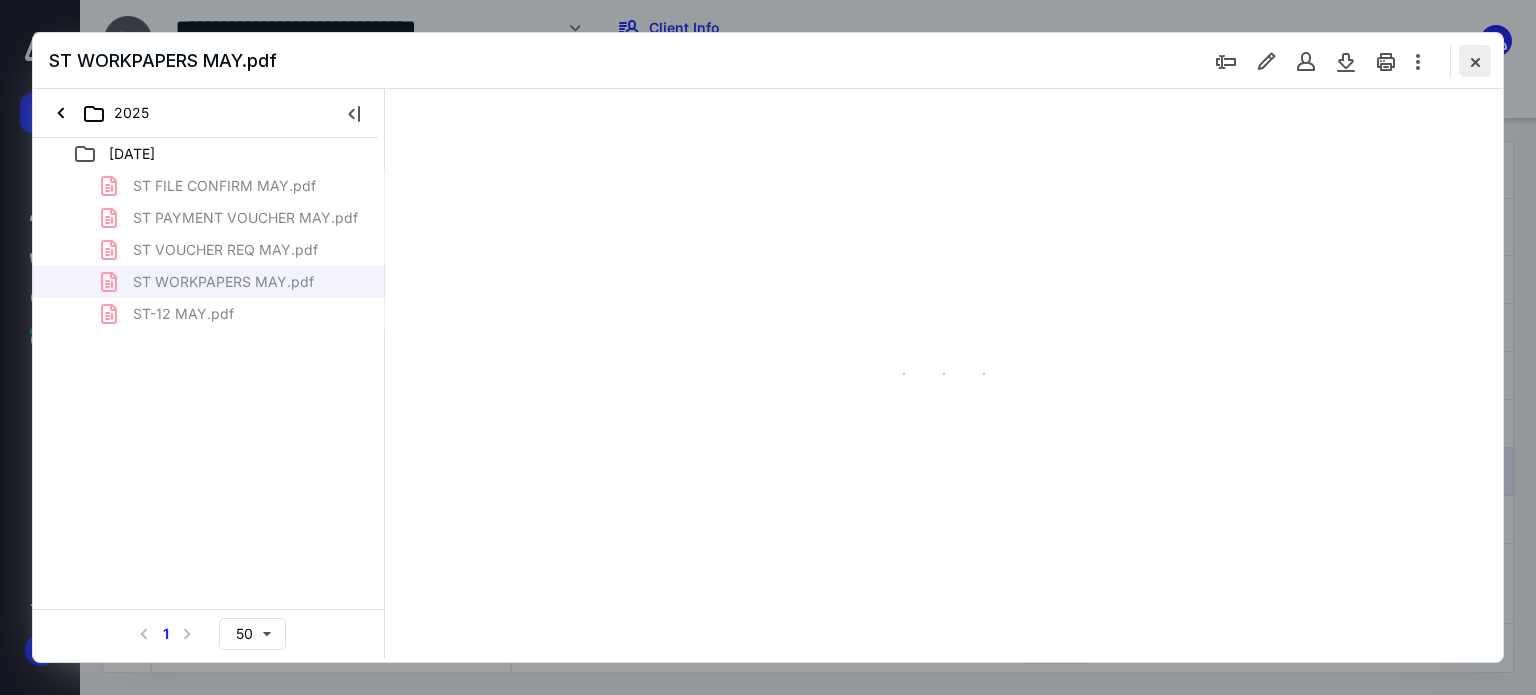 click at bounding box center (1475, 61) 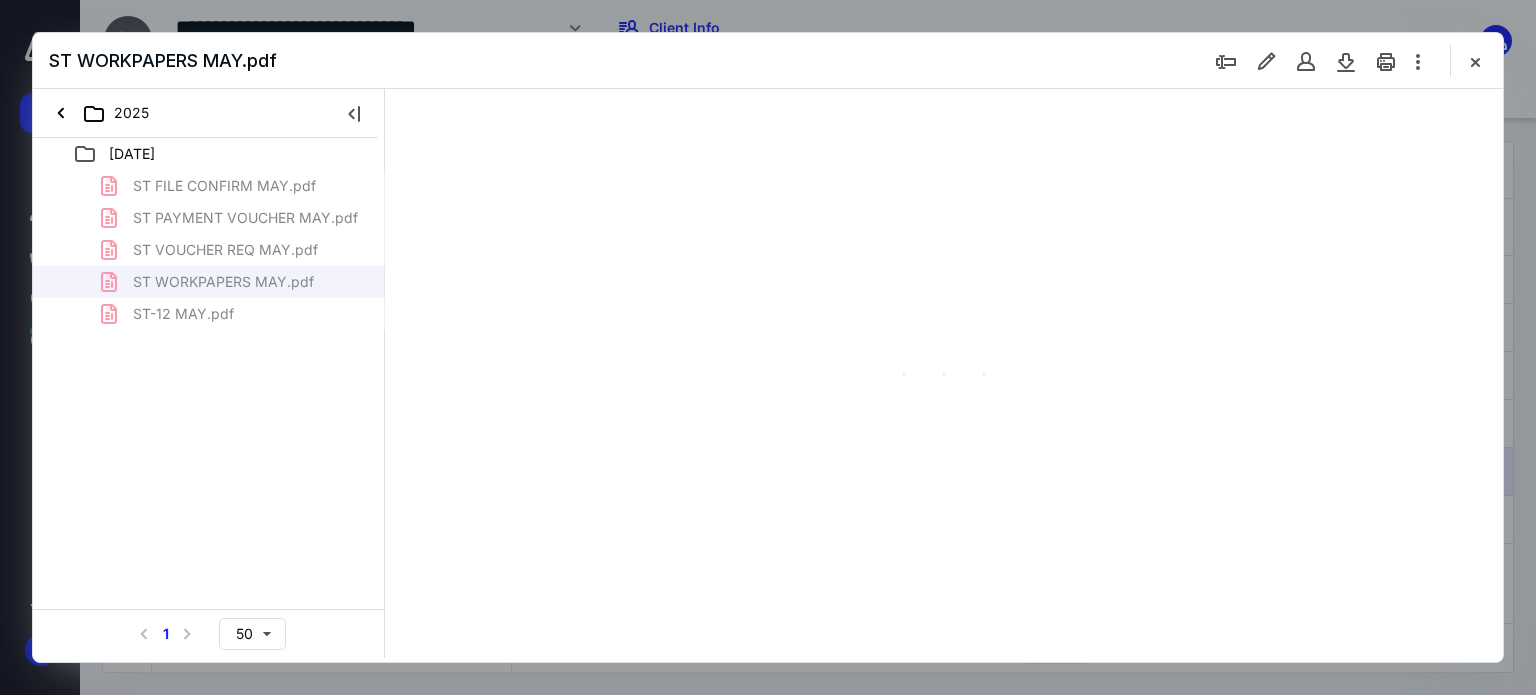 type on "62" 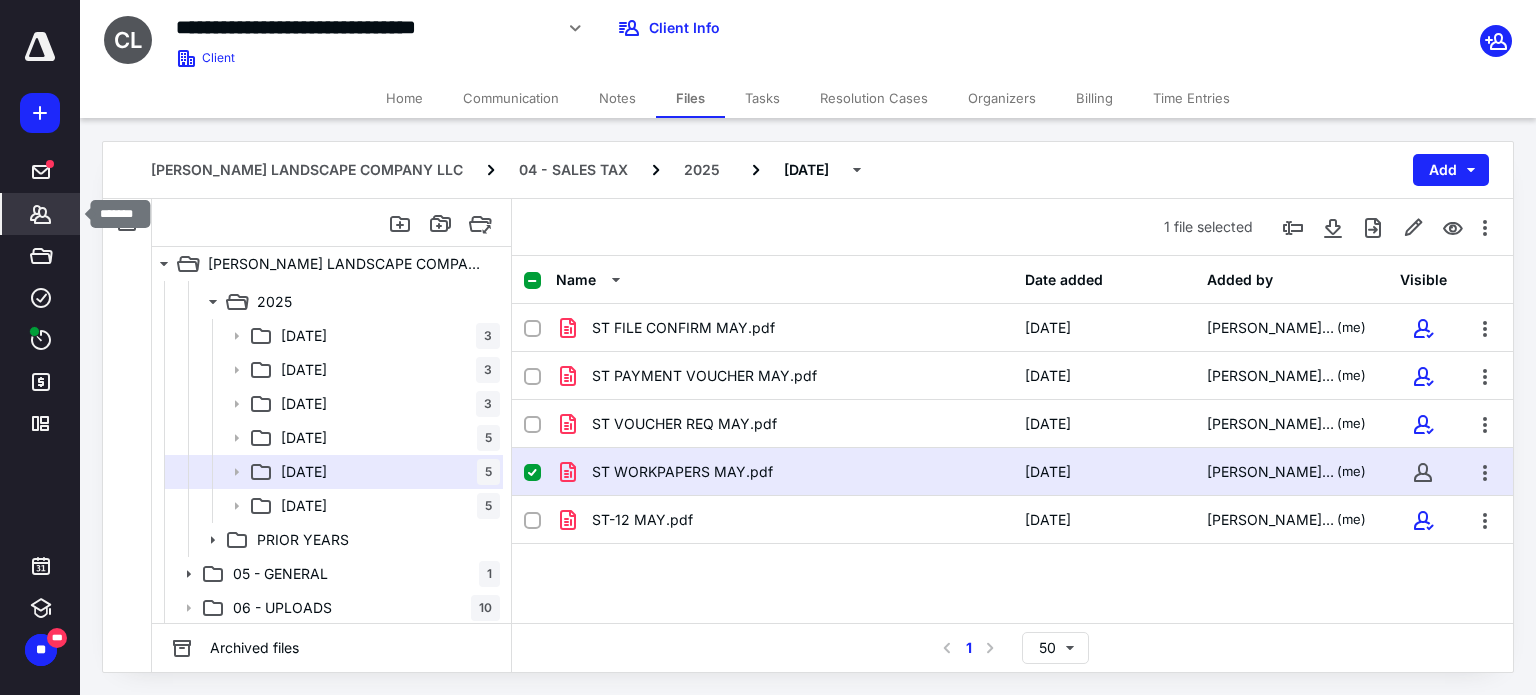click 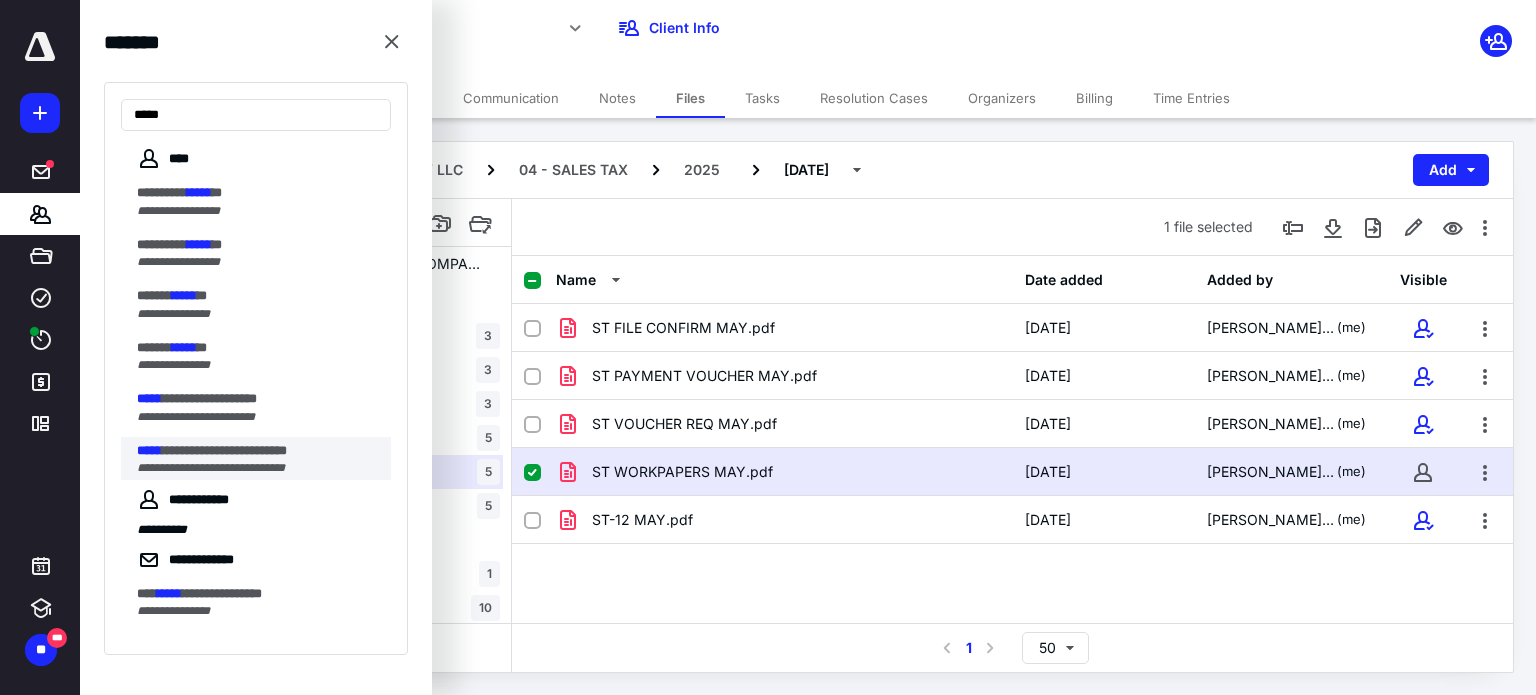 type on "*****" 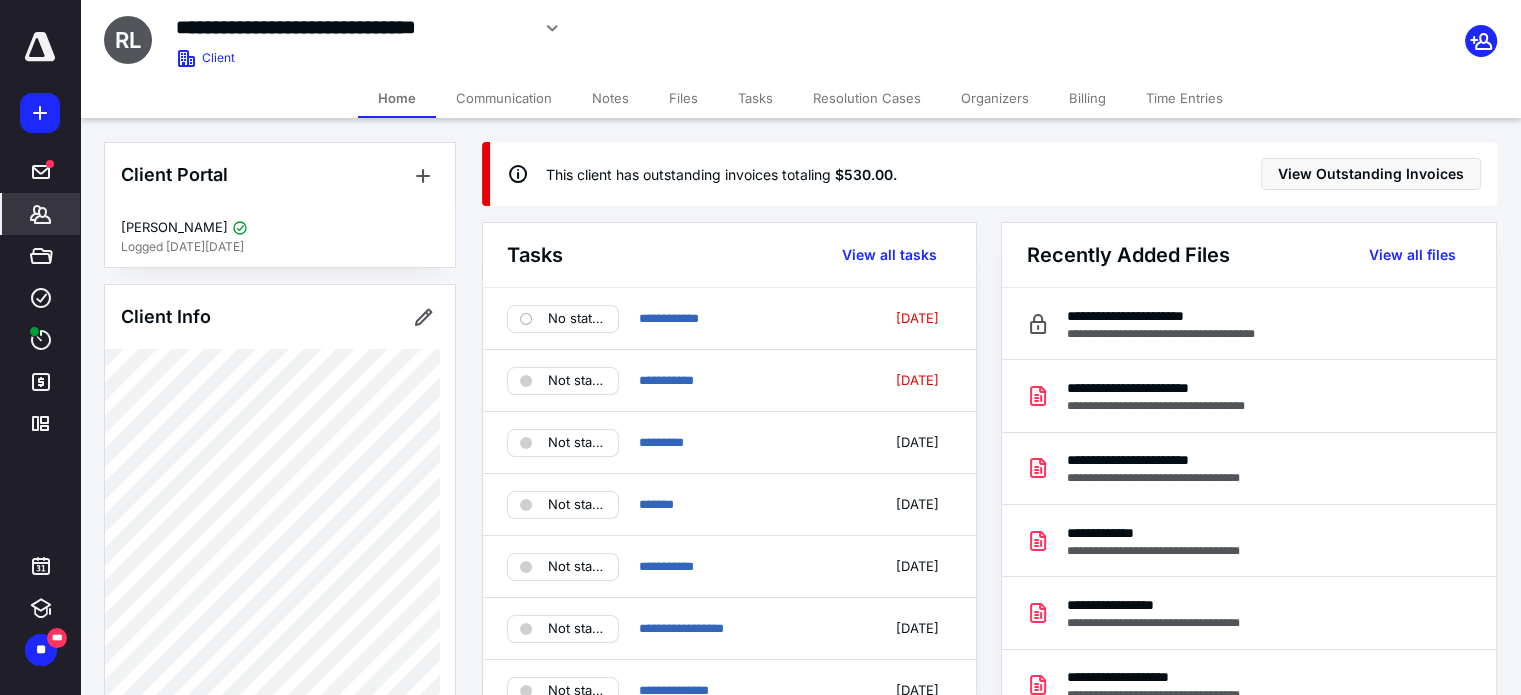 click on "Files" at bounding box center (683, 98) 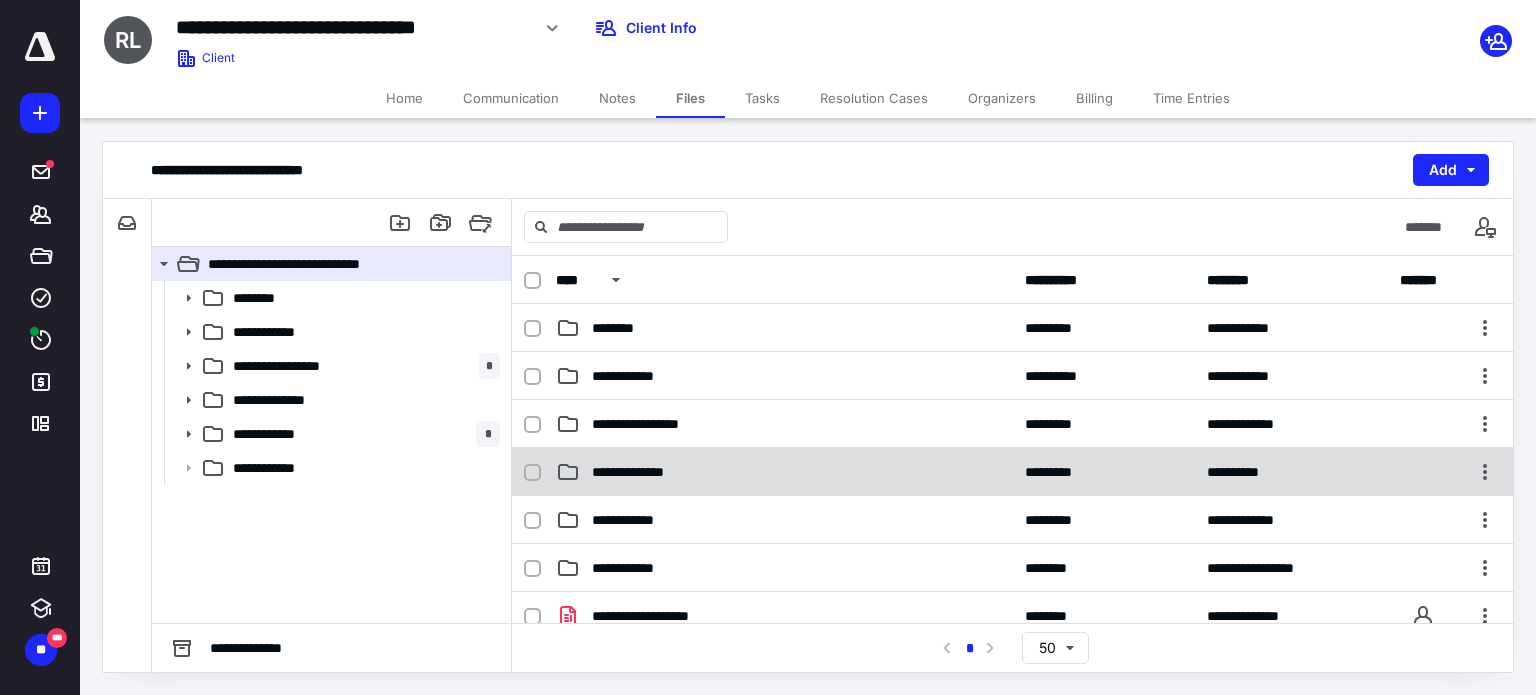 click on "**********" at bounding box center (645, 472) 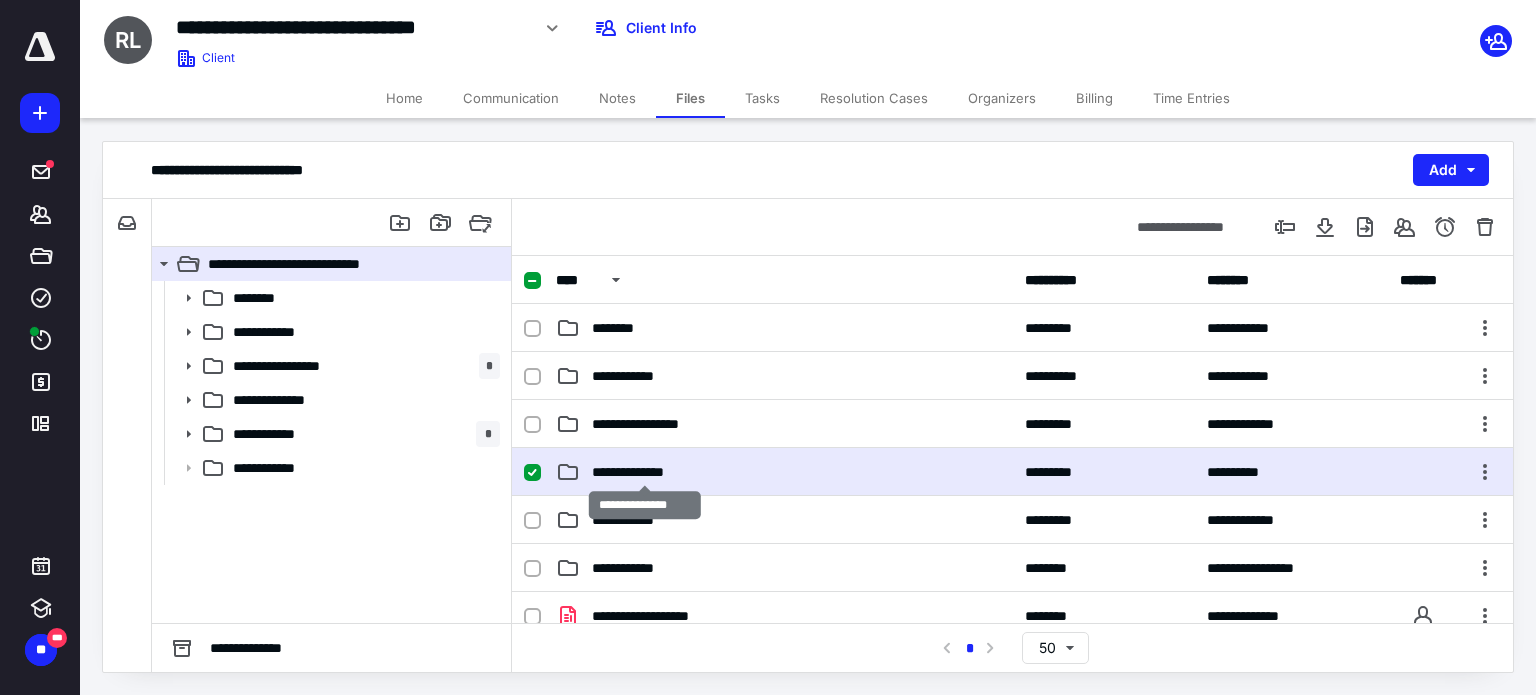 click on "**********" at bounding box center [645, 472] 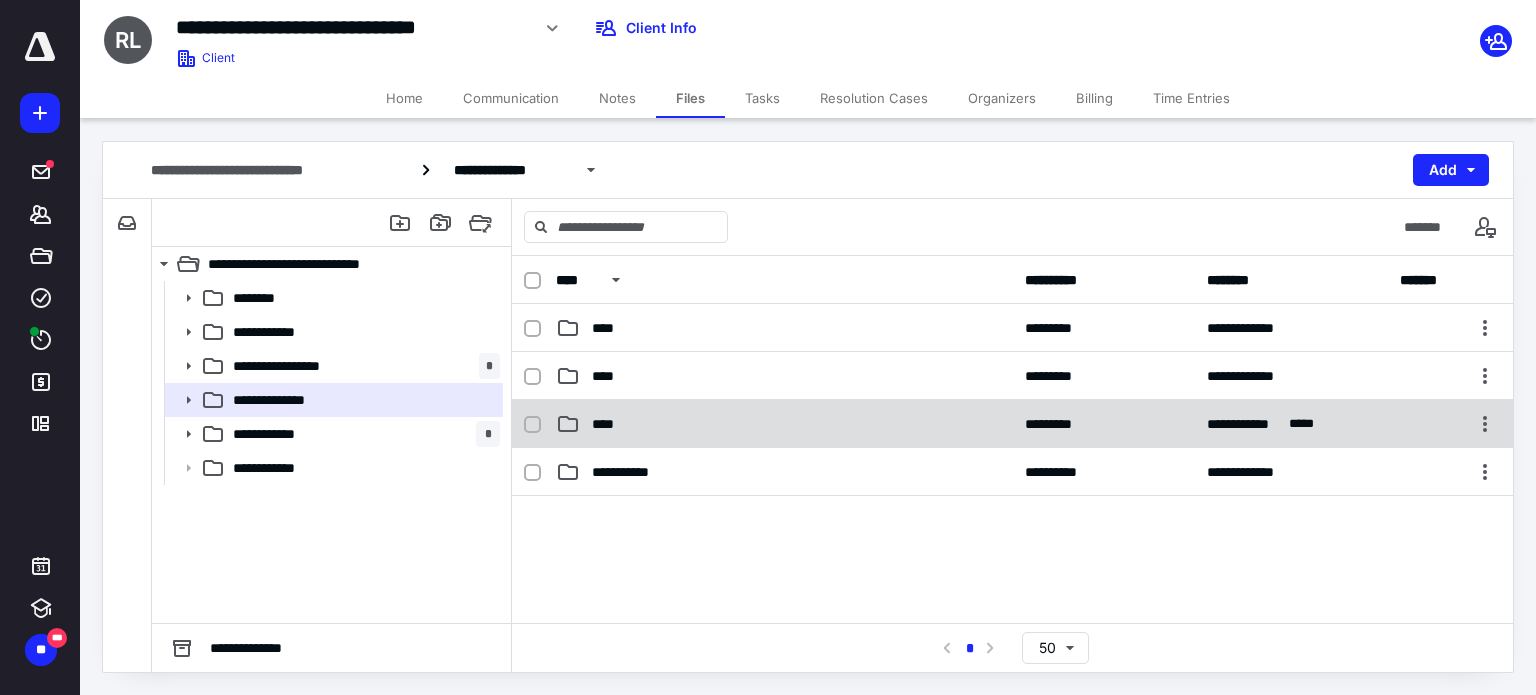 click on "****" at bounding box center [609, 424] 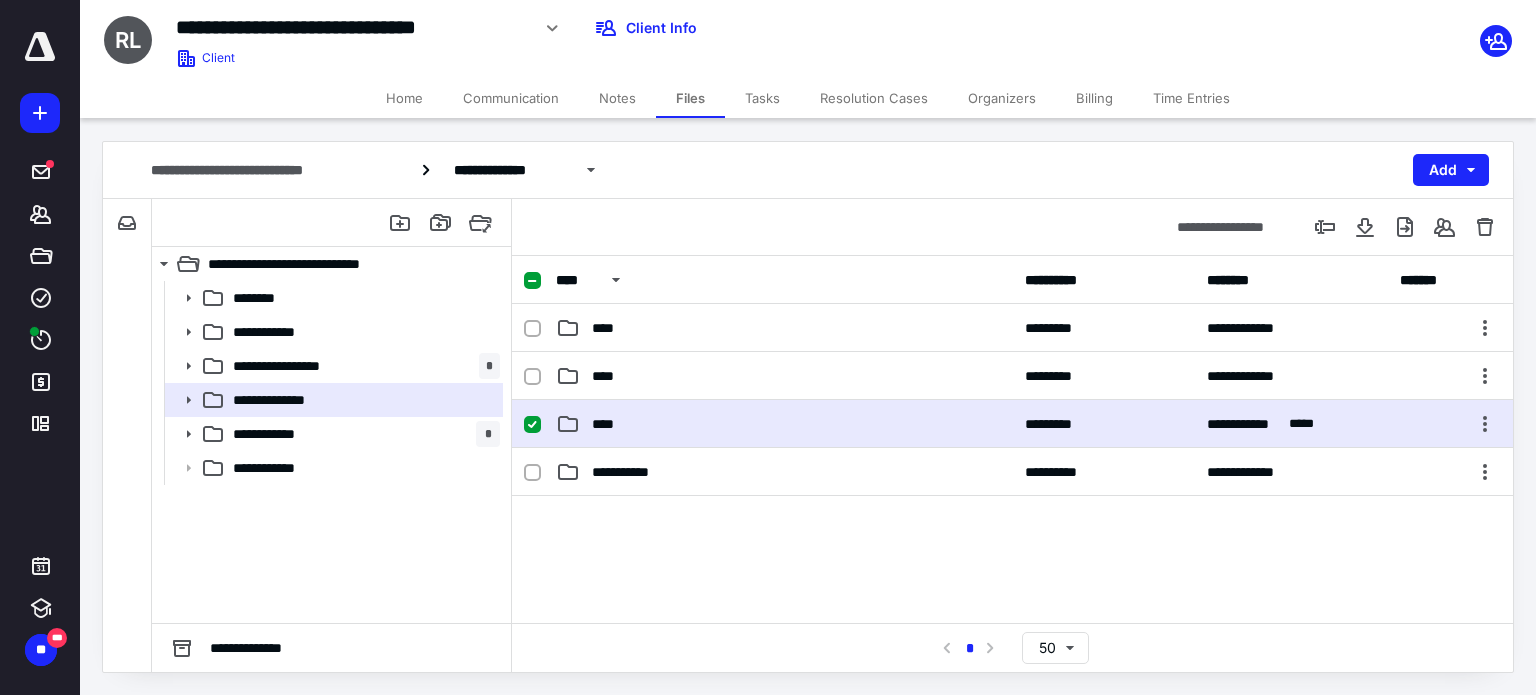 drag, startPoint x: 625, startPoint y: 420, endPoint x: 629, endPoint y: 432, distance: 12.649111 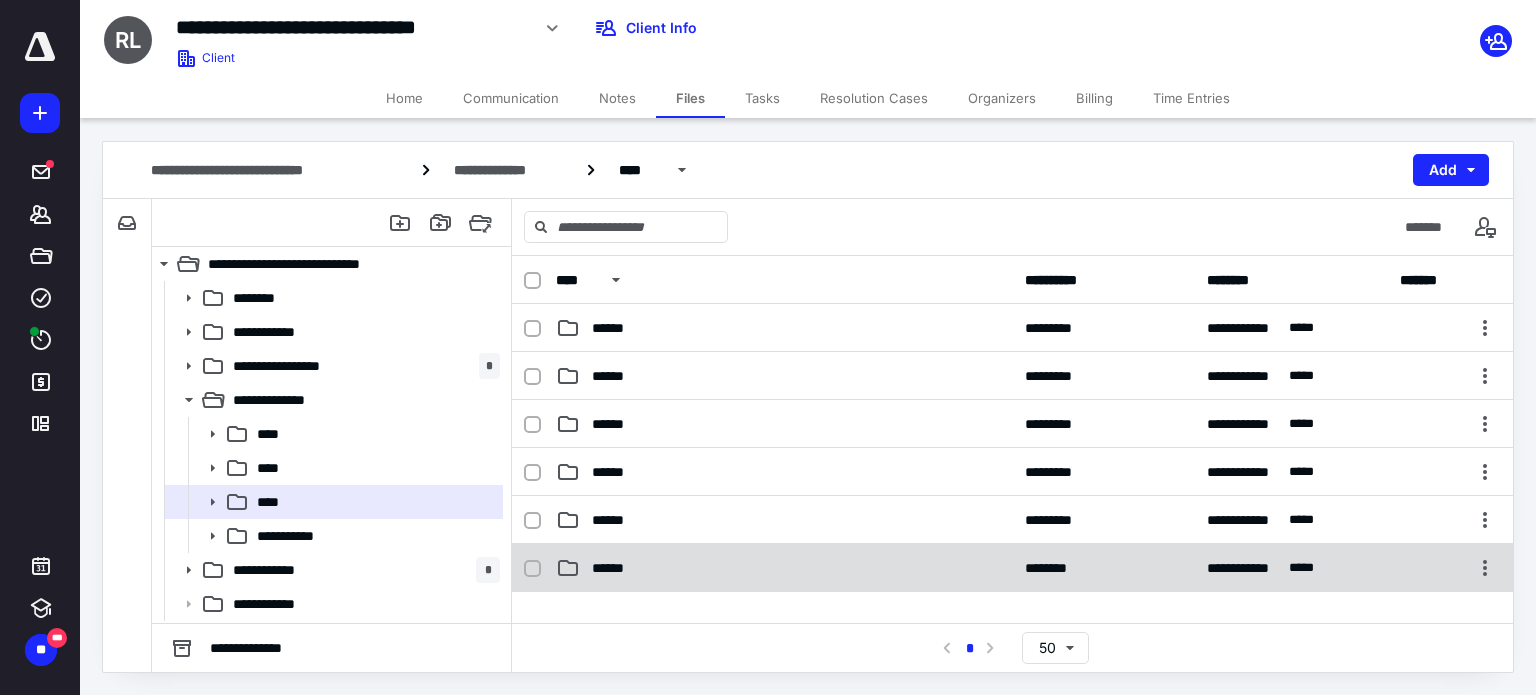 click on "******" at bounding box center [617, 568] 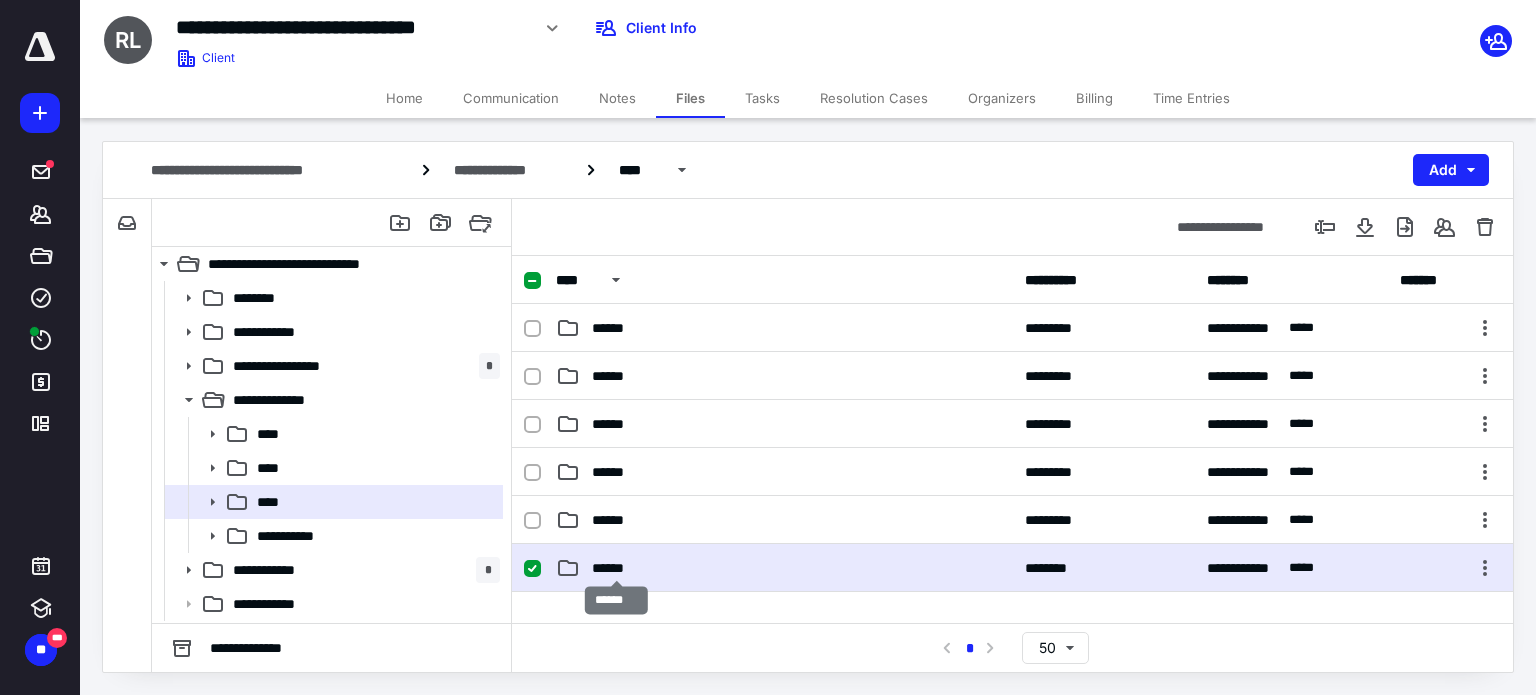 click on "******" at bounding box center (617, 568) 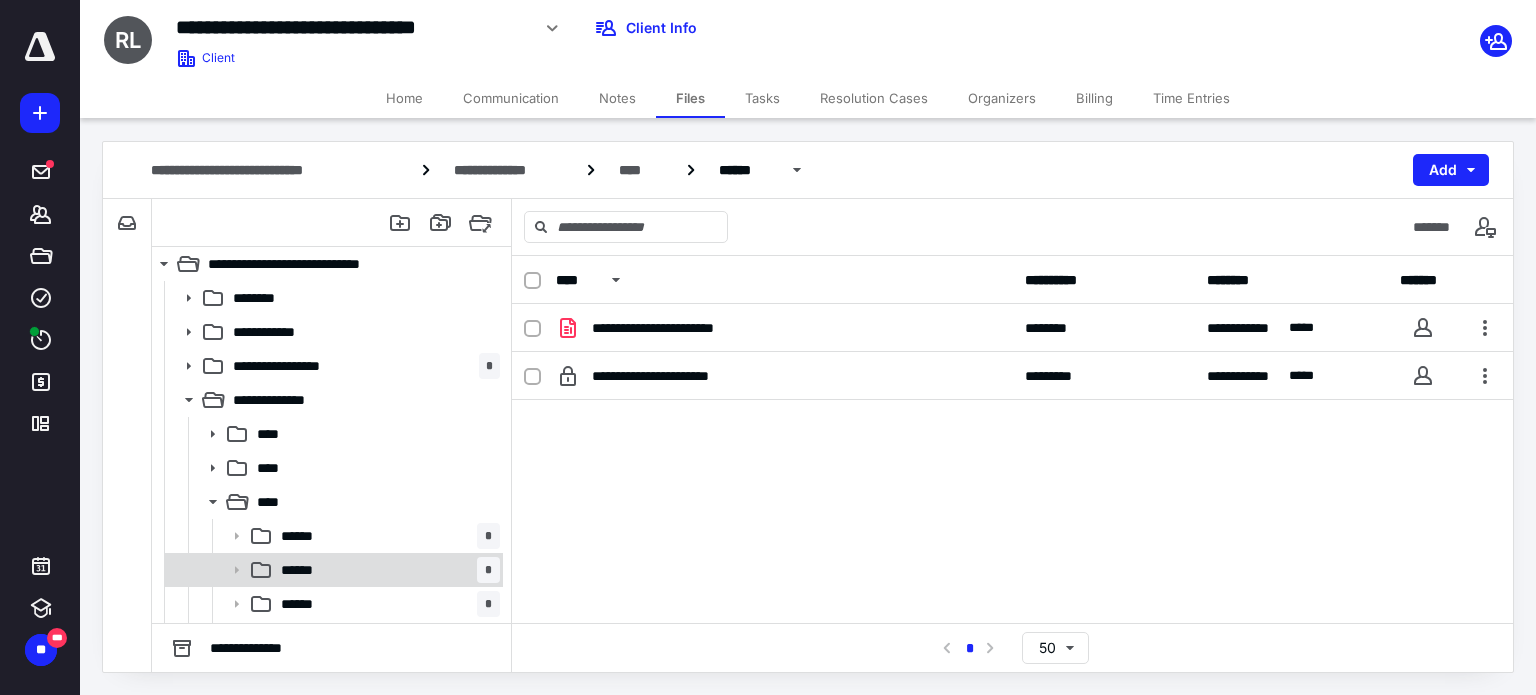 scroll, scrollTop: 200, scrollLeft: 0, axis: vertical 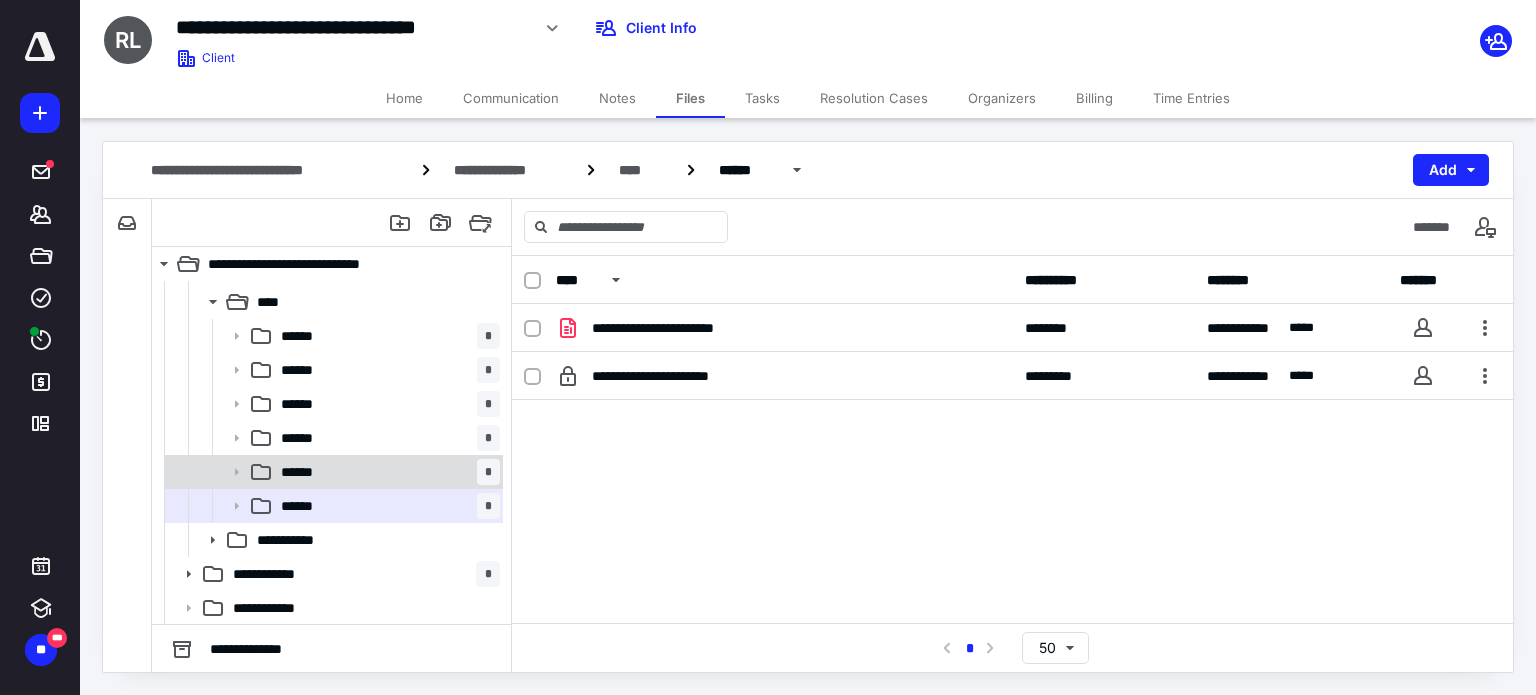 click on "****** *" at bounding box center [386, 472] 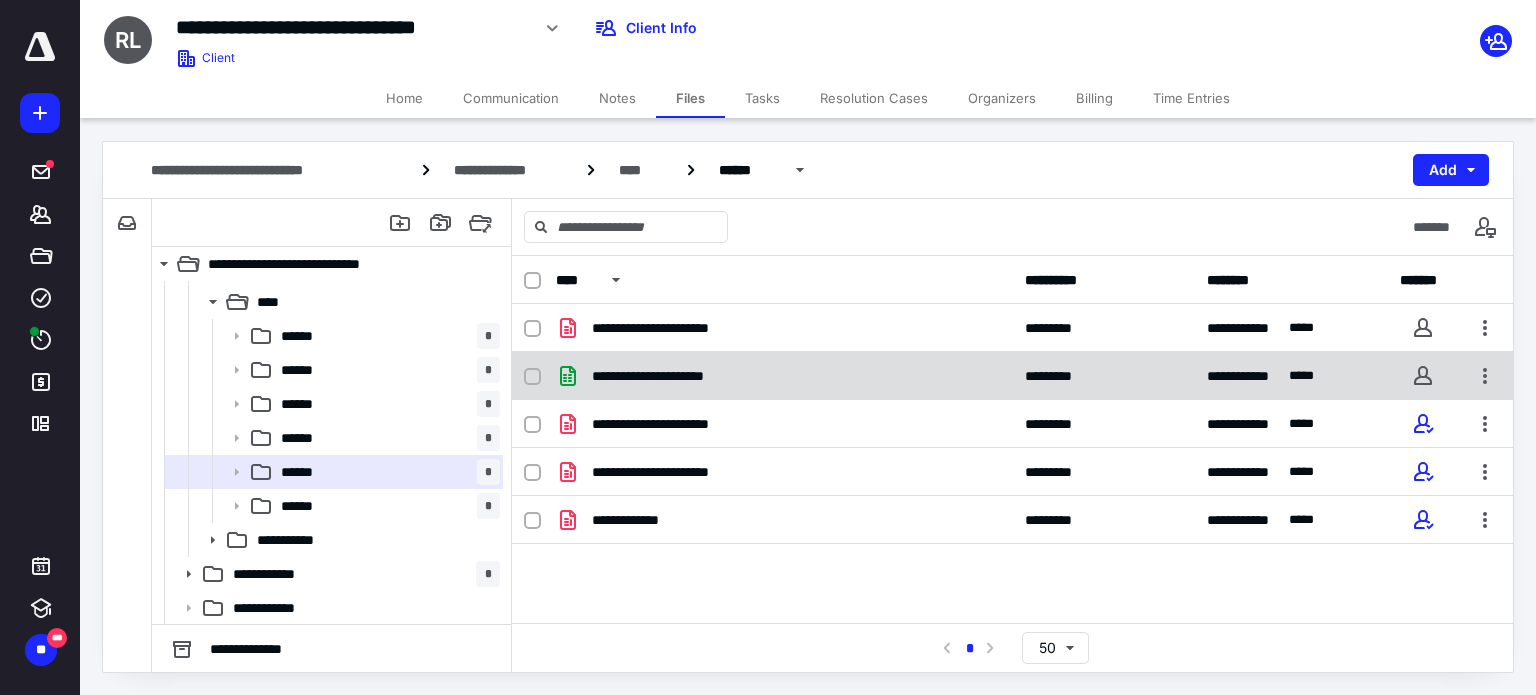 click on "**********" at bounding box center [784, 376] 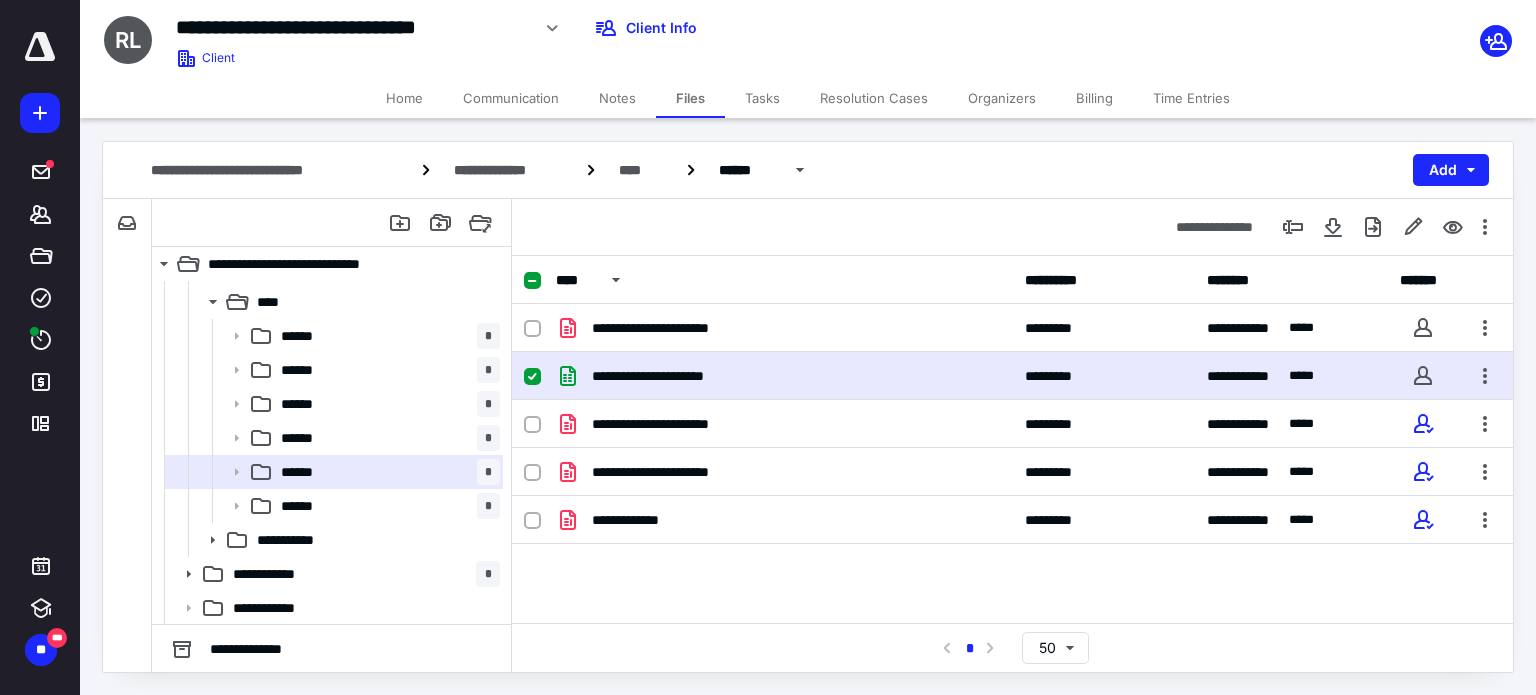 click on "**********" at bounding box center (784, 376) 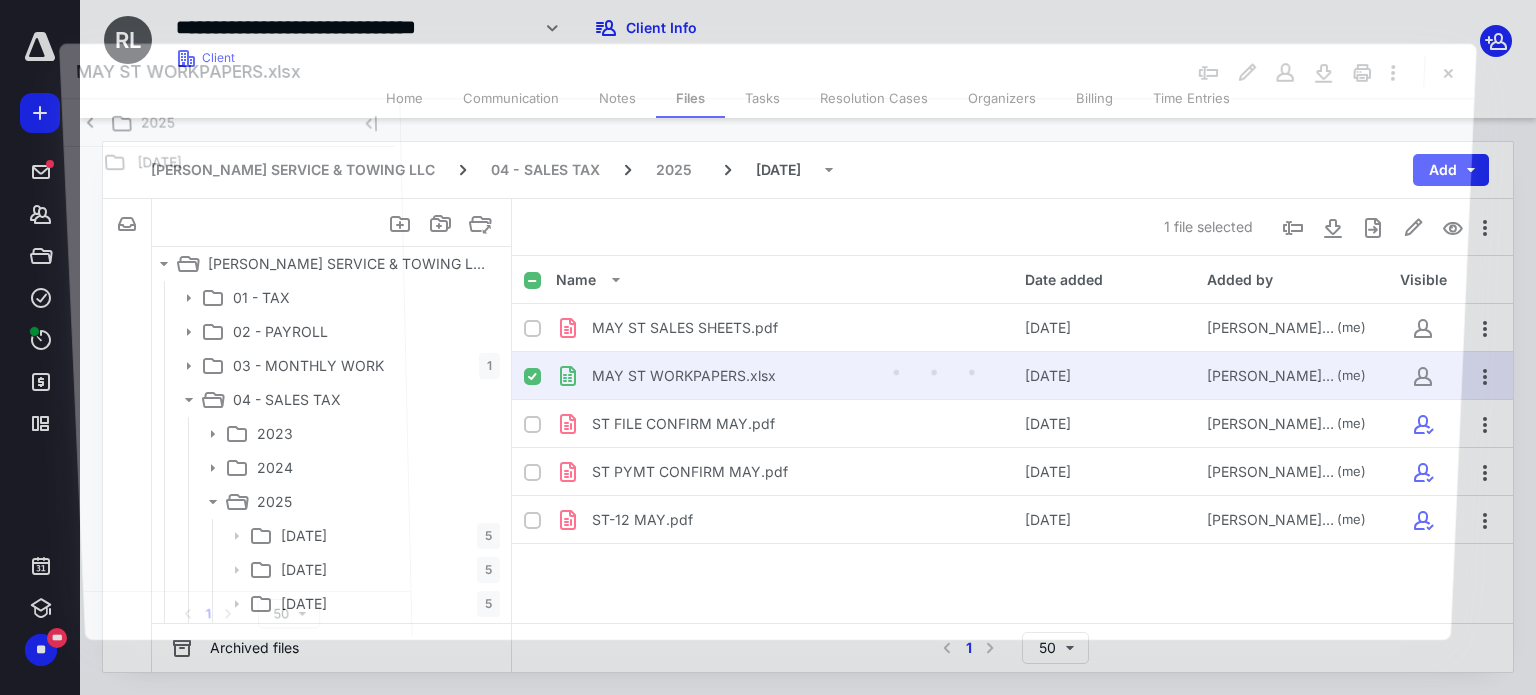 scroll, scrollTop: 200, scrollLeft: 0, axis: vertical 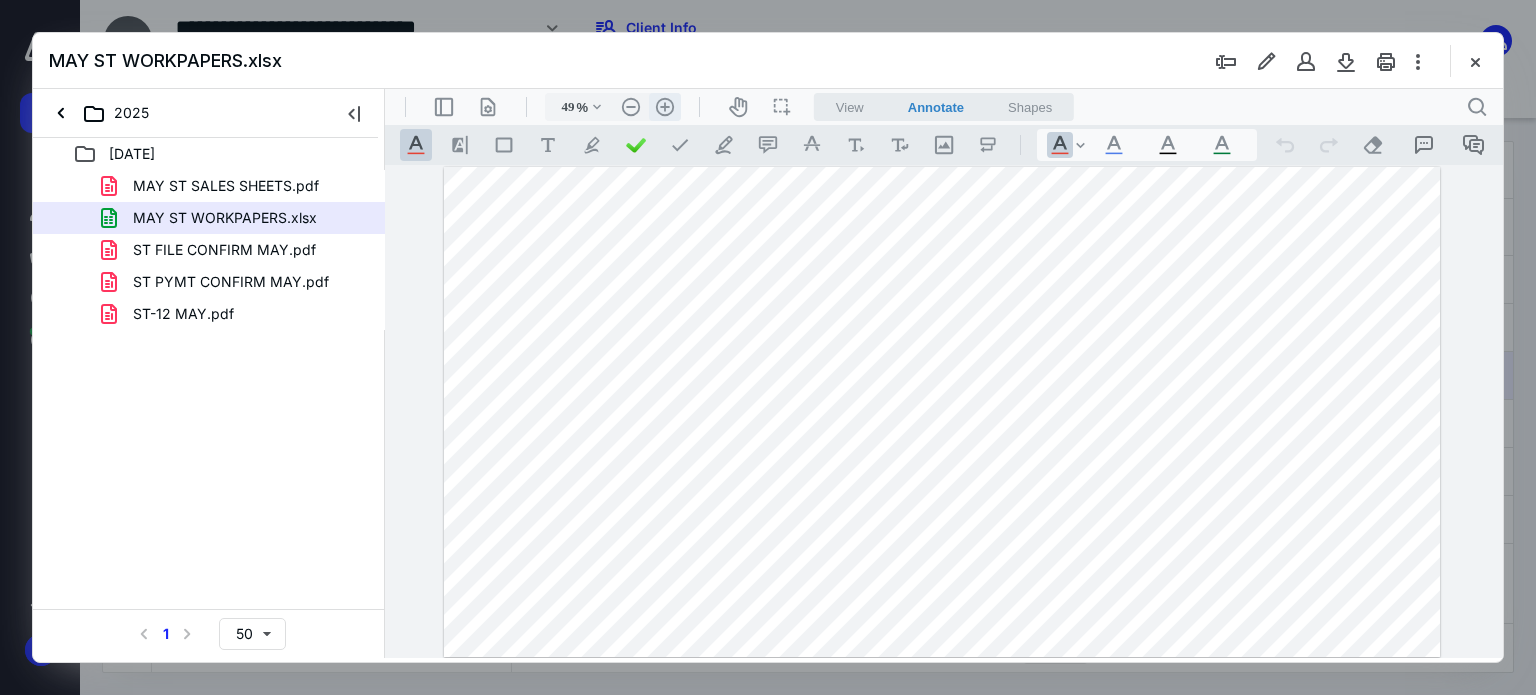 click on ".cls-1{fill:#abb0c4;} icon - header - zoom - in - line" at bounding box center (665, 107) 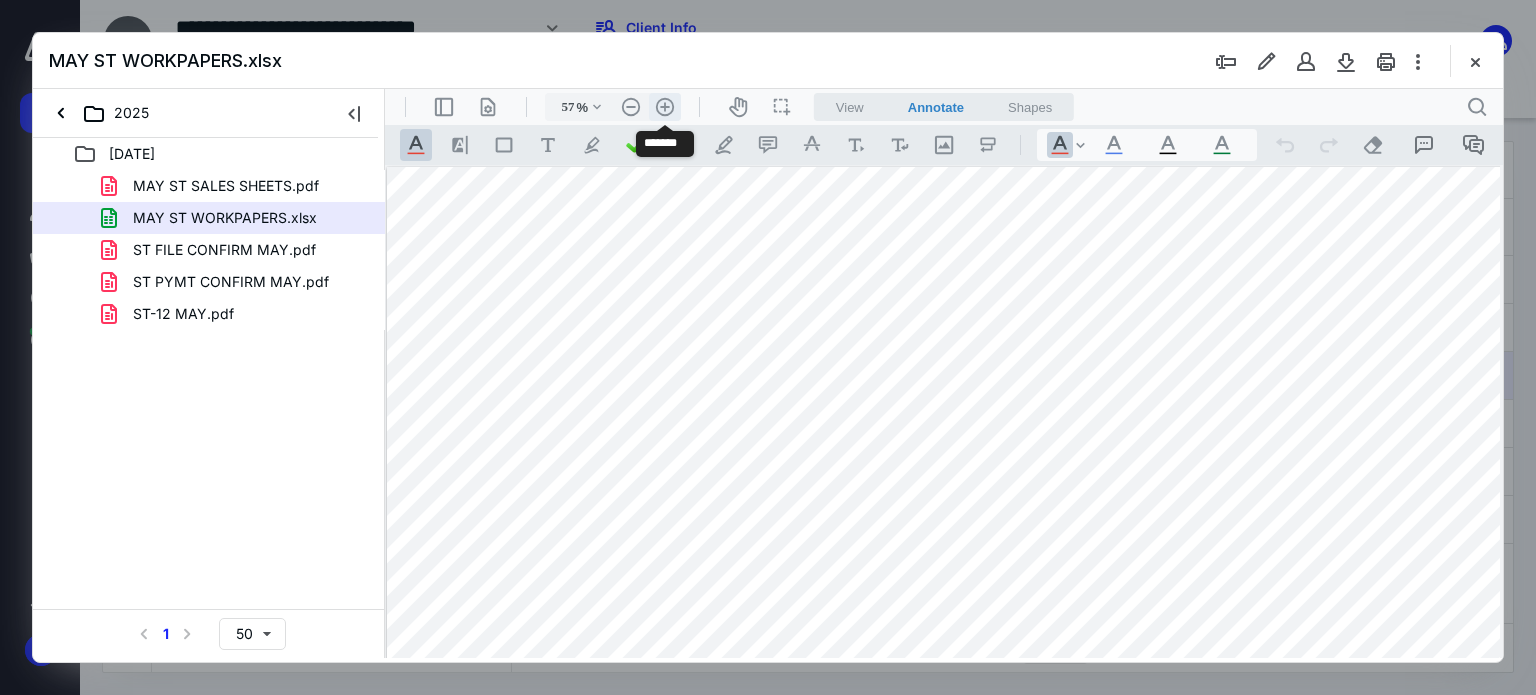 click on ".cls-1{fill:#abb0c4;} icon - header - zoom - in - line" at bounding box center [665, 107] 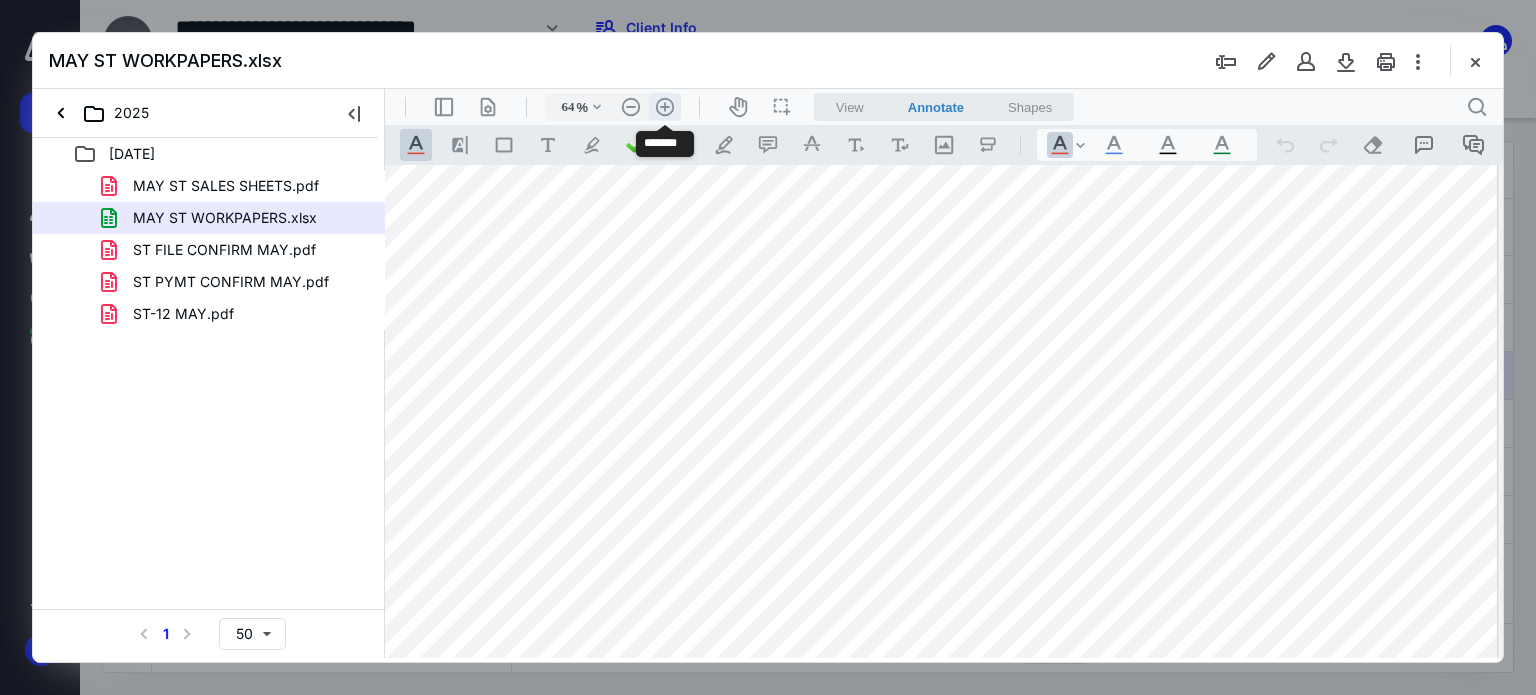 click on ".cls-1{fill:#abb0c4;} icon - header - zoom - in - line" at bounding box center (665, 107) 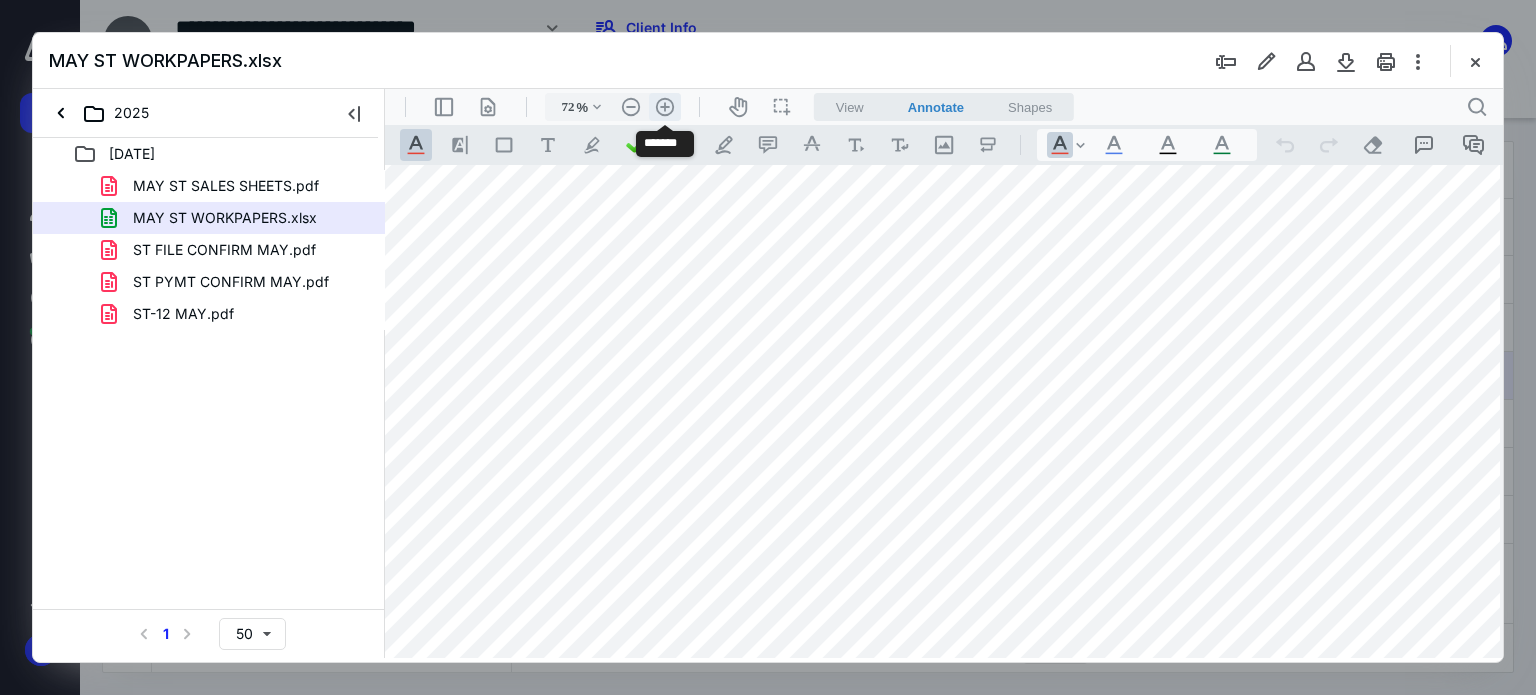 scroll, scrollTop: 96, scrollLeft: 179, axis: both 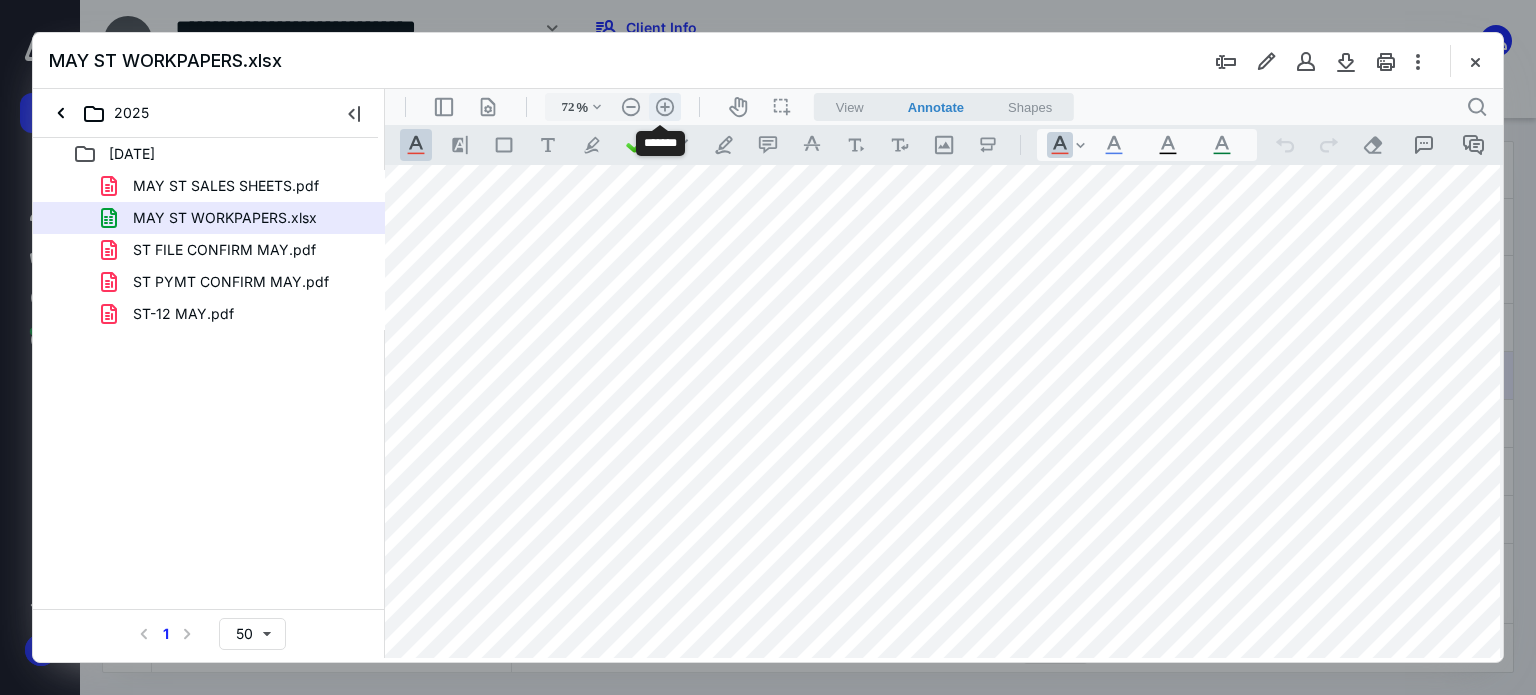 click on ".cls-1{fill:#abb0c4;} icon - header - zoom - in - line" at bounding box center (665, 107) 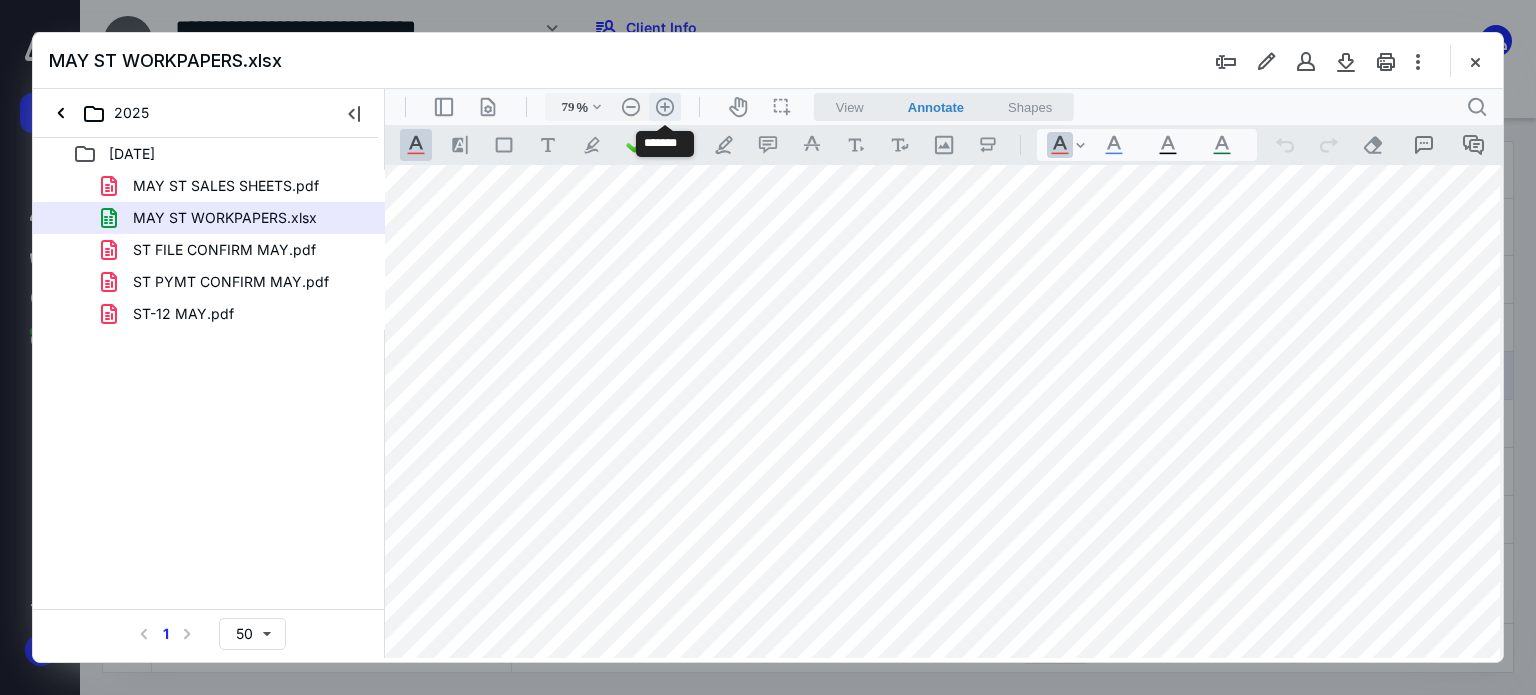 scroll, scrollTop: 128, scrollLeft: 256, axis: both 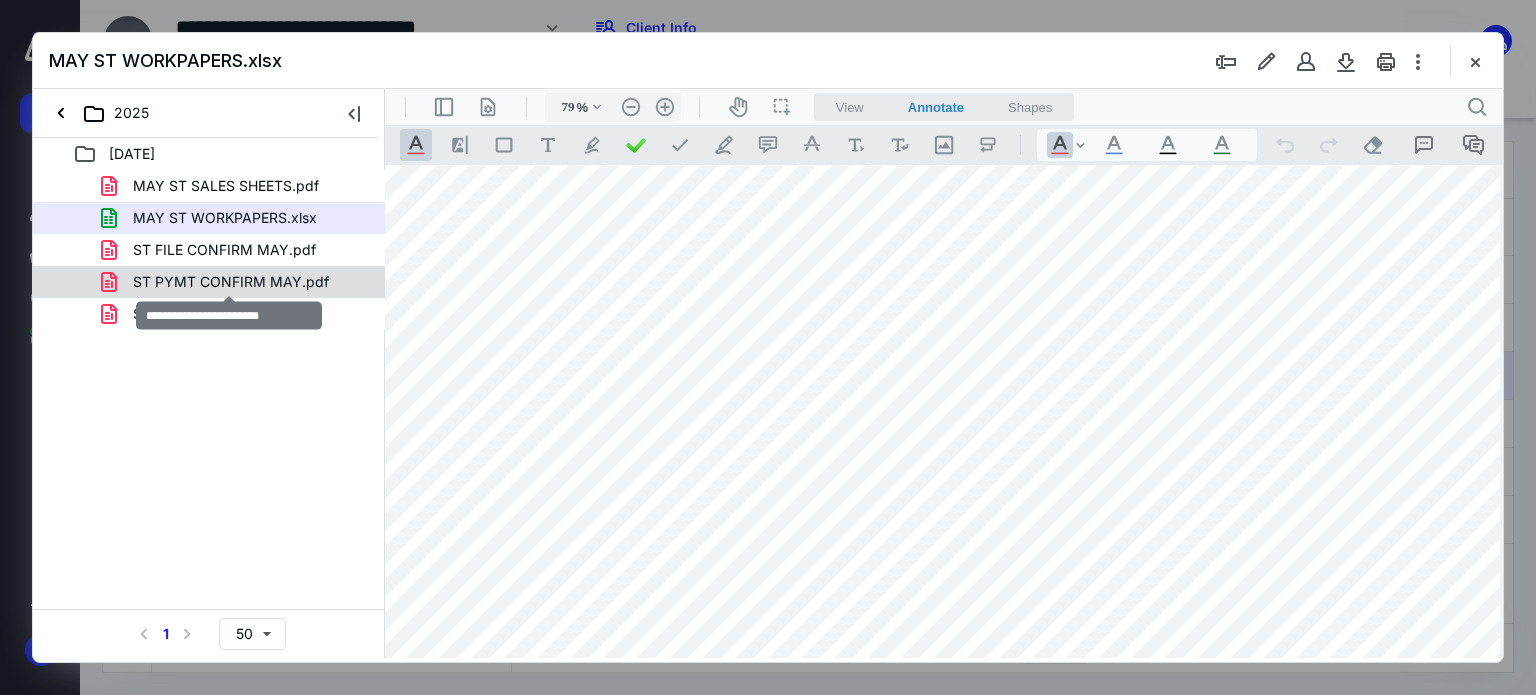 click on "ST PYMT CONFIRM MAY.pdf" at bounding box center [231, 282] 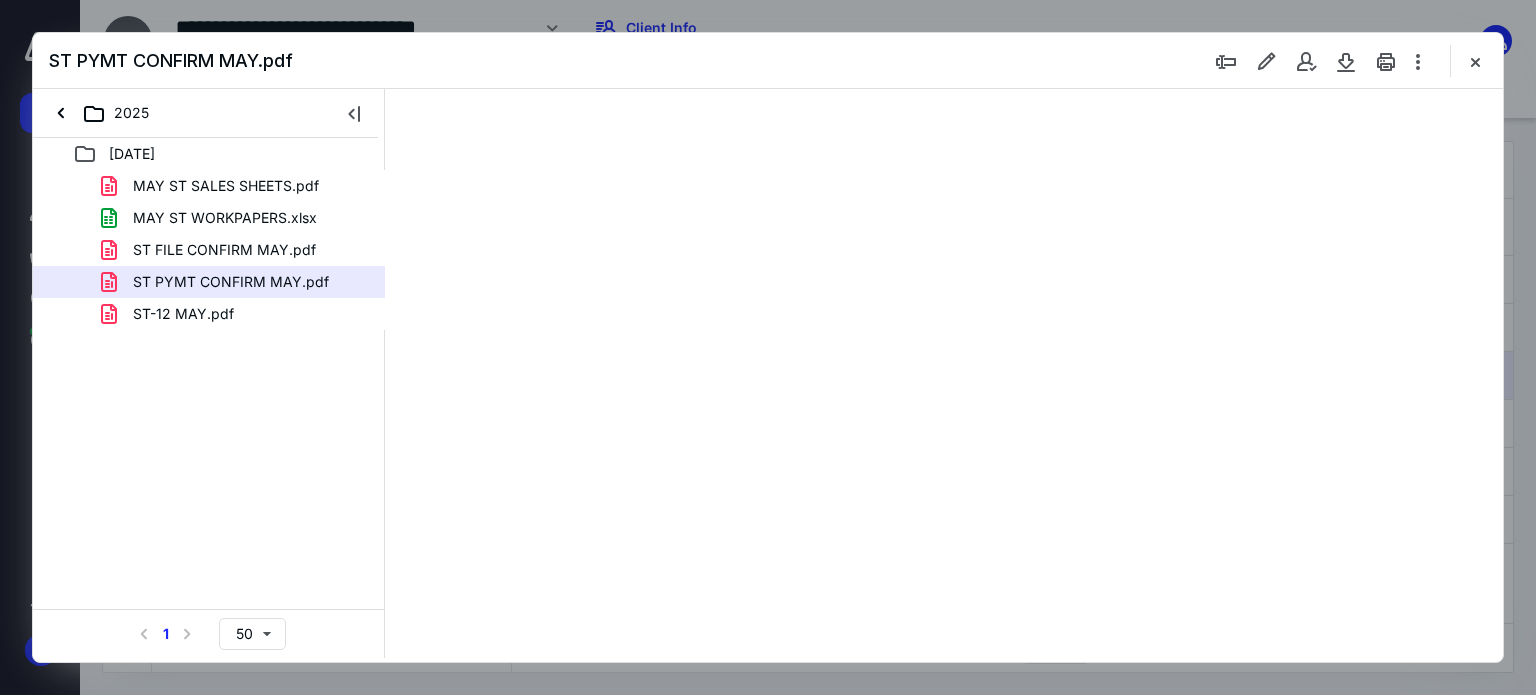 scroll, scrollTop: 0, scrollLeft: 0, axis: both 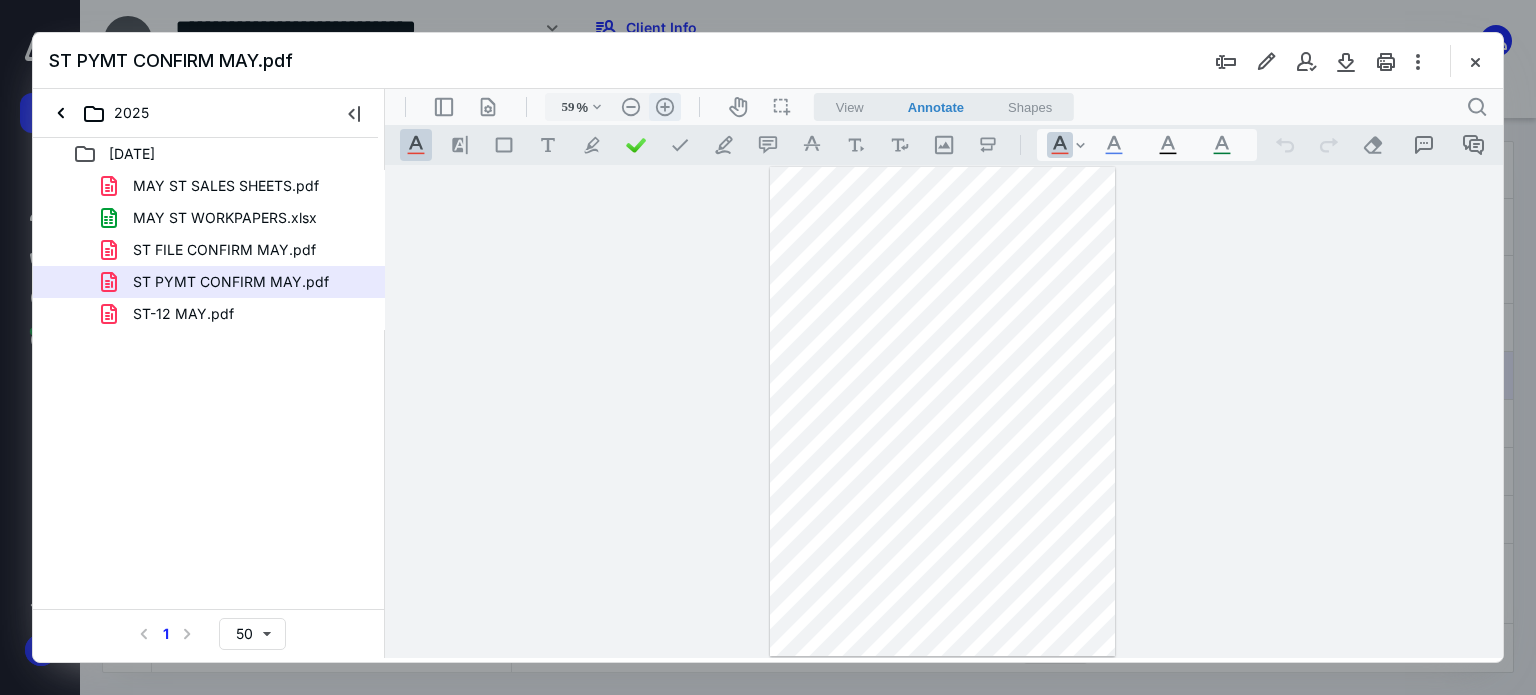 click on ".cls-1{fill:#abb0c4;} icon - header - zoom - in - line" at bounding box center (665, 107) 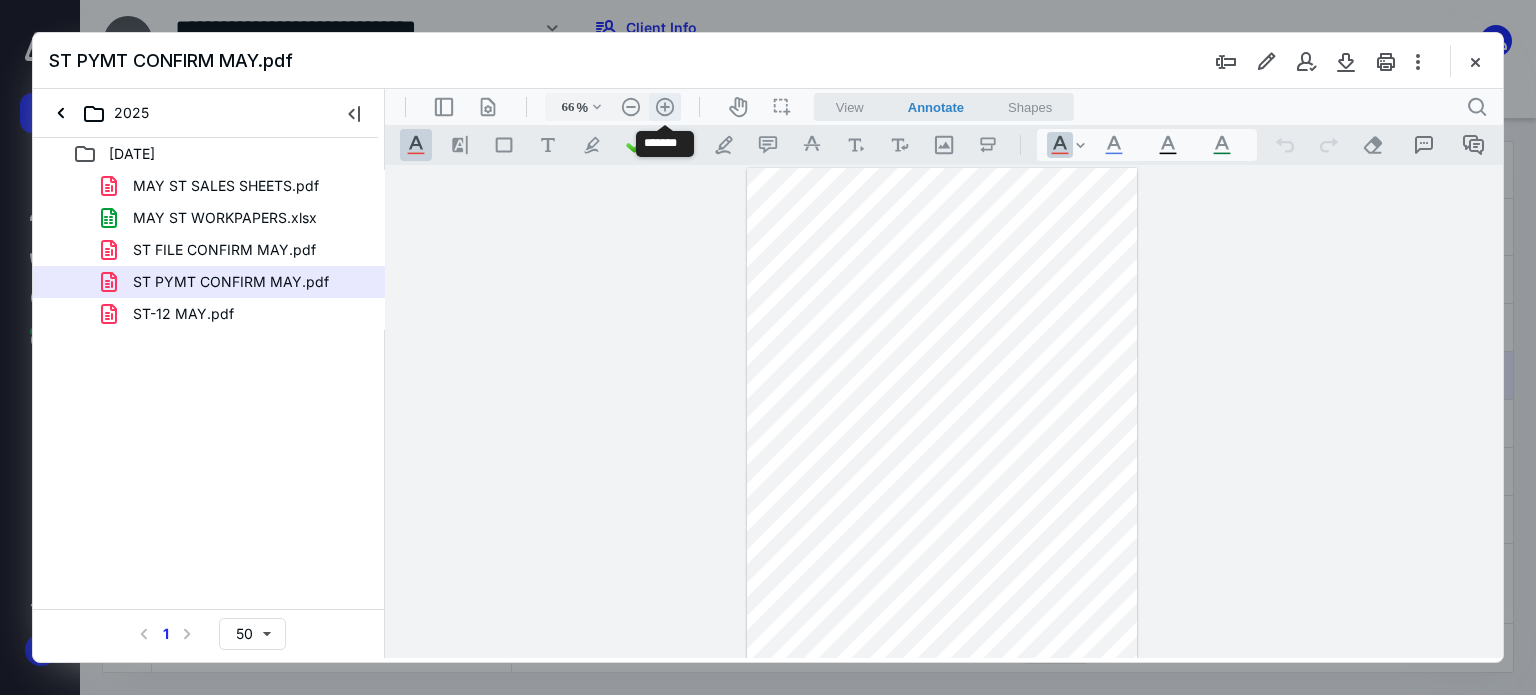 click on ".cls-1{fill:#abb0c4;} icon - header - zoom - in - line" at bounding box center (665, 107) 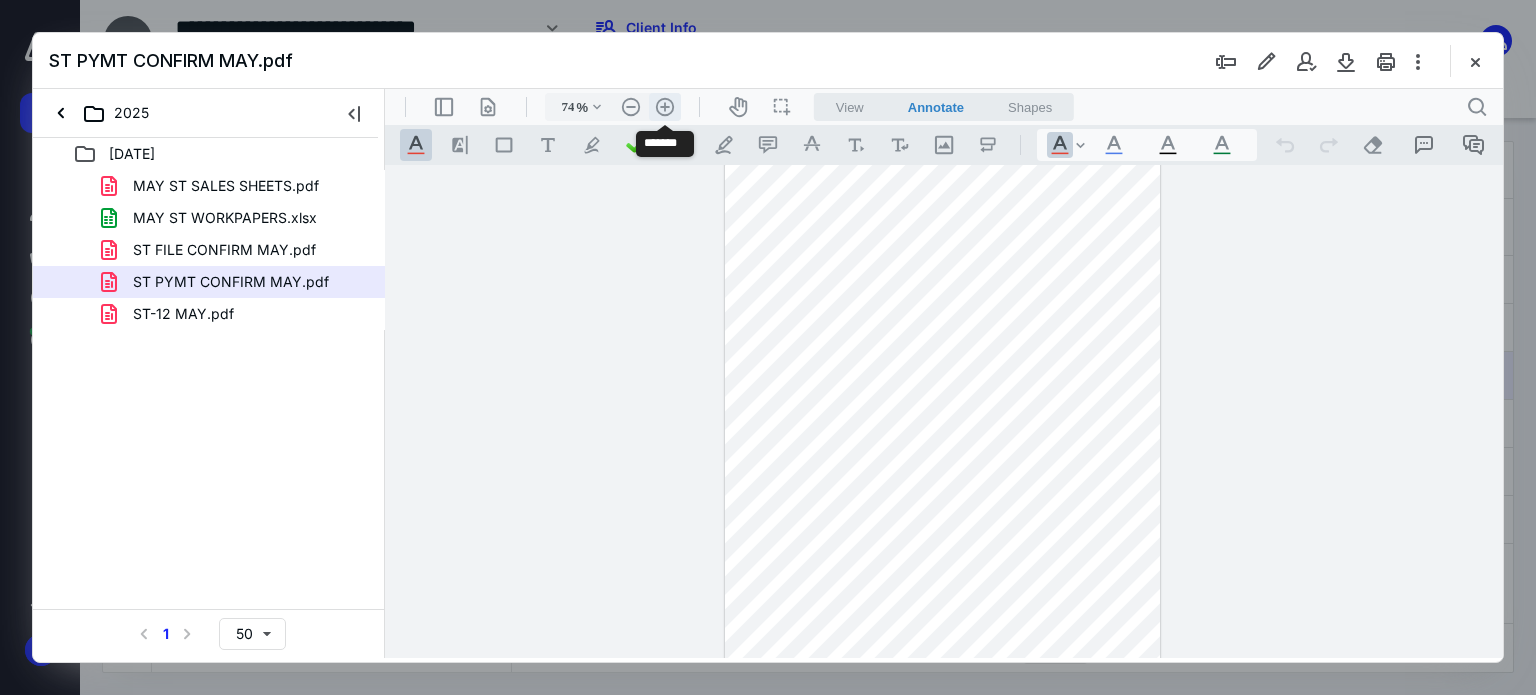 click on ".cls-1{fill:#abb0c4;} icon - header - zoom - in - line" at bounding box center [665, 107] 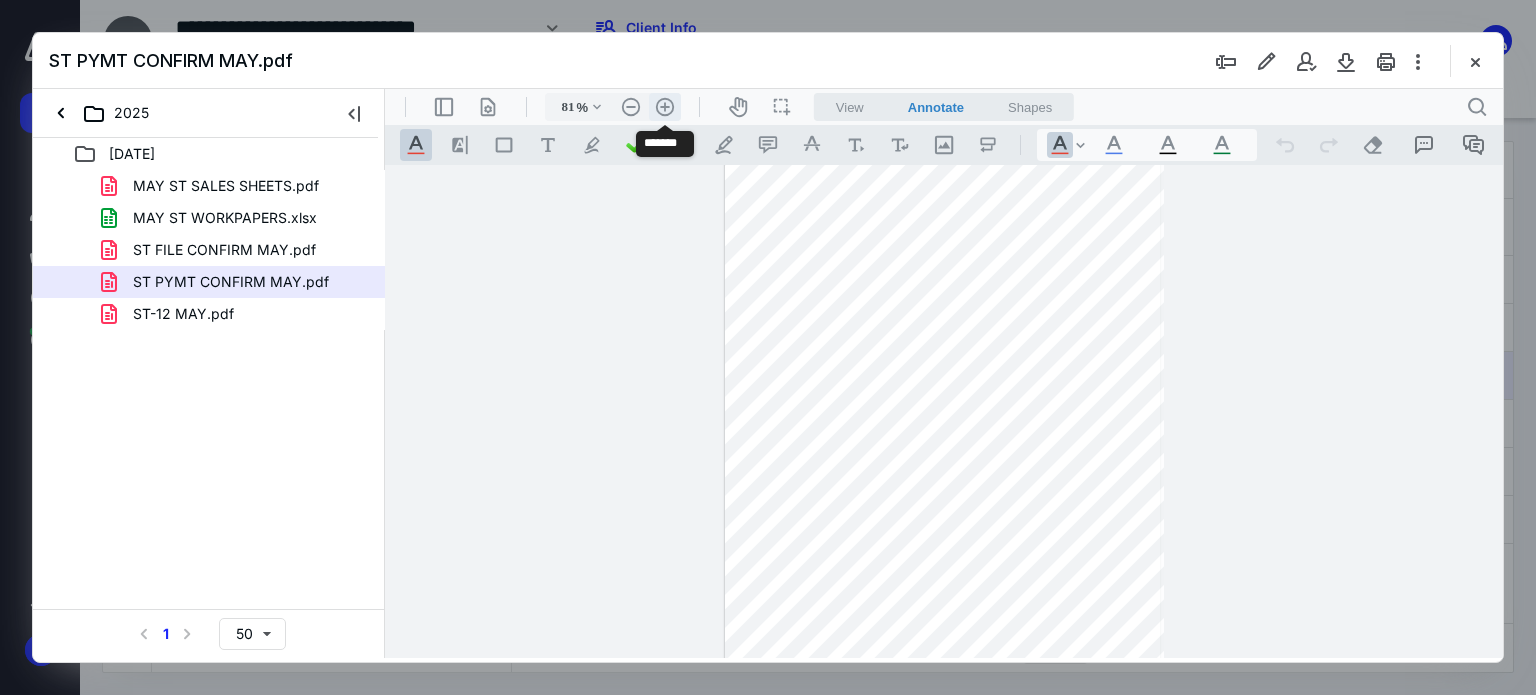 scroll, scrollTop: 81, scrollLeft: 0, axis: vertical 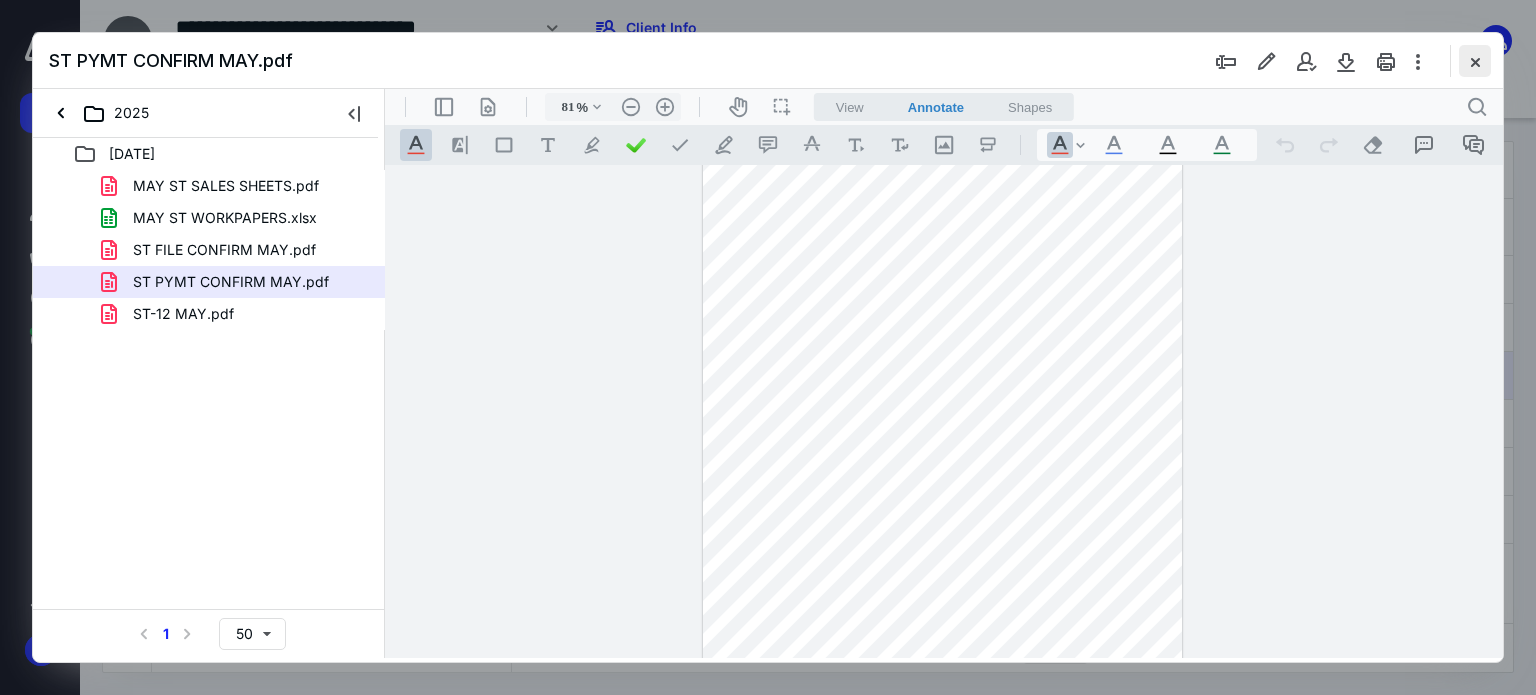 click at bounding box center [1475, 61] 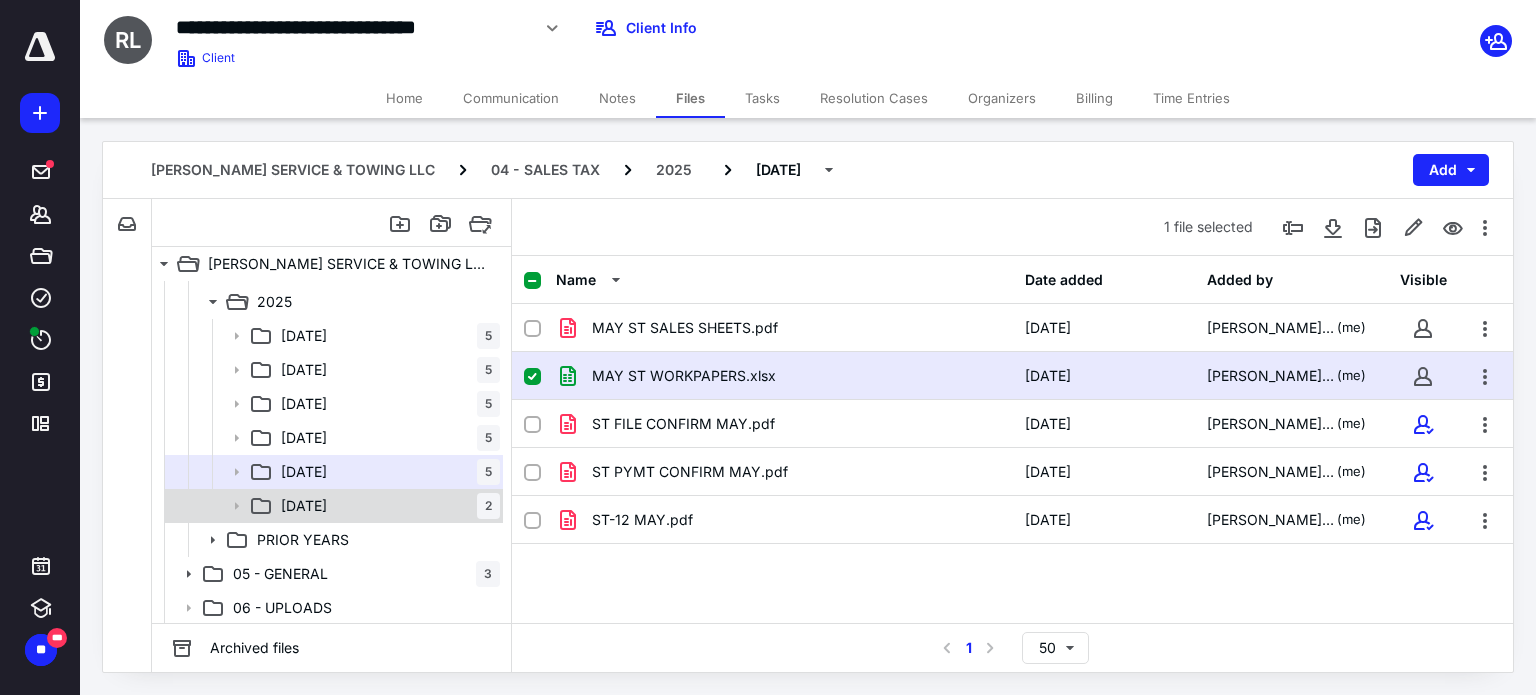 click on "[DATE]" at bounding box center (304, 506) 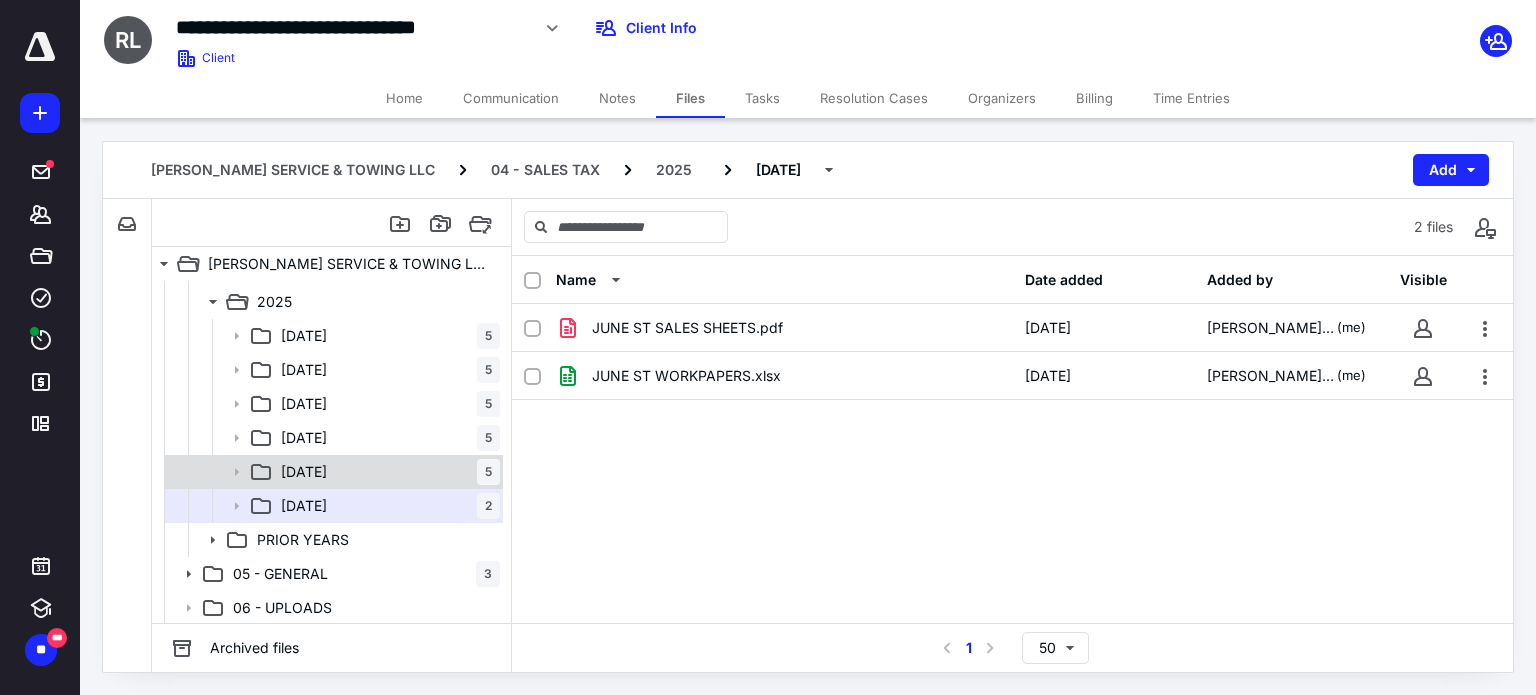 drag, startPoint x: 325, startPoint y: 471, endPoint x: 339, endPoint y: 469, distance: 14.142136 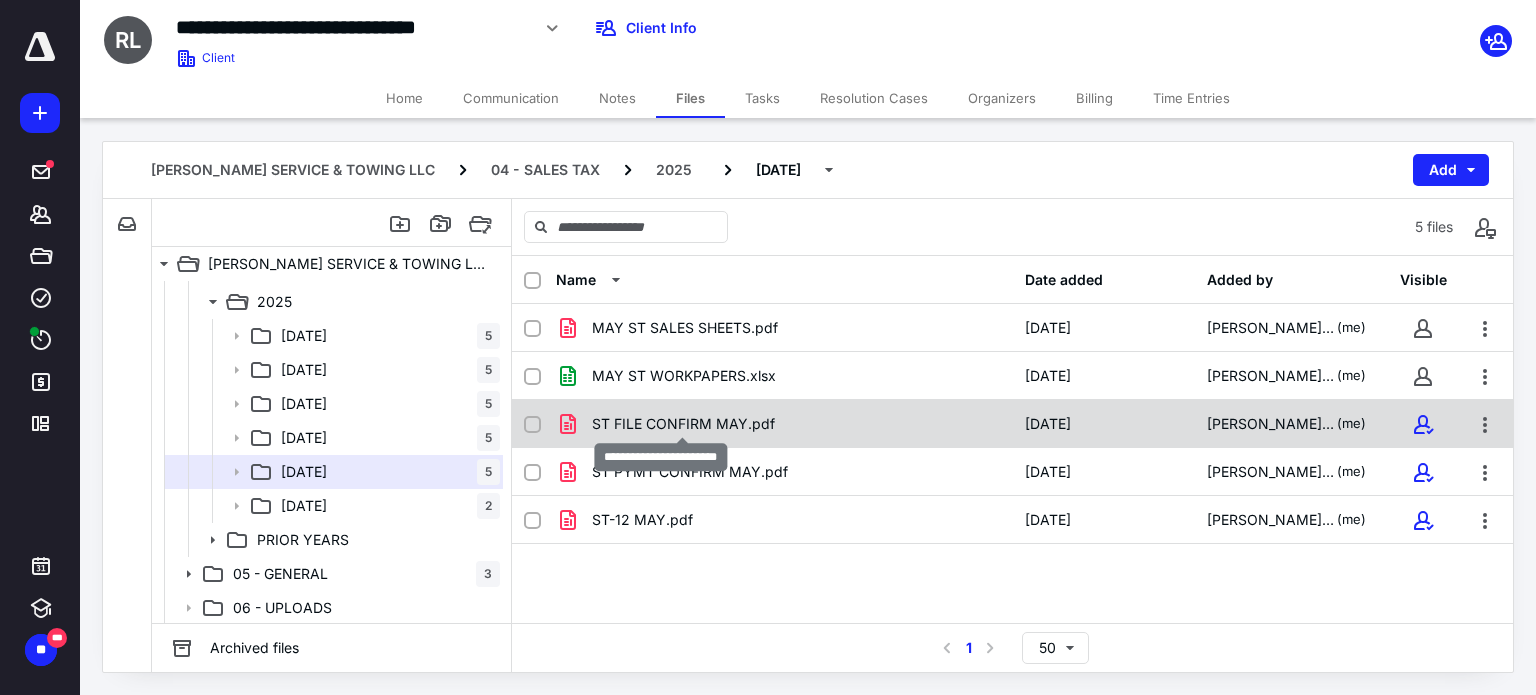 checkbox on "true" 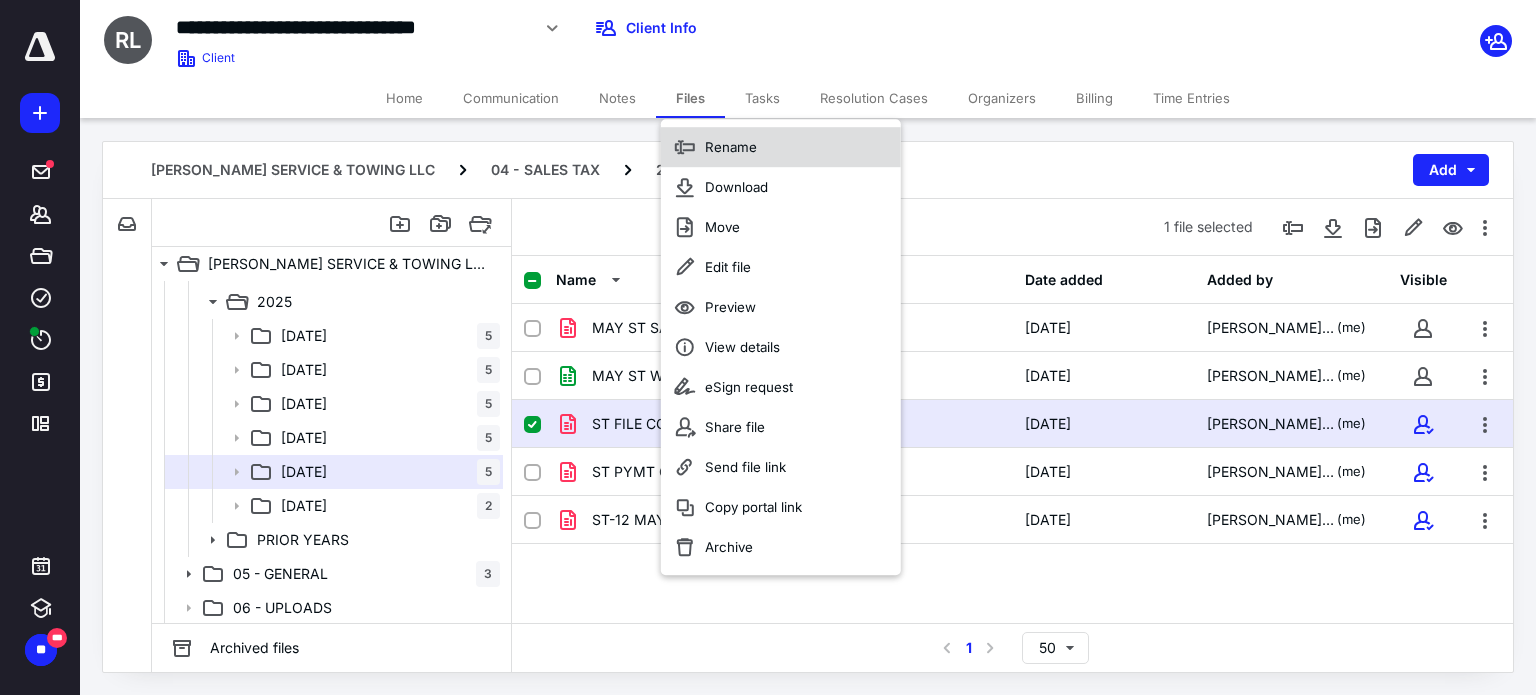 click on "Rename" at bounding box center (781, 147) 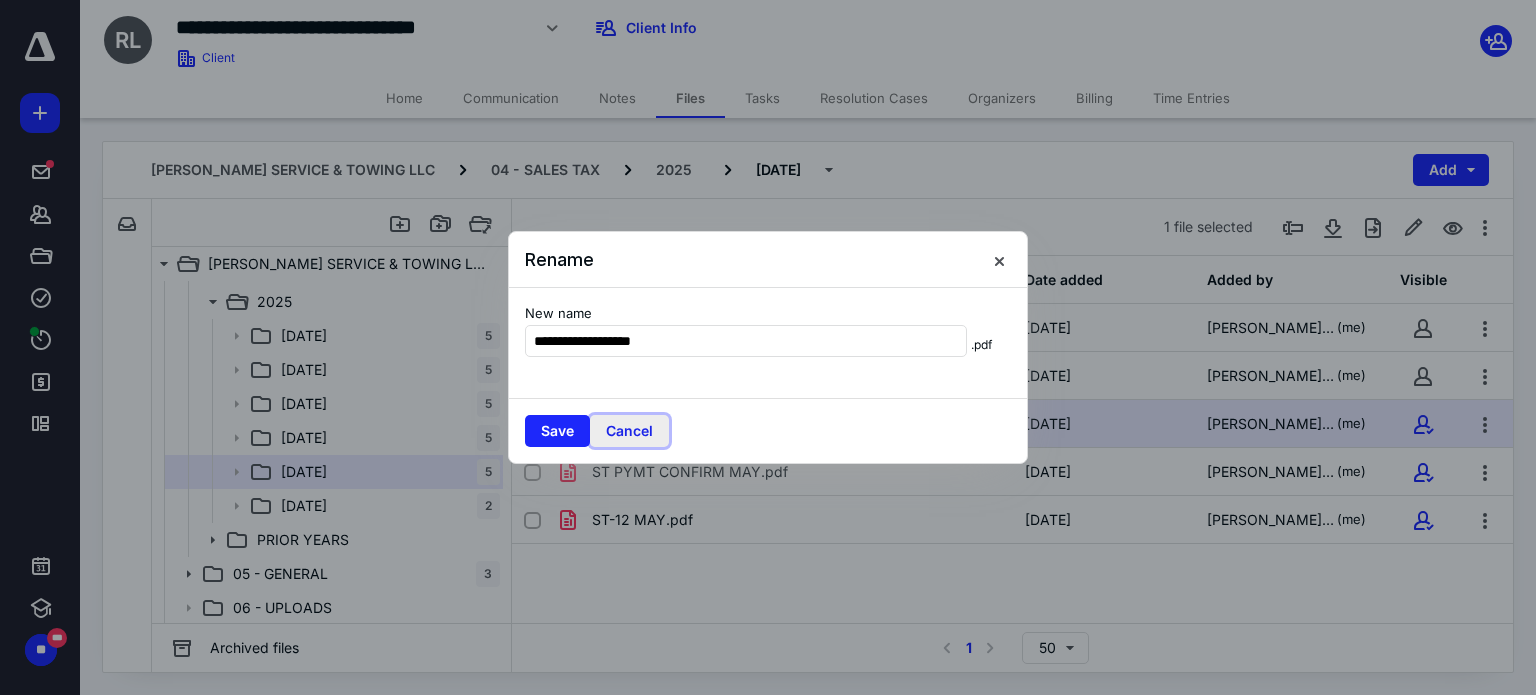 click on "Cancel" at bounding box center (629, 431) 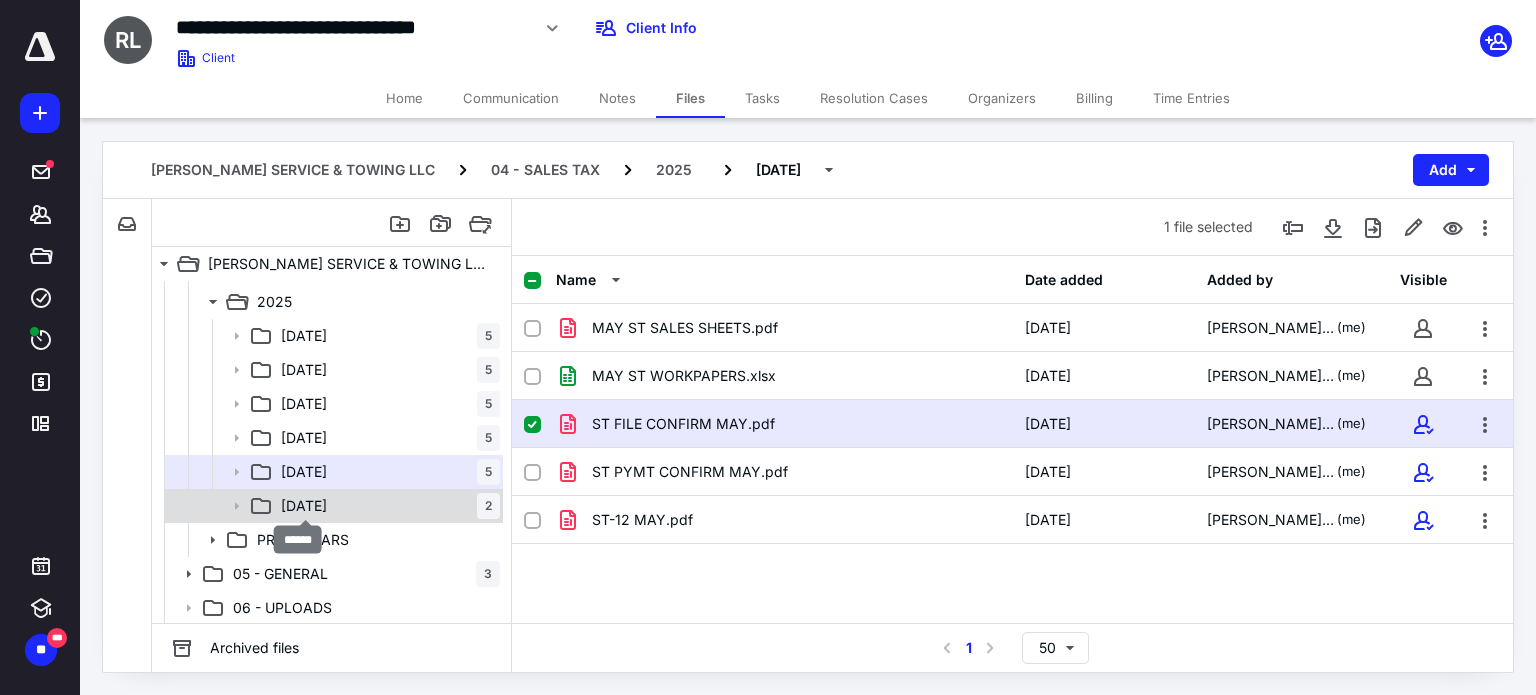 click on "[DATE]" at bounding box center (304, 506) 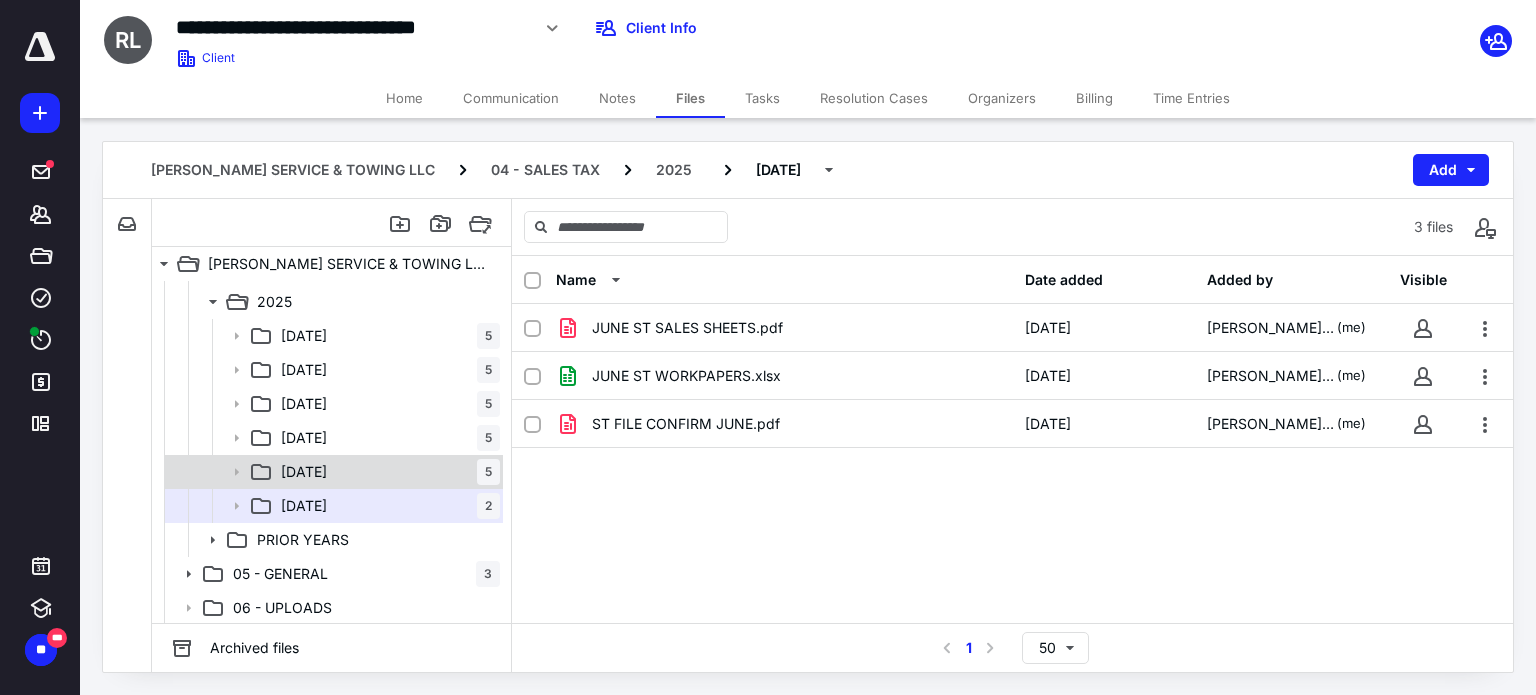 click on "[DATE]" at bounding box center (304, 472) 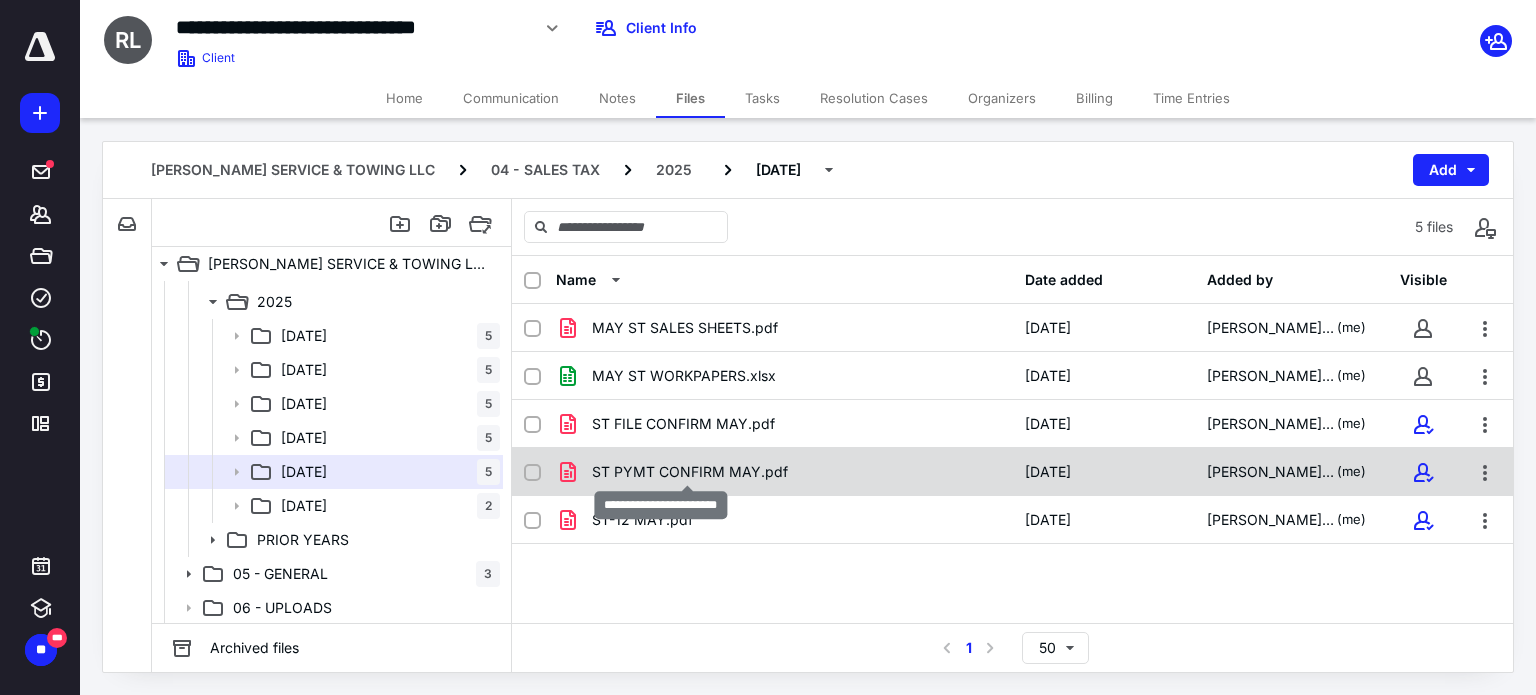 checkbox on "true" 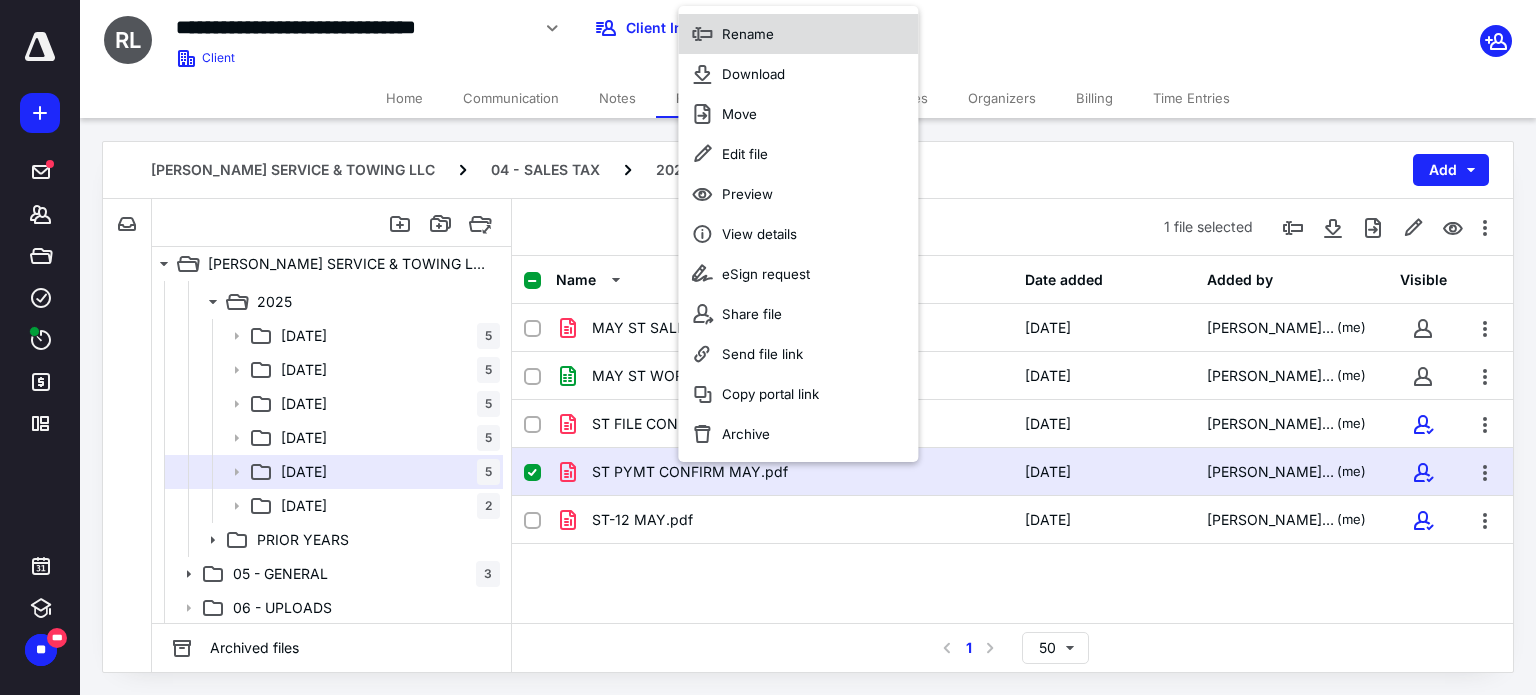 click on "Rename" at bounding box center (748, 34) 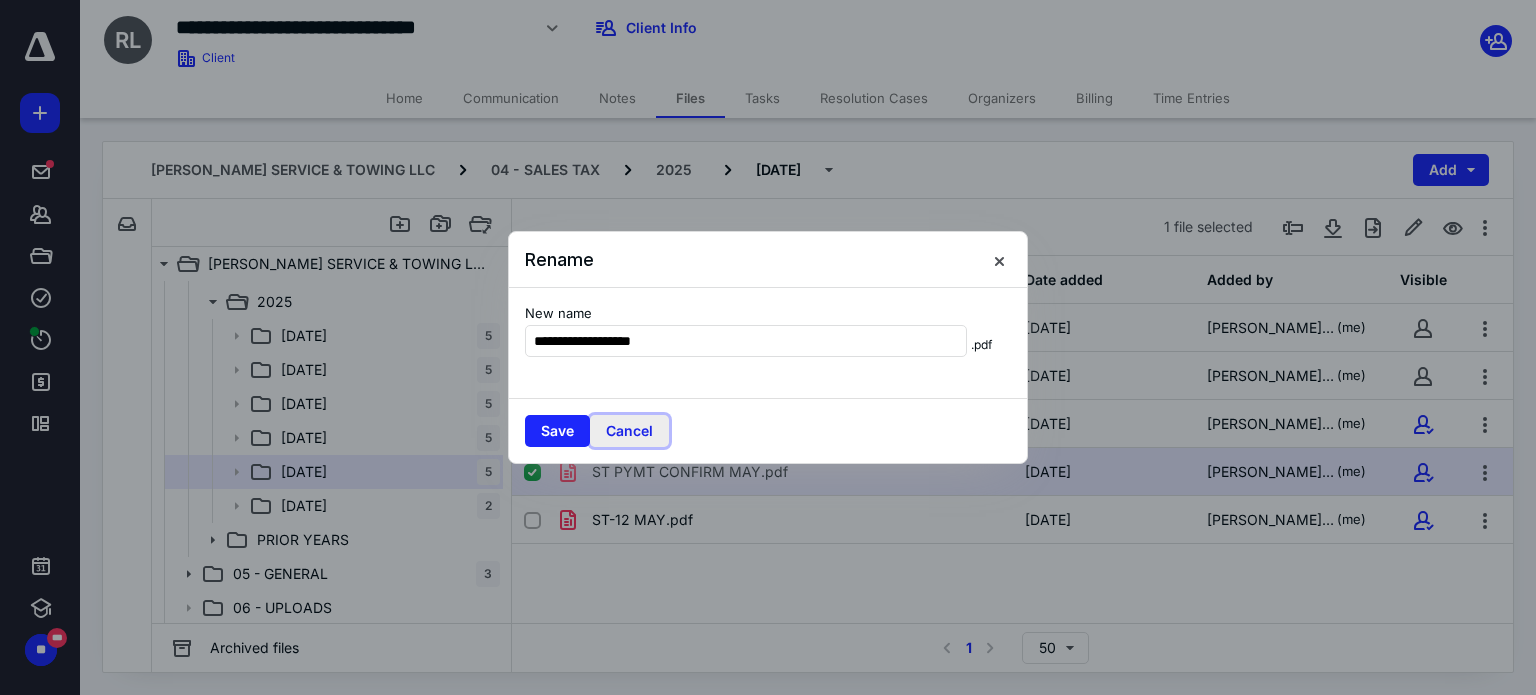 click on "Cancel" at bounding box center (629, 431) 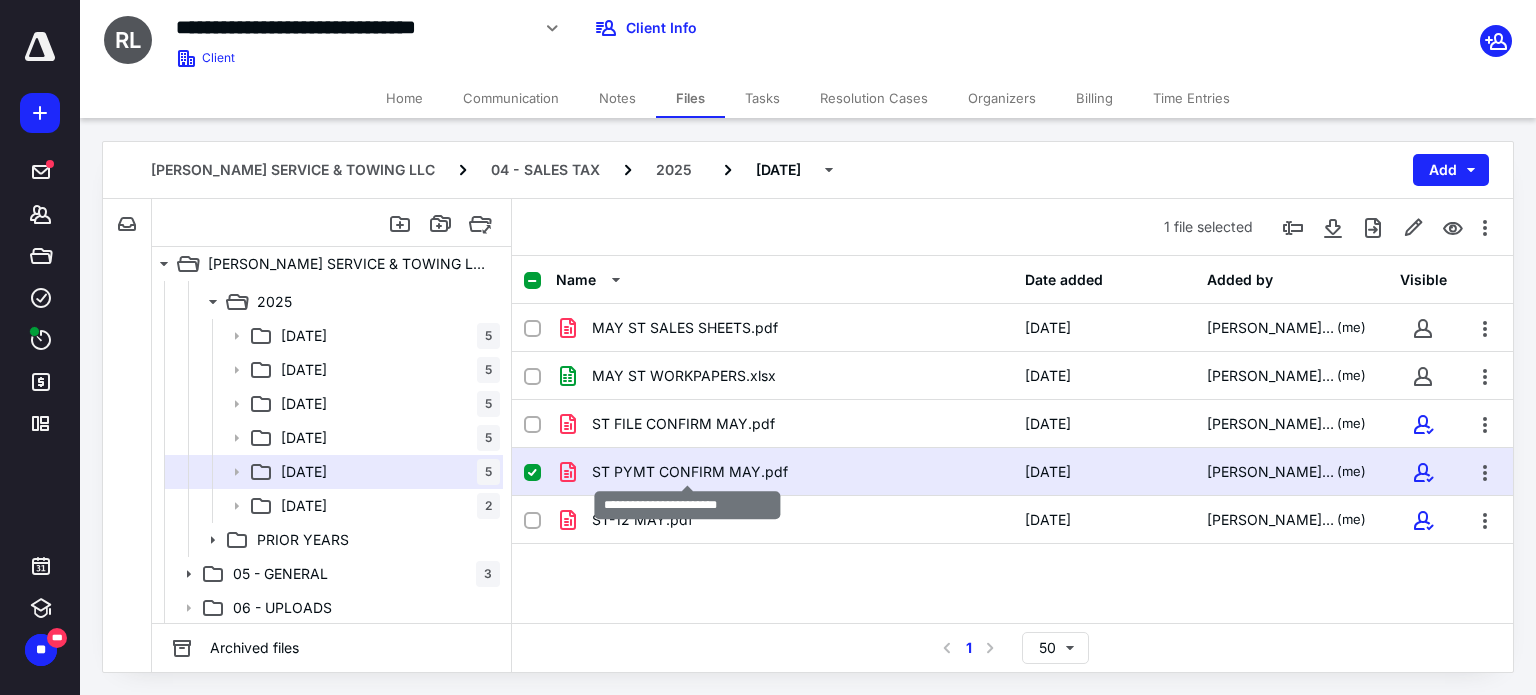 click on "ST PYMT CONFIRM MAY.pdf" at bounding box center (690, 472) 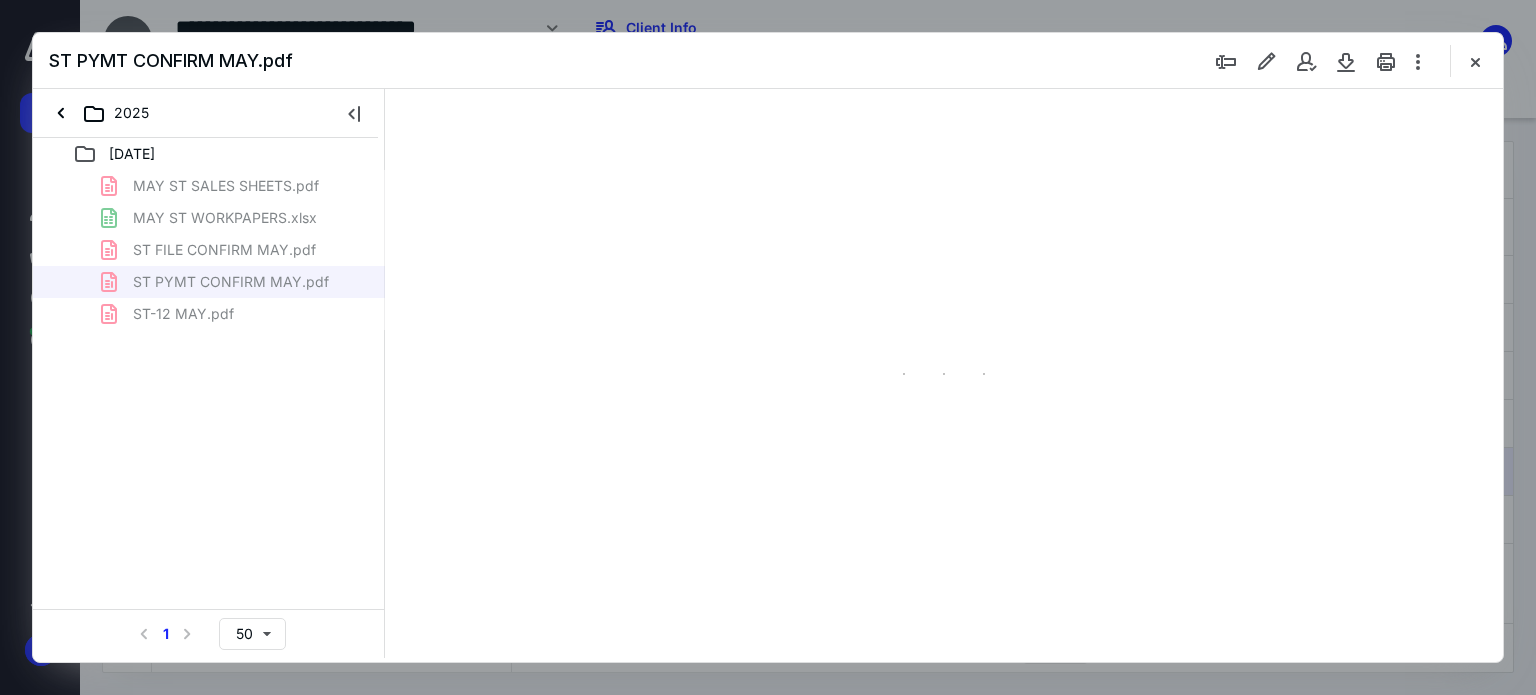 scroll, scrollTop: 0, scrollLeft: 0, axis: both 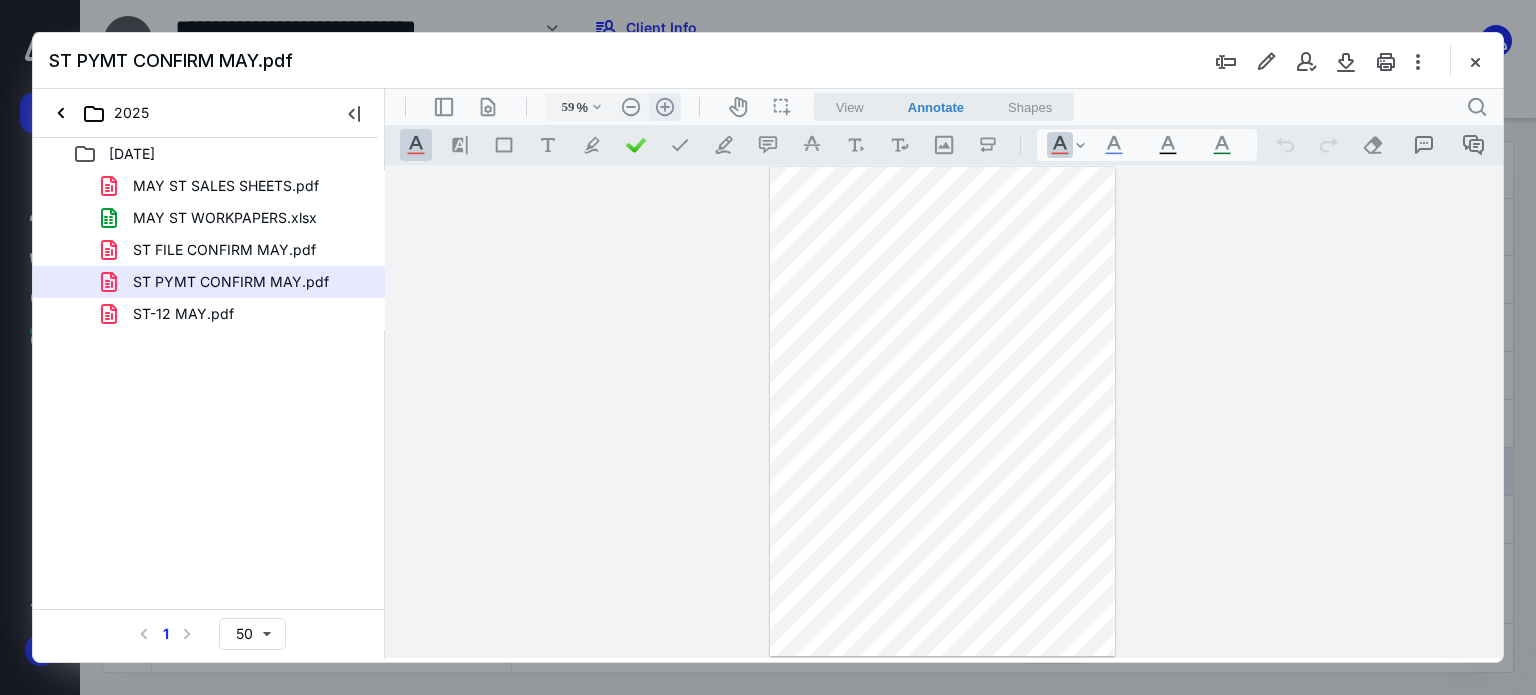 click on ".cls-1{fill:#abb0c4;} icon - header - zoom - in - line" at bounding box center (665, 107) 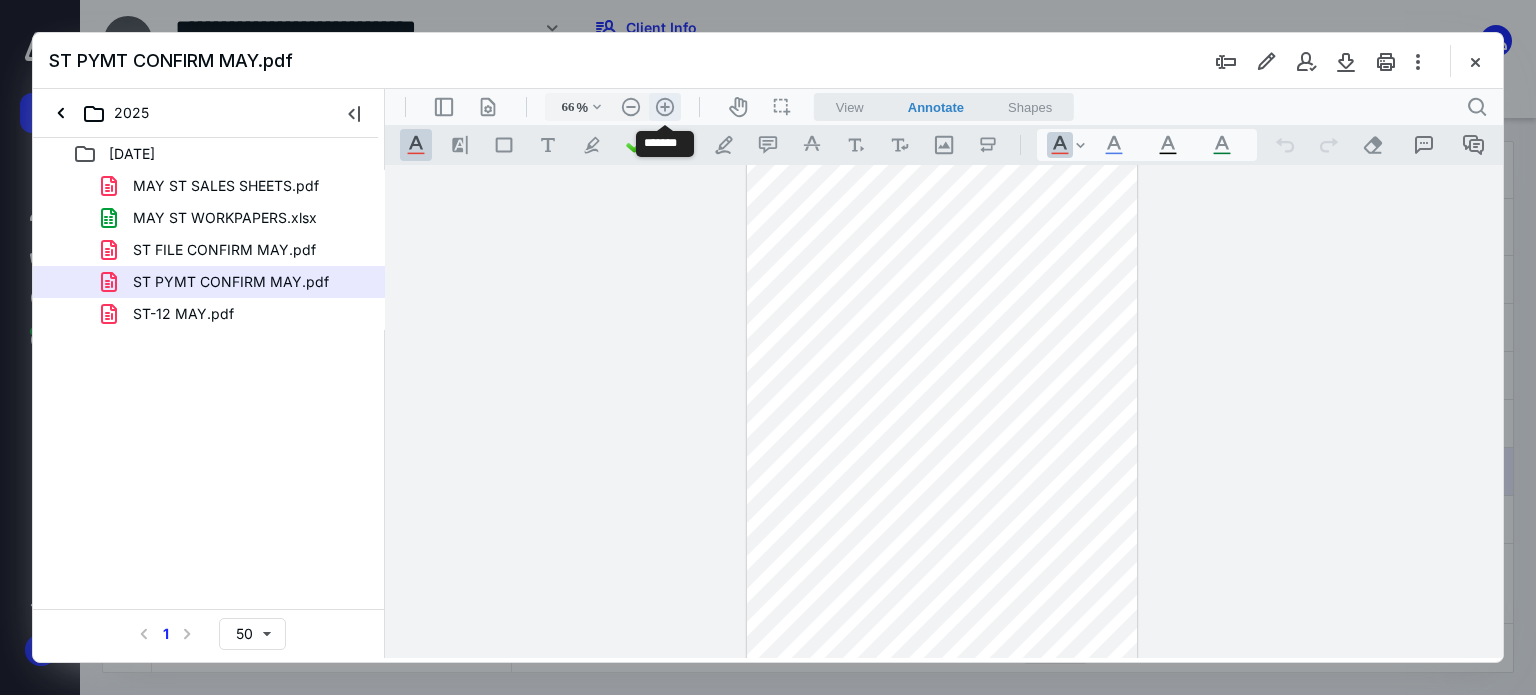 click on ".cls-1{fill:#abb0c4;} icon - header - zoom - in - line" at bounding box center [665, 107] 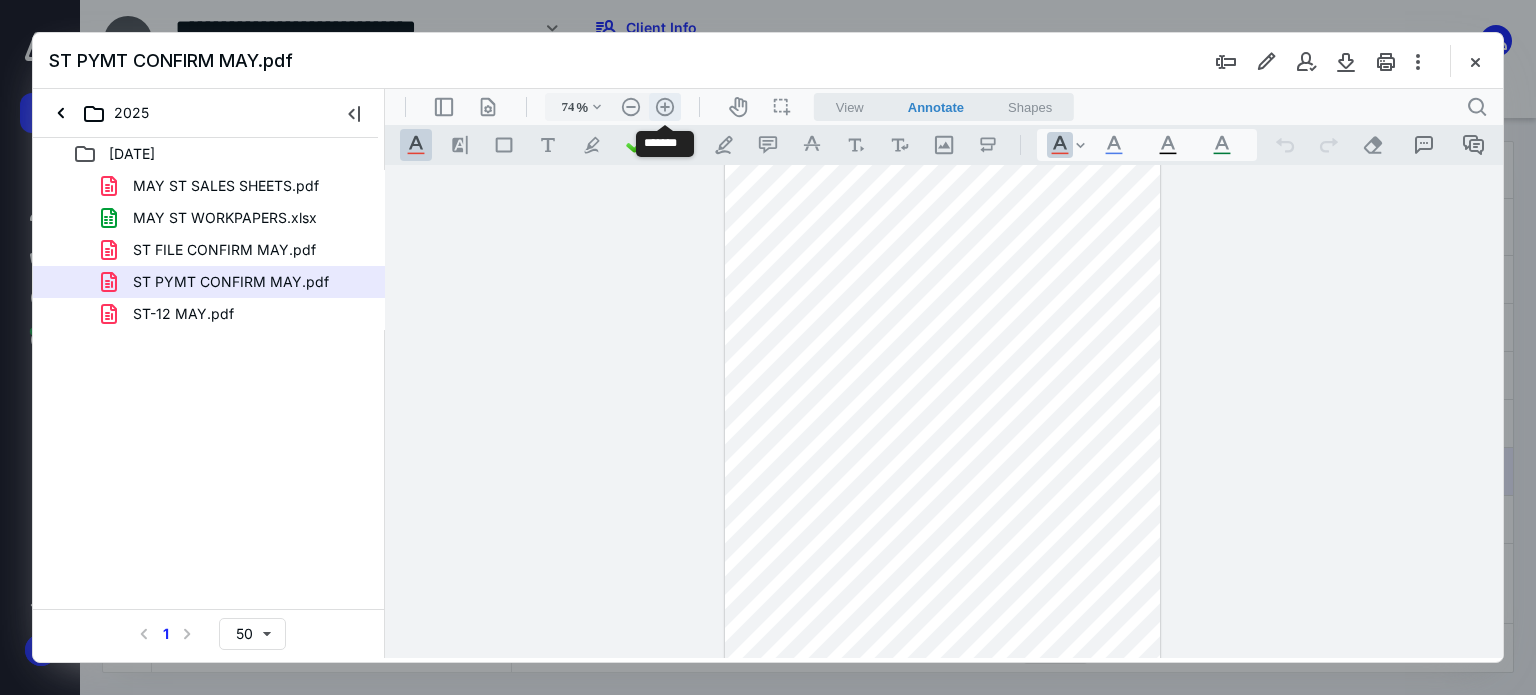 click on ".cls-1{fill:#abb0c4;} icon - header - zoom - in - line" at bounding box center (665, 107) 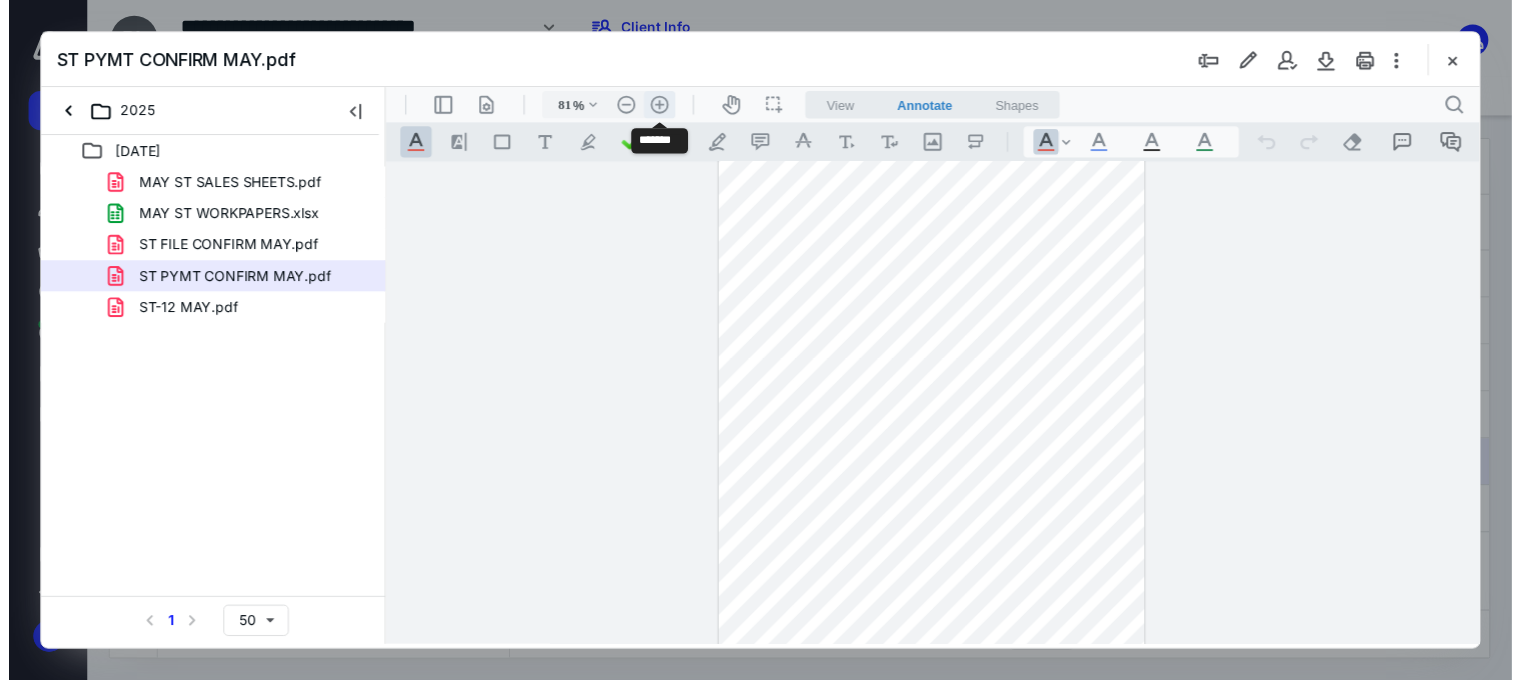 scroll, scrollTop: 81, scrollLeft: 0, axis: vertical 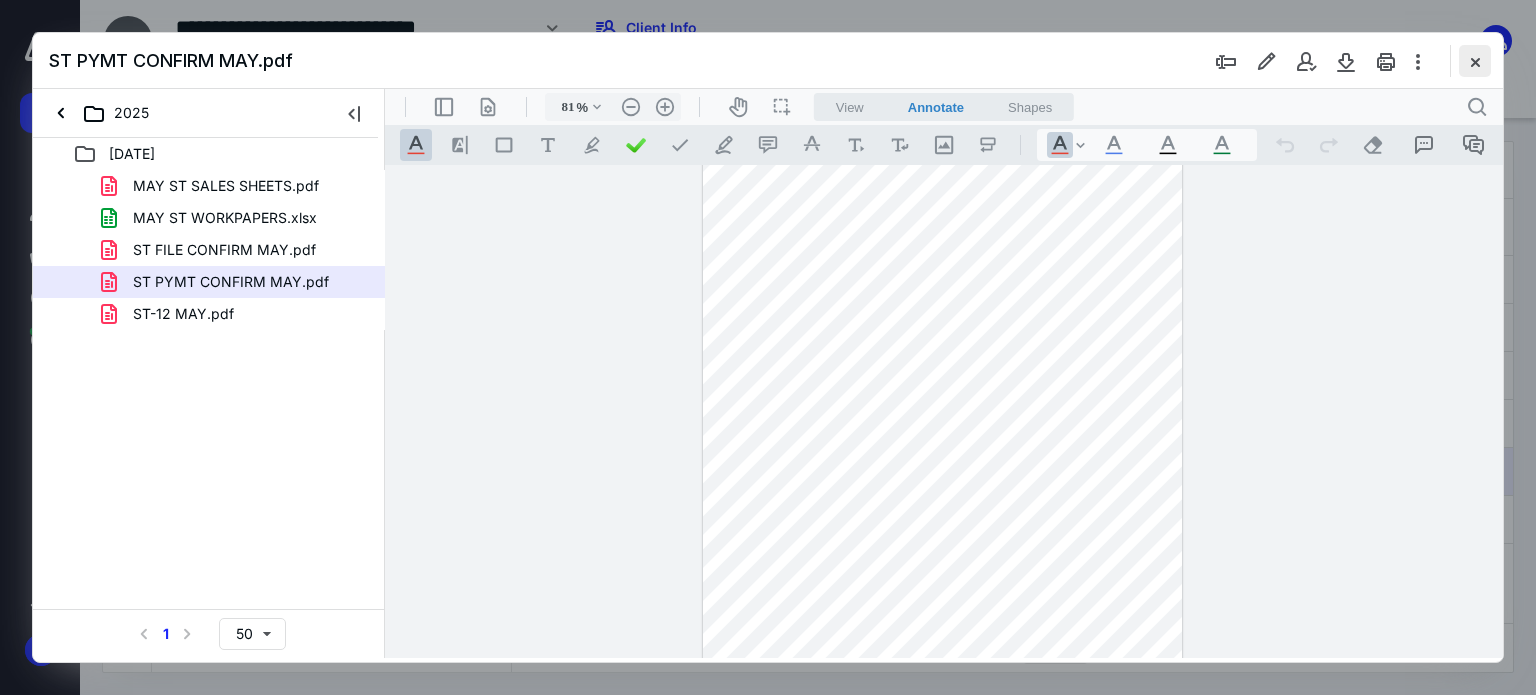 click at bounding box center (1475, 61) 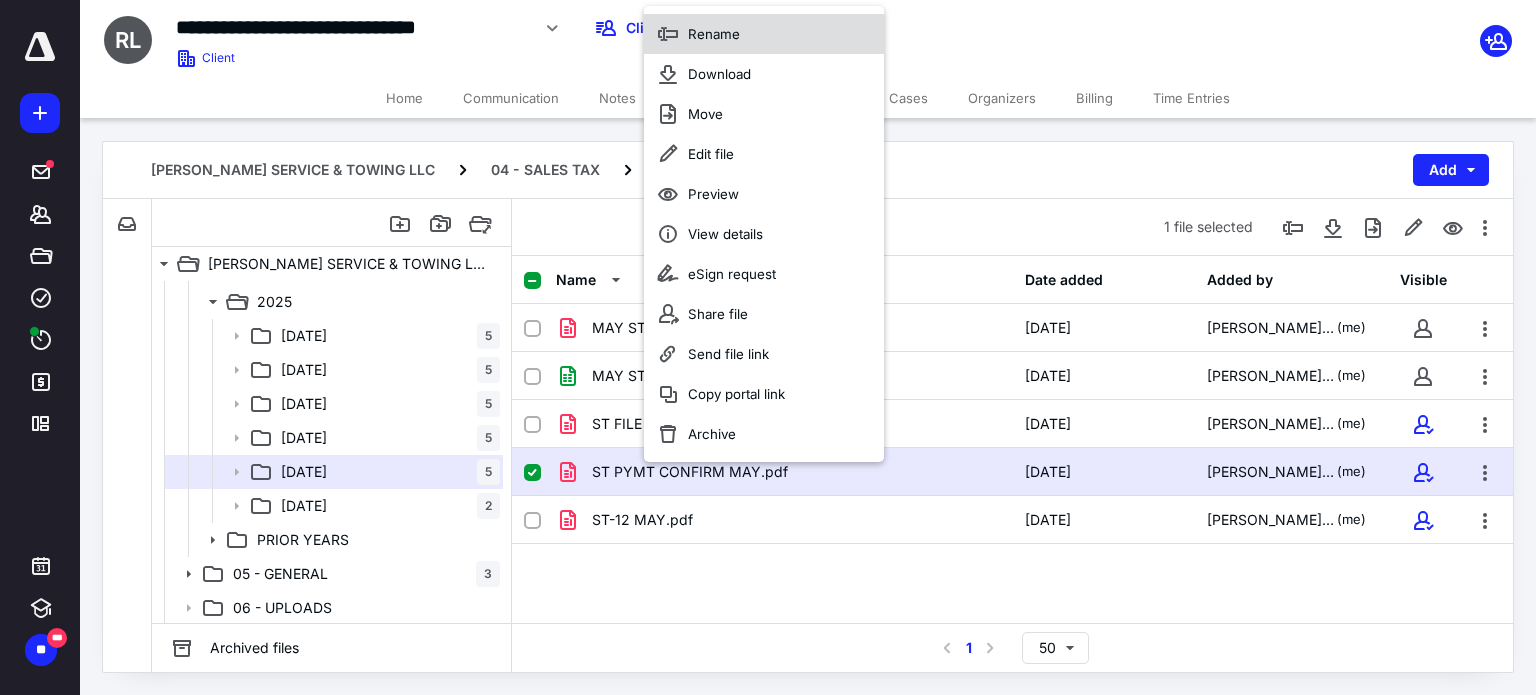 click on "Rename" at bounding box center [764, 34] 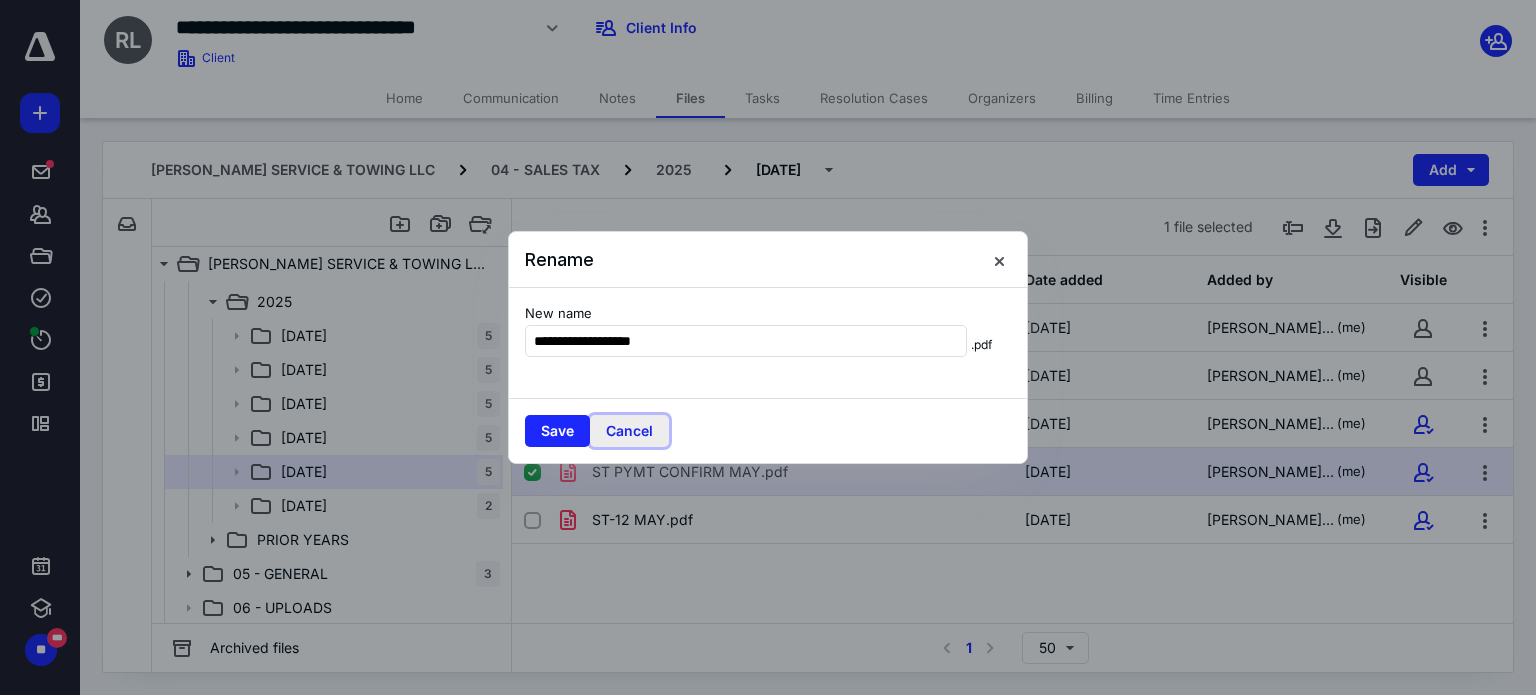 click on "Cancel" at bounding box center [629, 431] 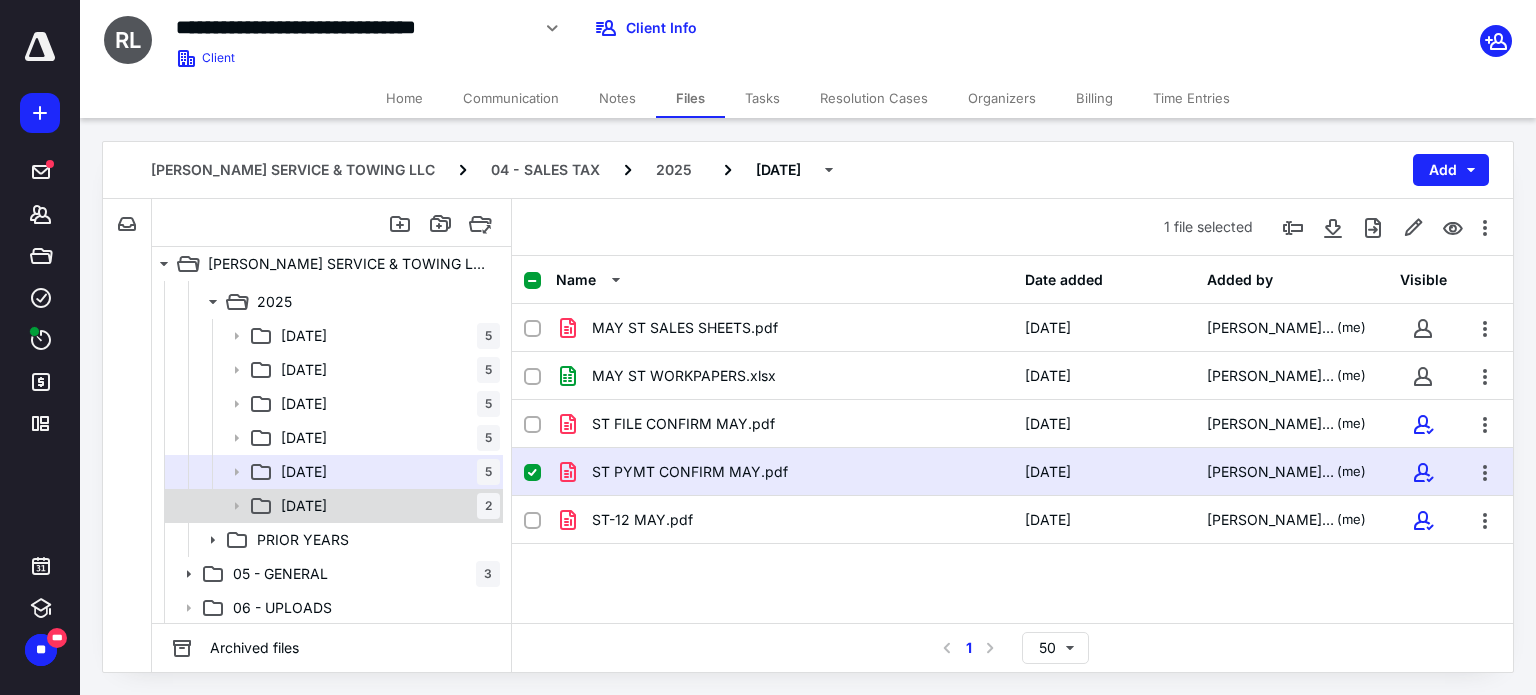 click on "[DATE]" at bounding box center (304, 506) 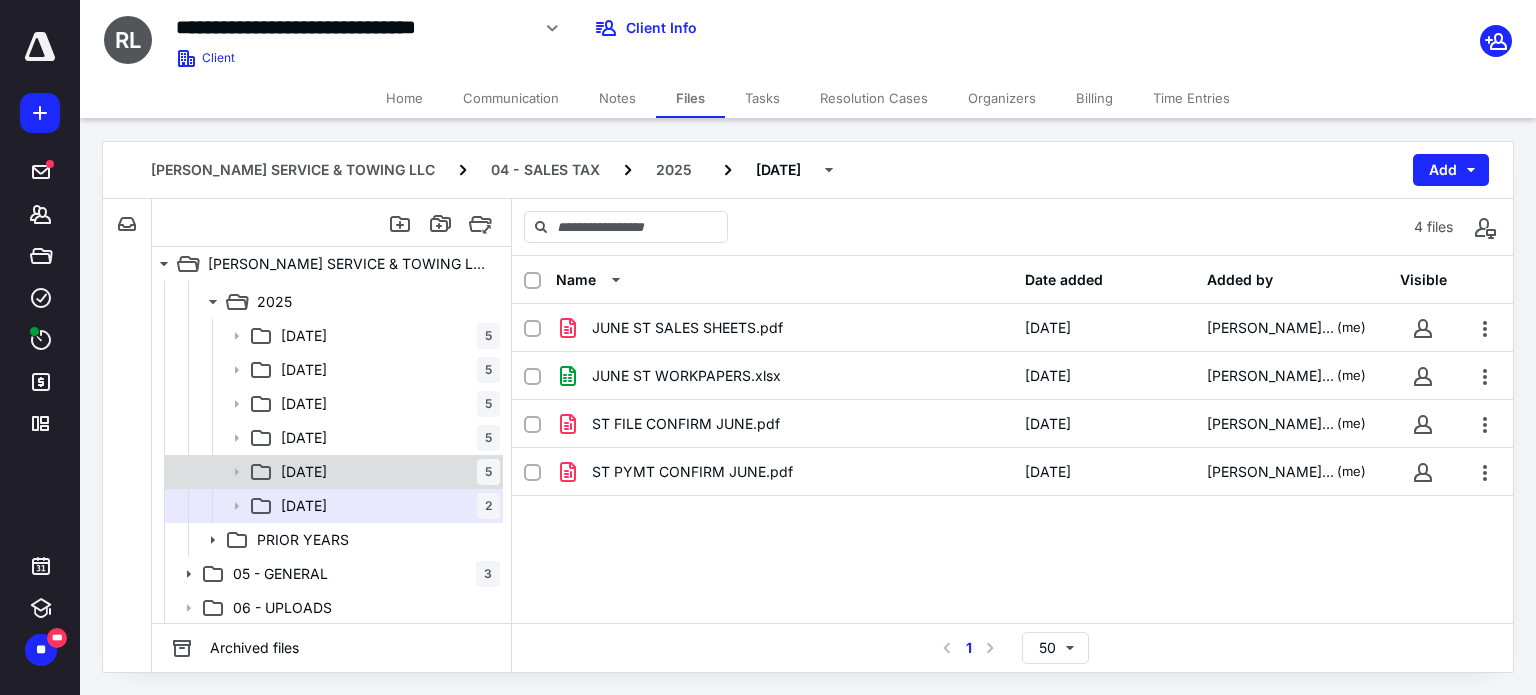click on "[DATE] 5" at bounding box center (386, 472) 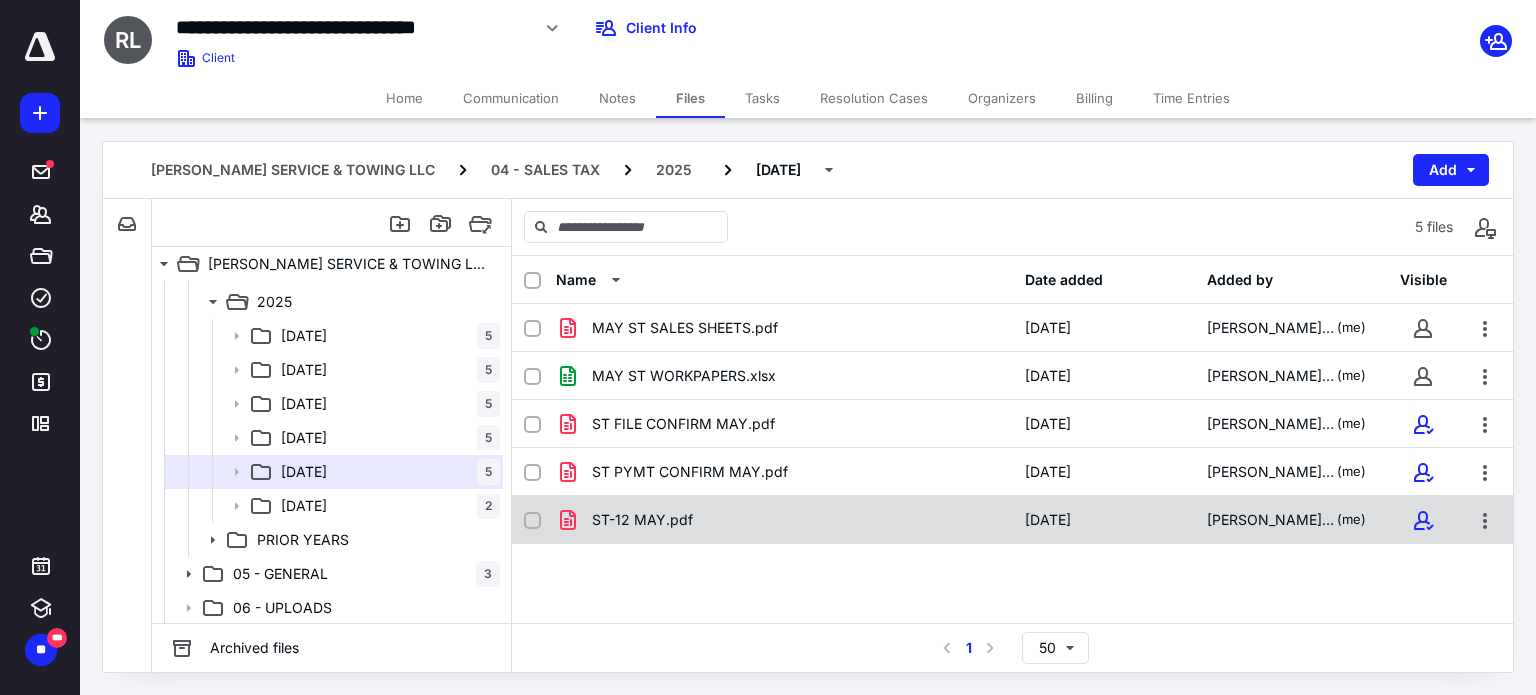 checkbox on "true" 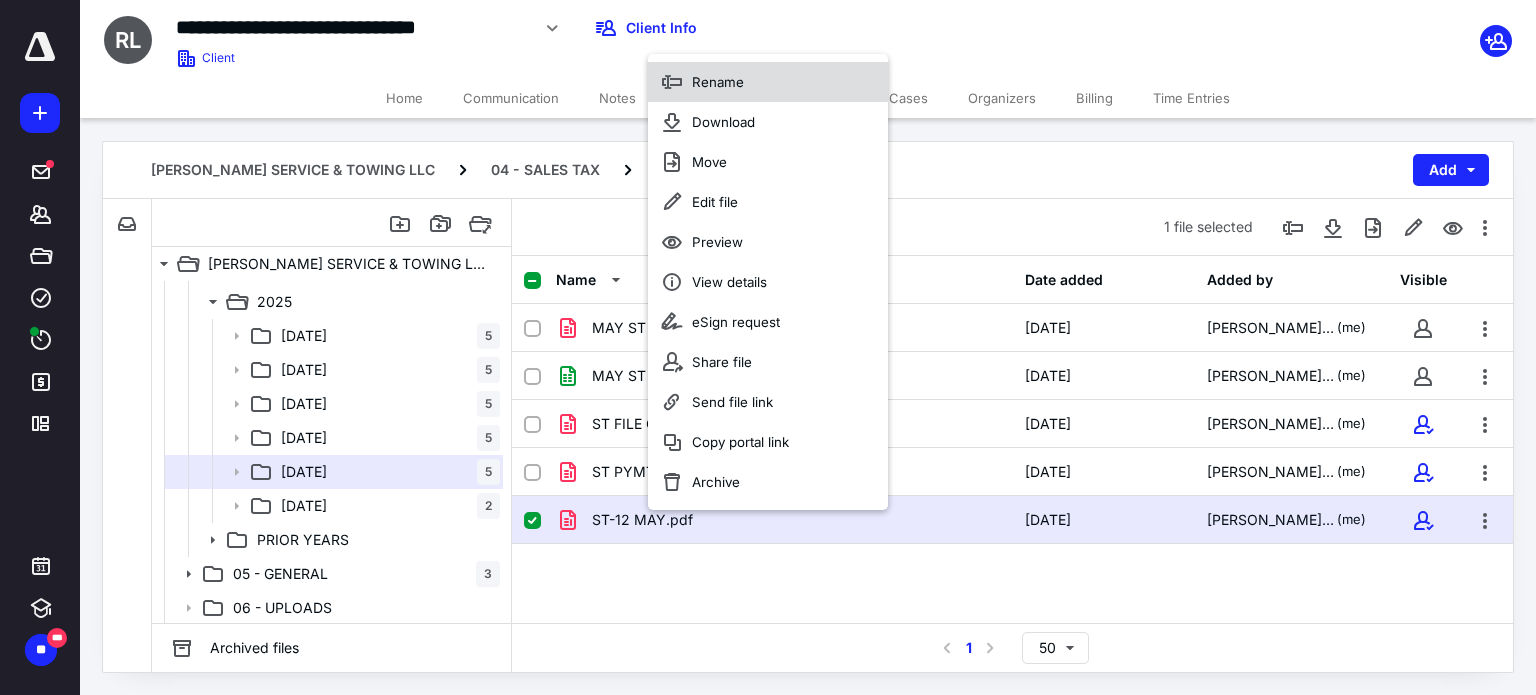 click on "Rename" at bounding box center [718, 82] 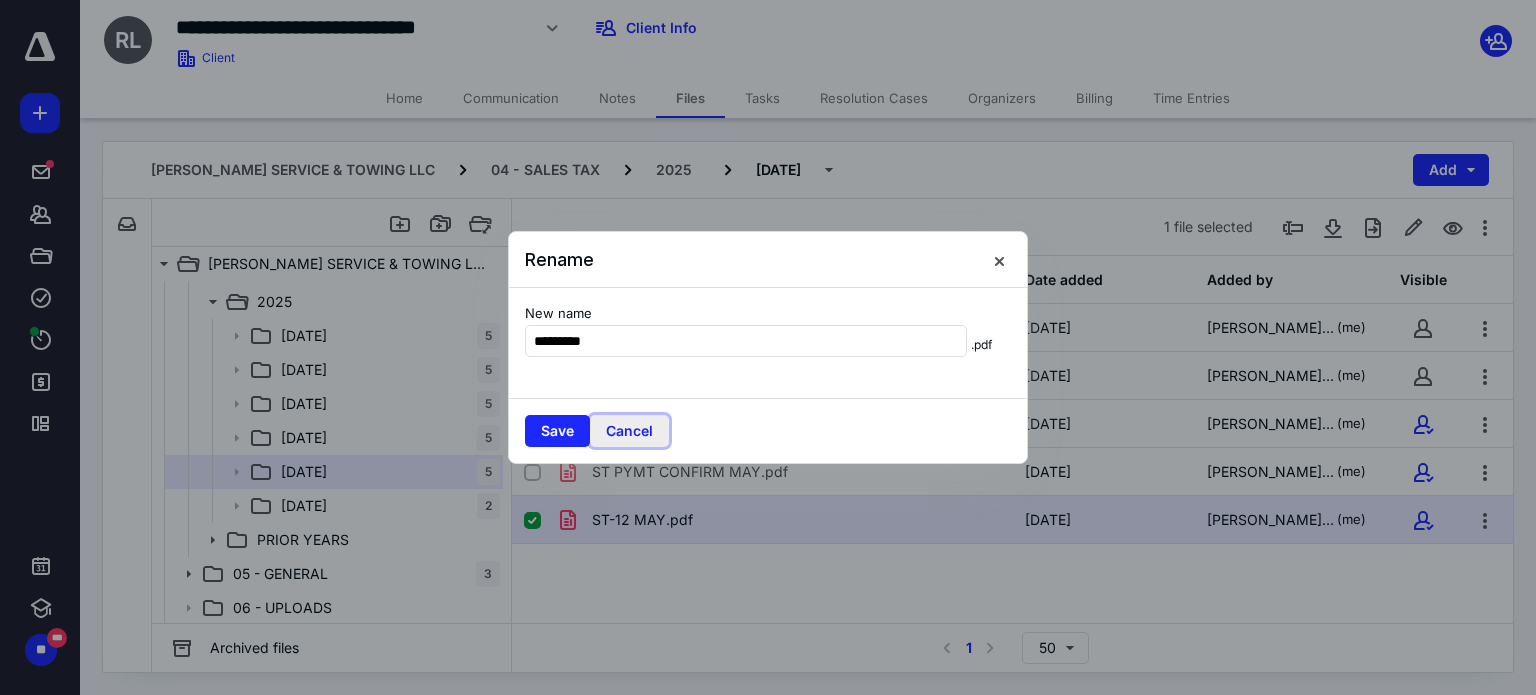 click on "Cancel" at bounding box center [629, 431] 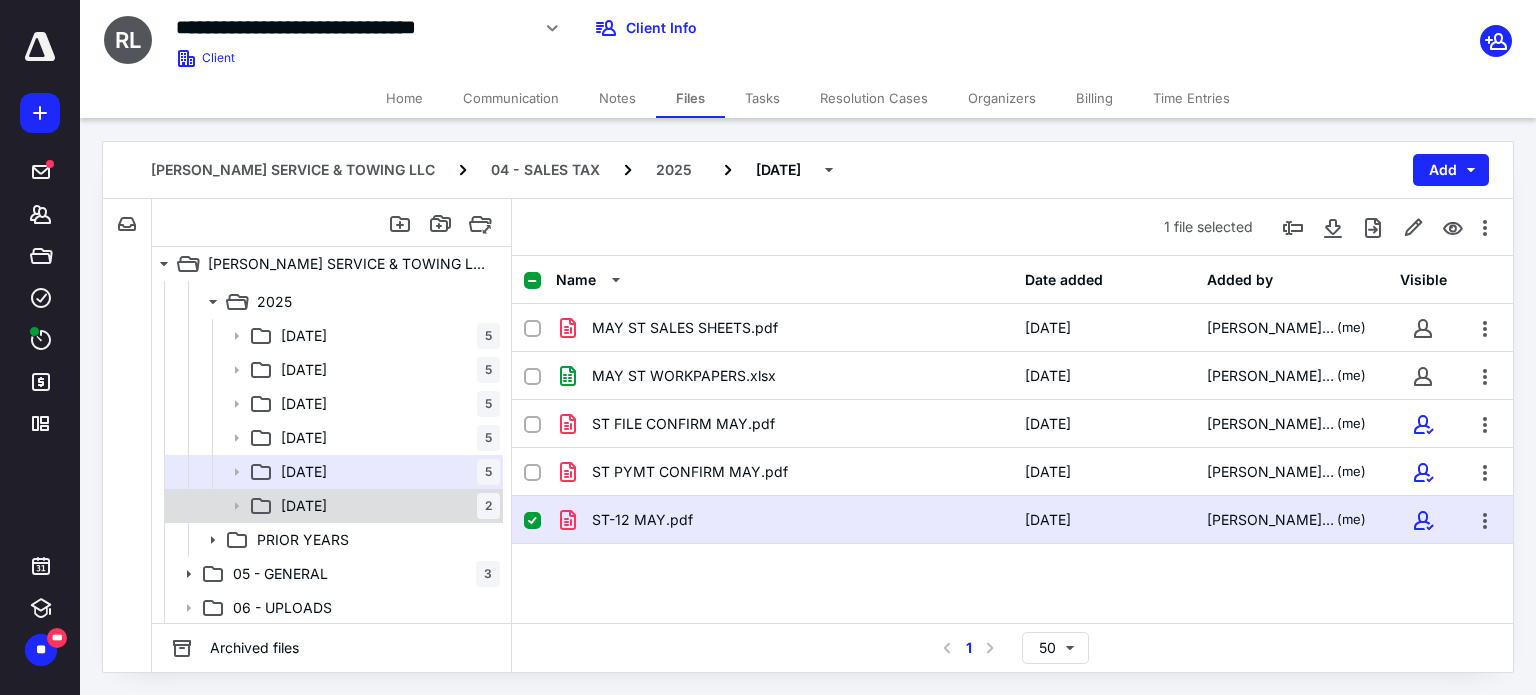 click on "[DATE]" at bounding box center [304, 506] 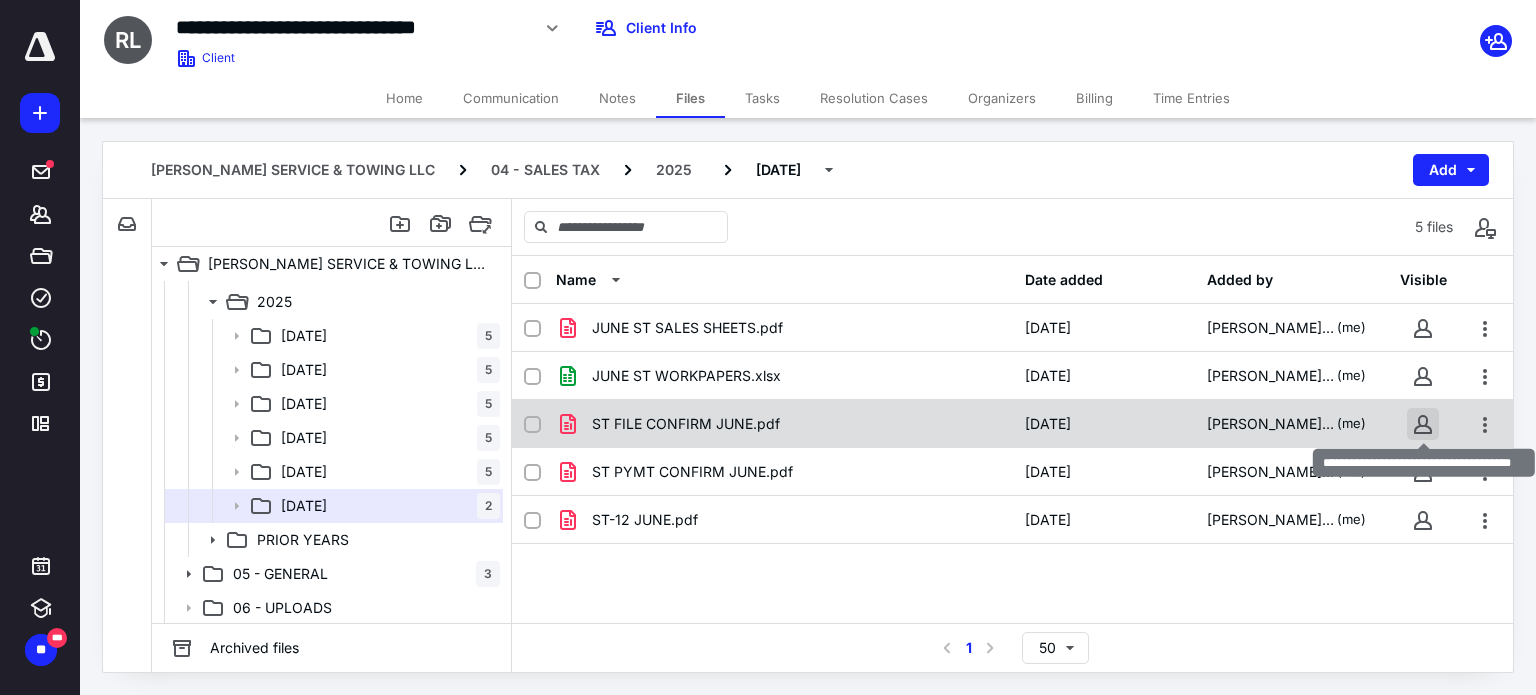 click at bounding box center [1423, 424] 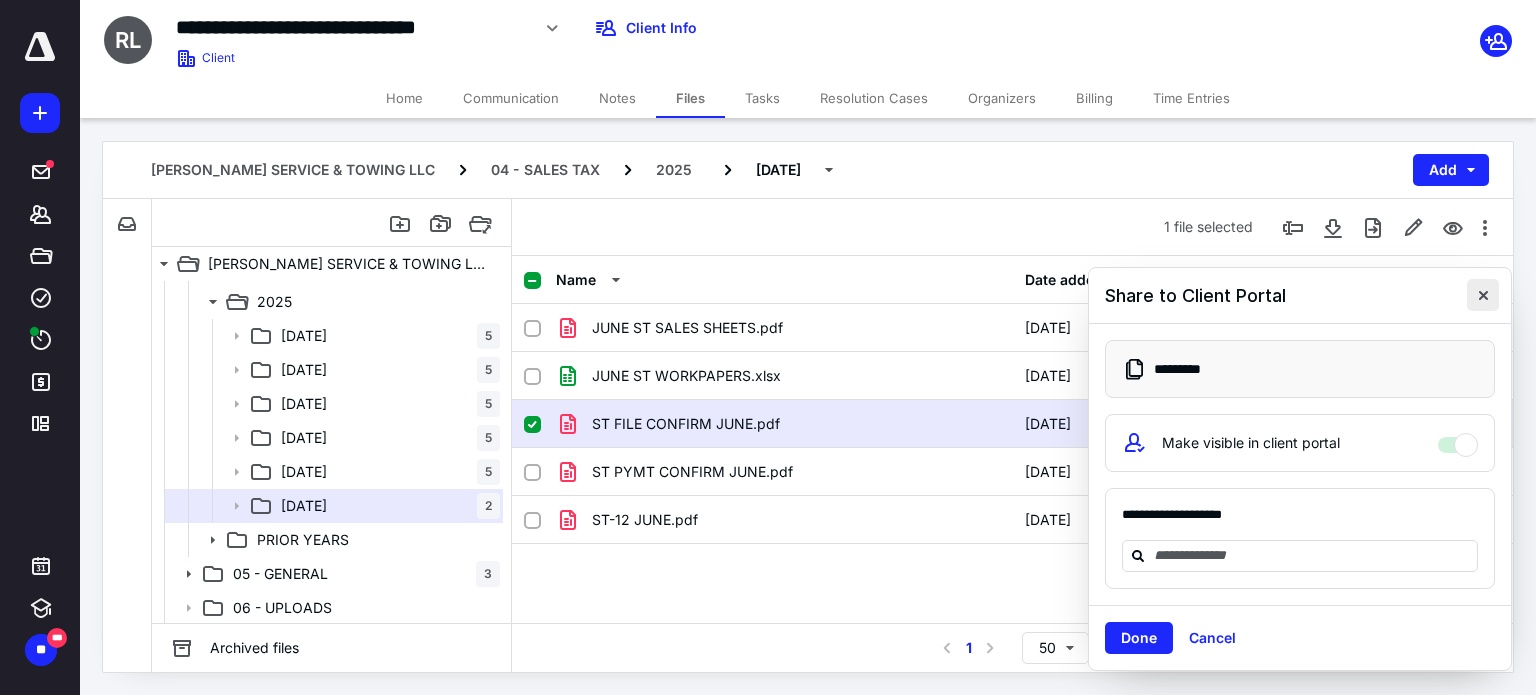 click at bounding box center (1483, 295) 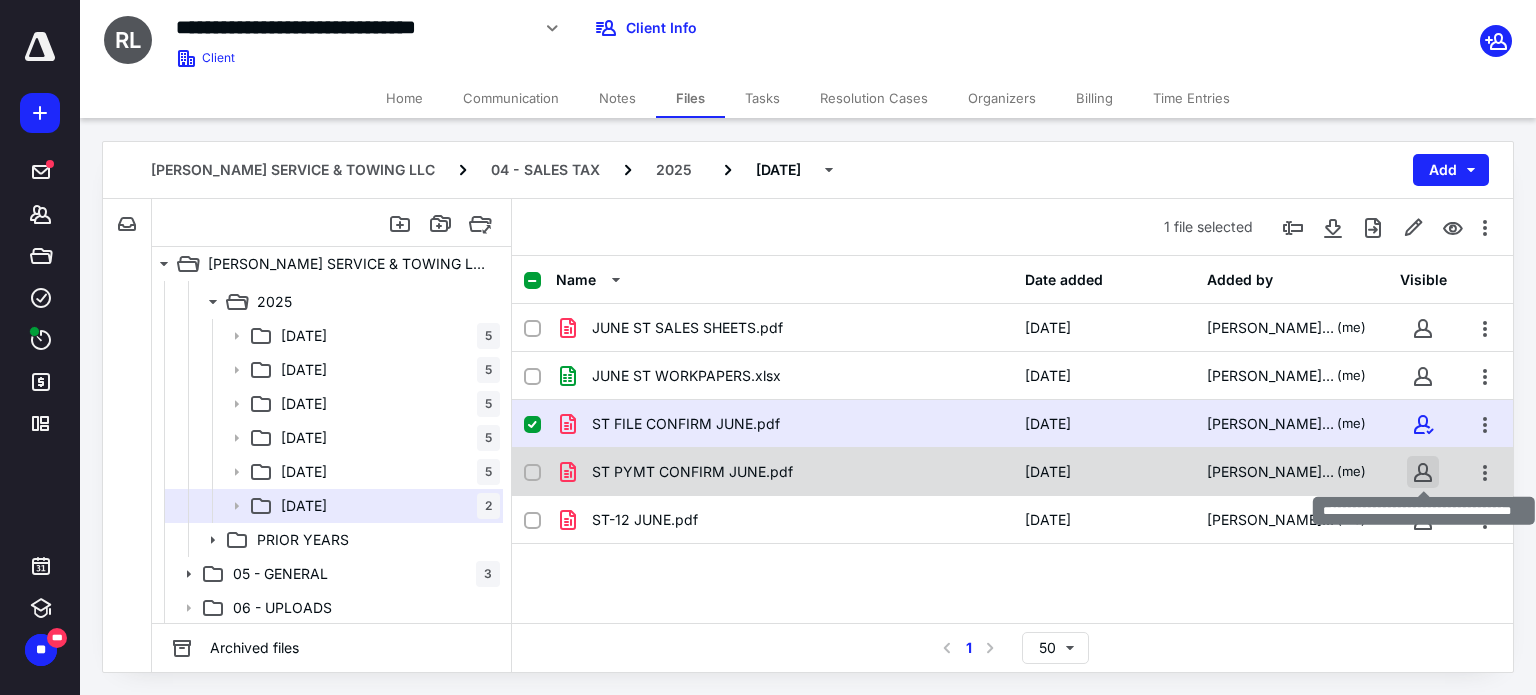 click at bounding box center [1423, 472] 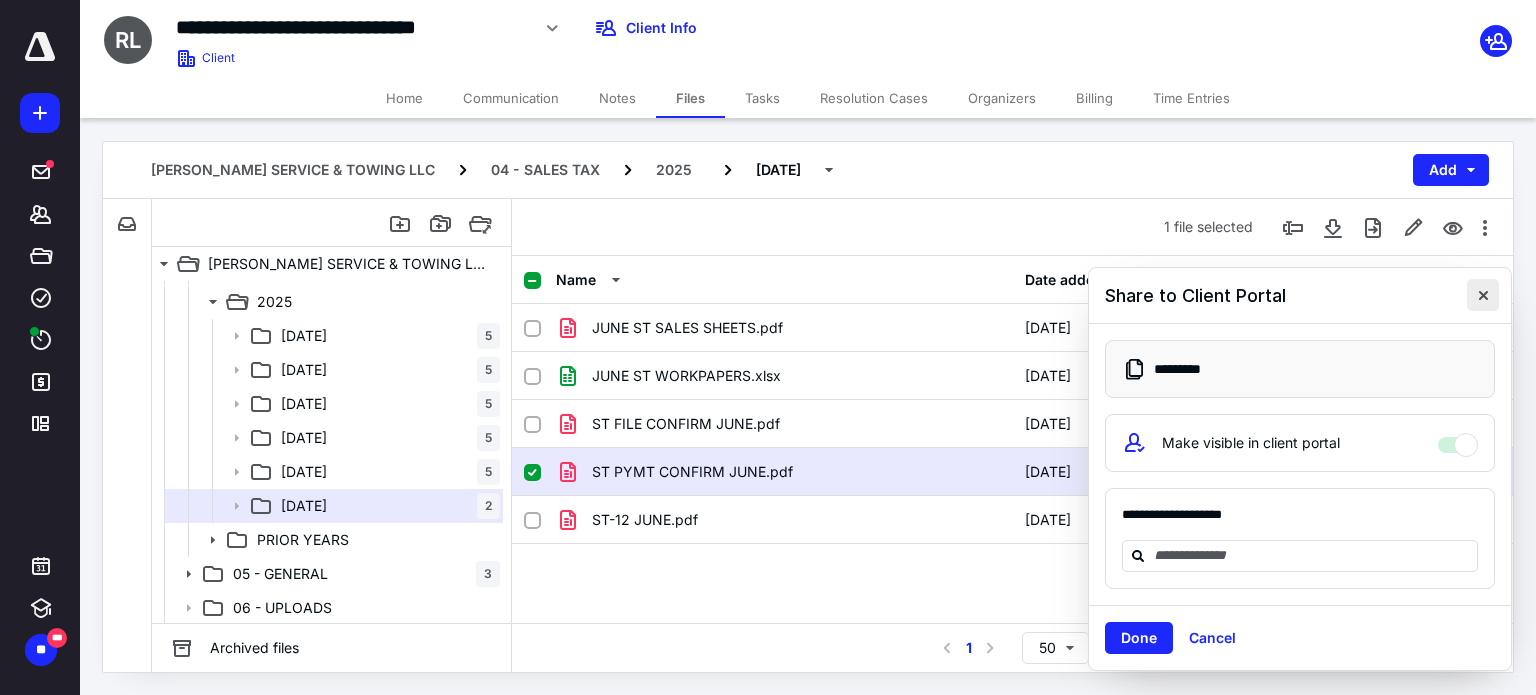 click at bounding box center [1483, 295] 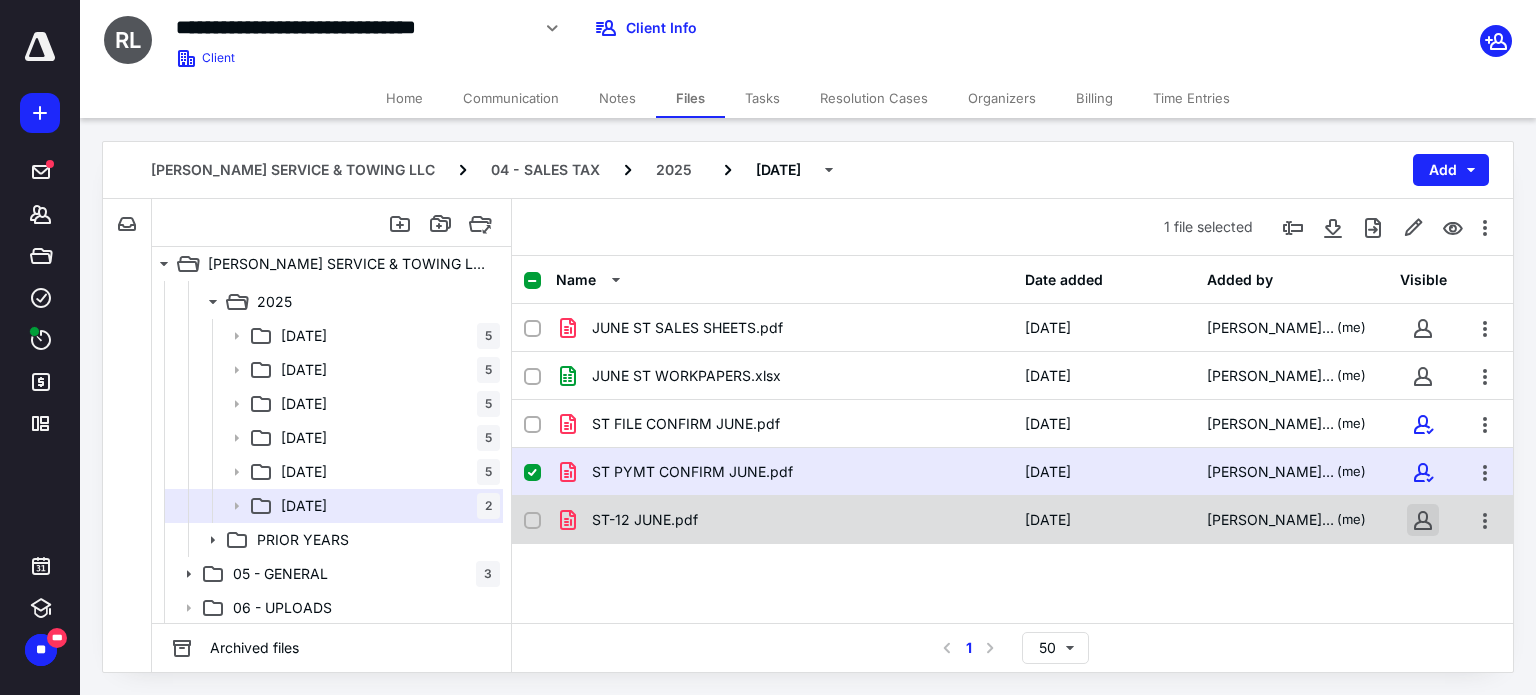 click at bounding box center [1423, 520] 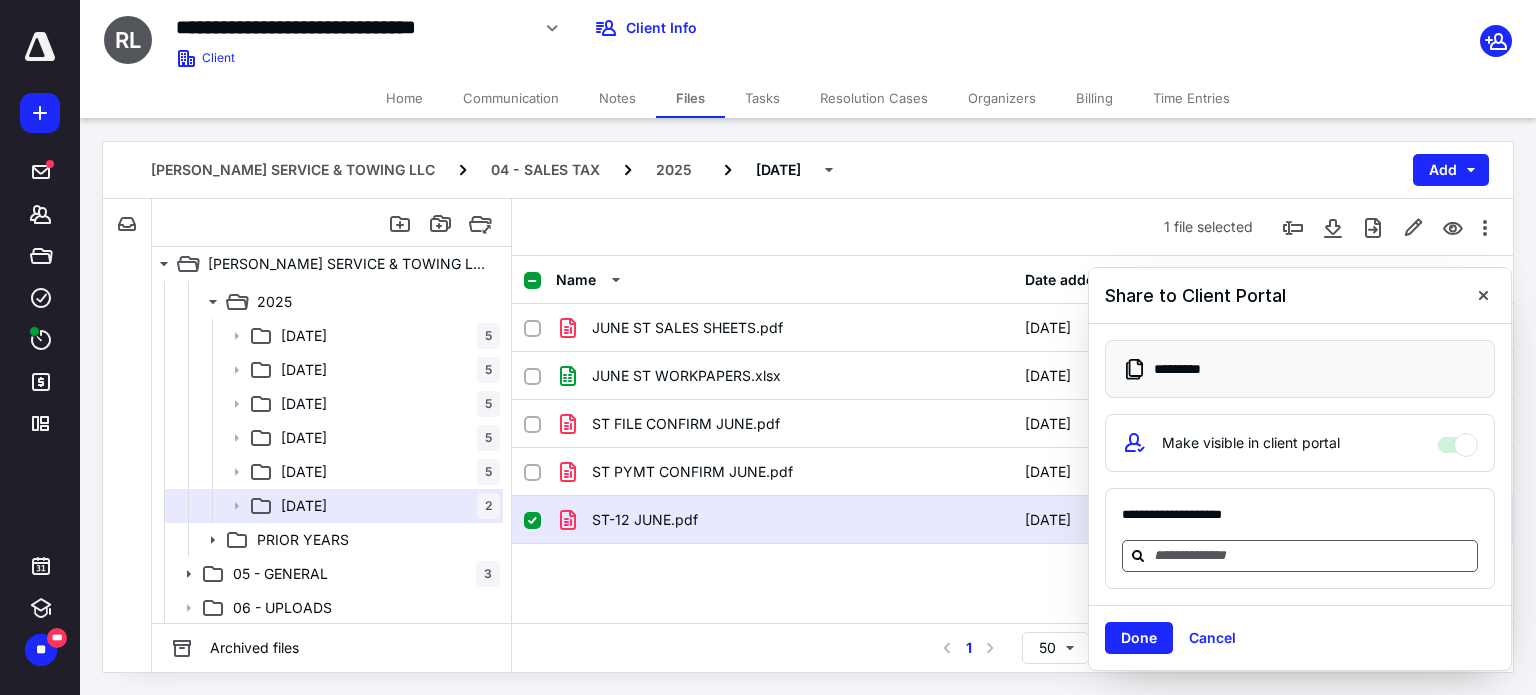 click at bounding box center [1300, 556] 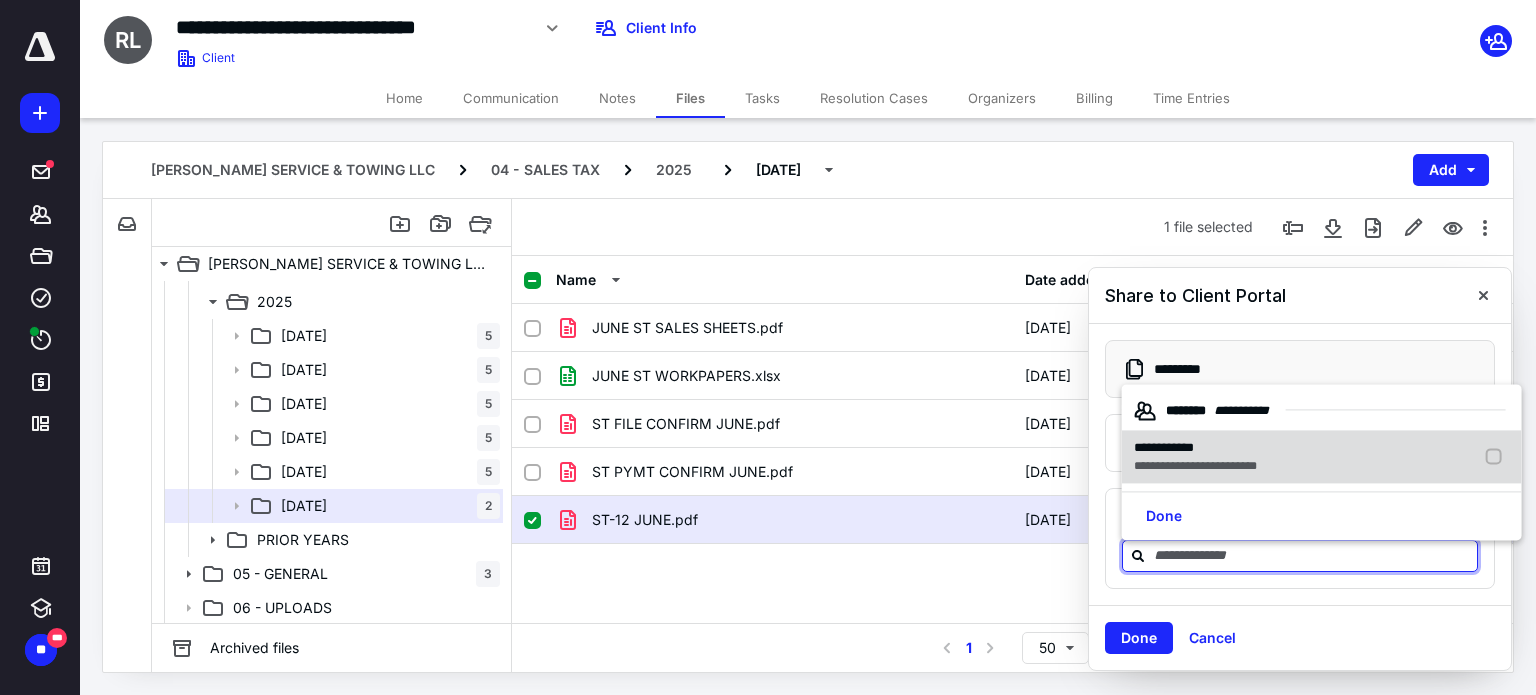 click at bounding box center (1498, 457) 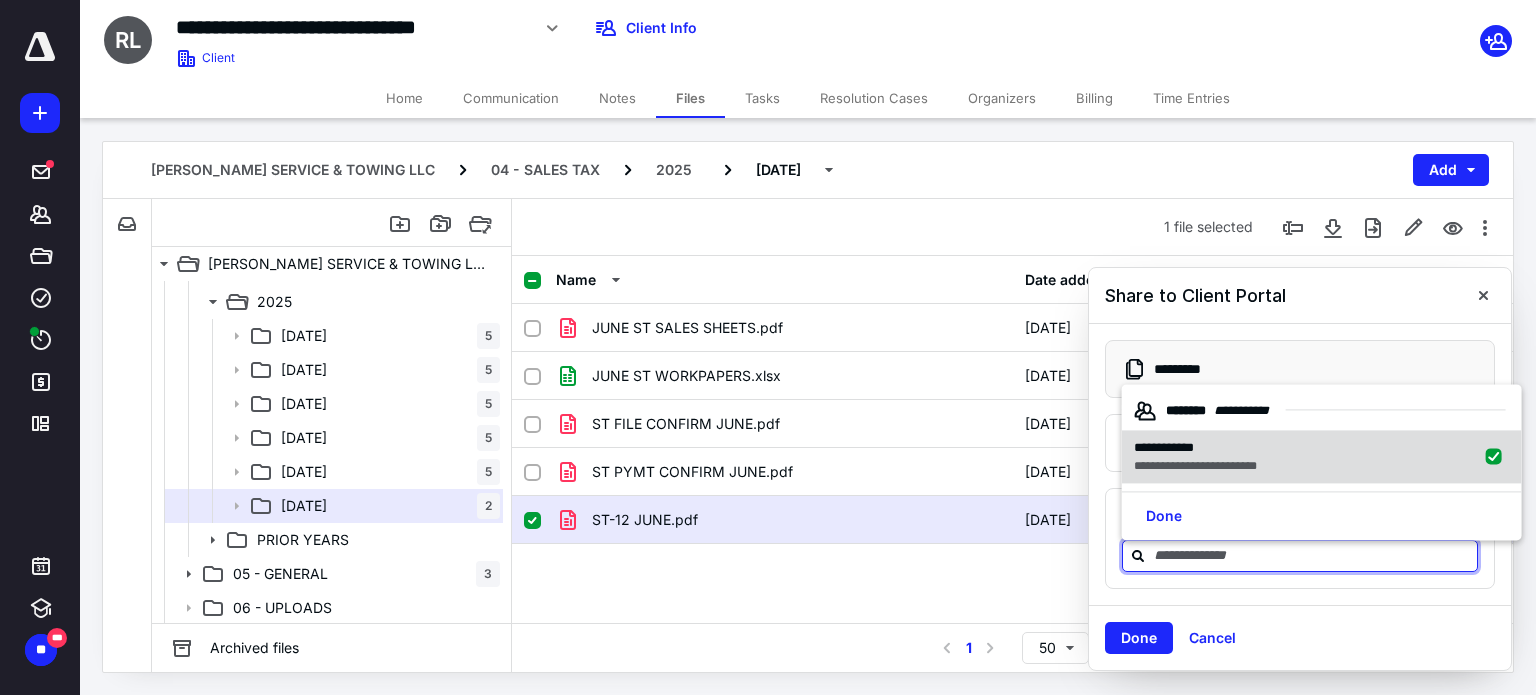 checkbox on "true" 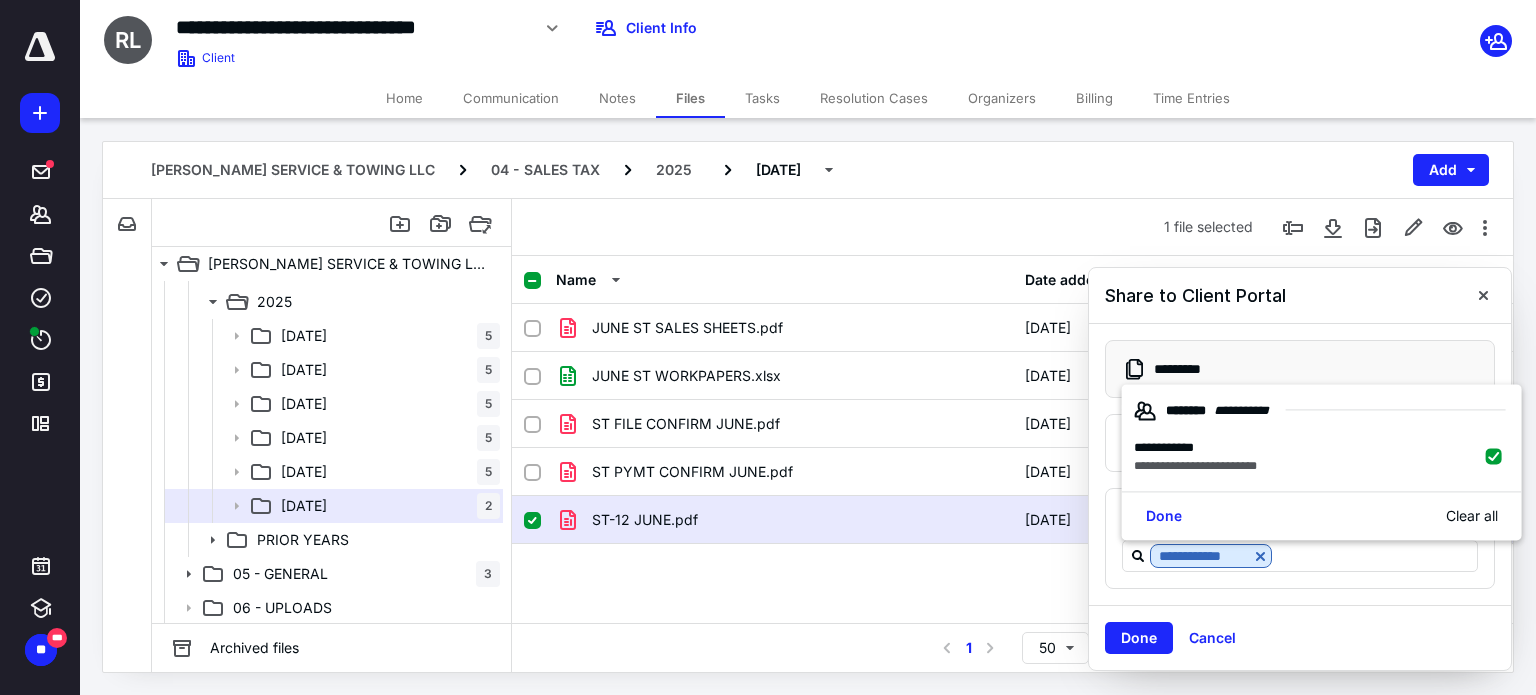 drag, startPoint x: 1149, startPoint y: 637, endPoint x: 1120, endPoint y: 637, distance: 29 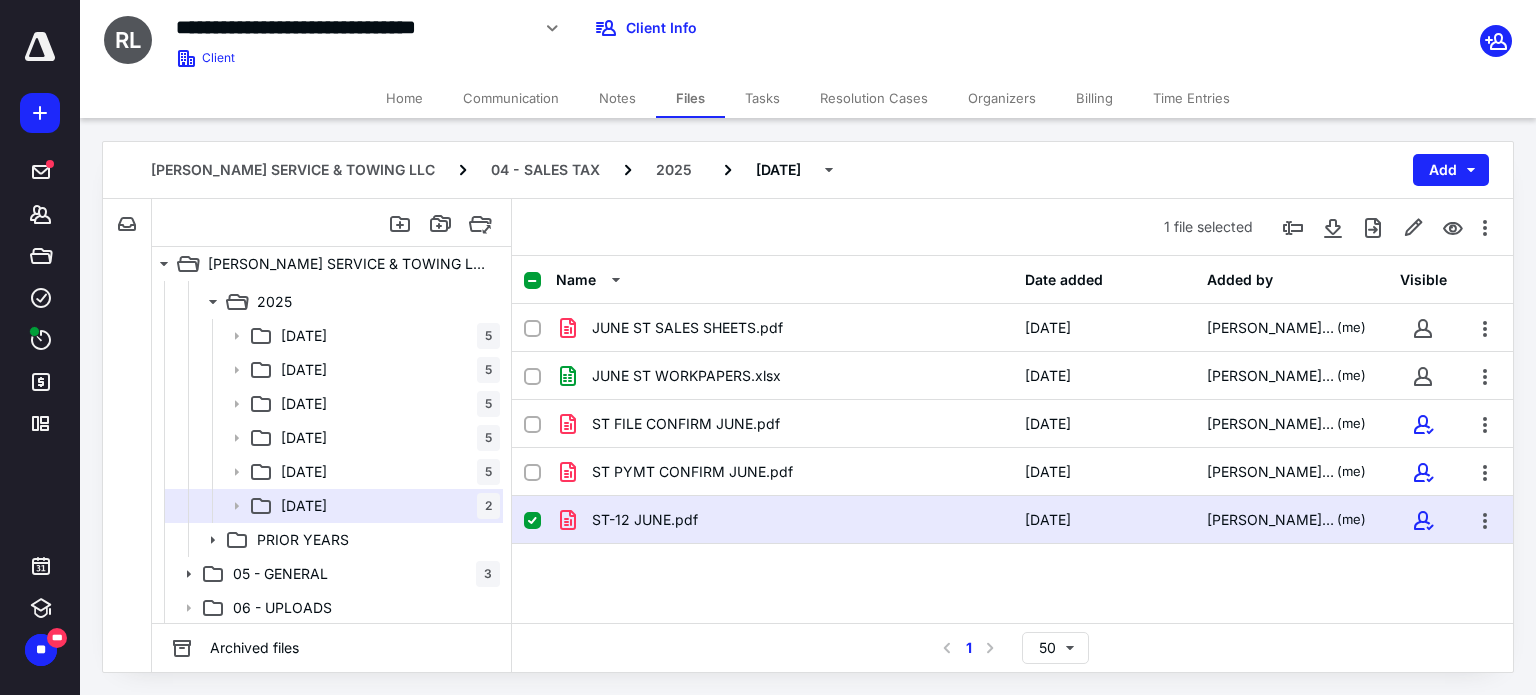 click on "Tasks" at bounding box center (762, 98) 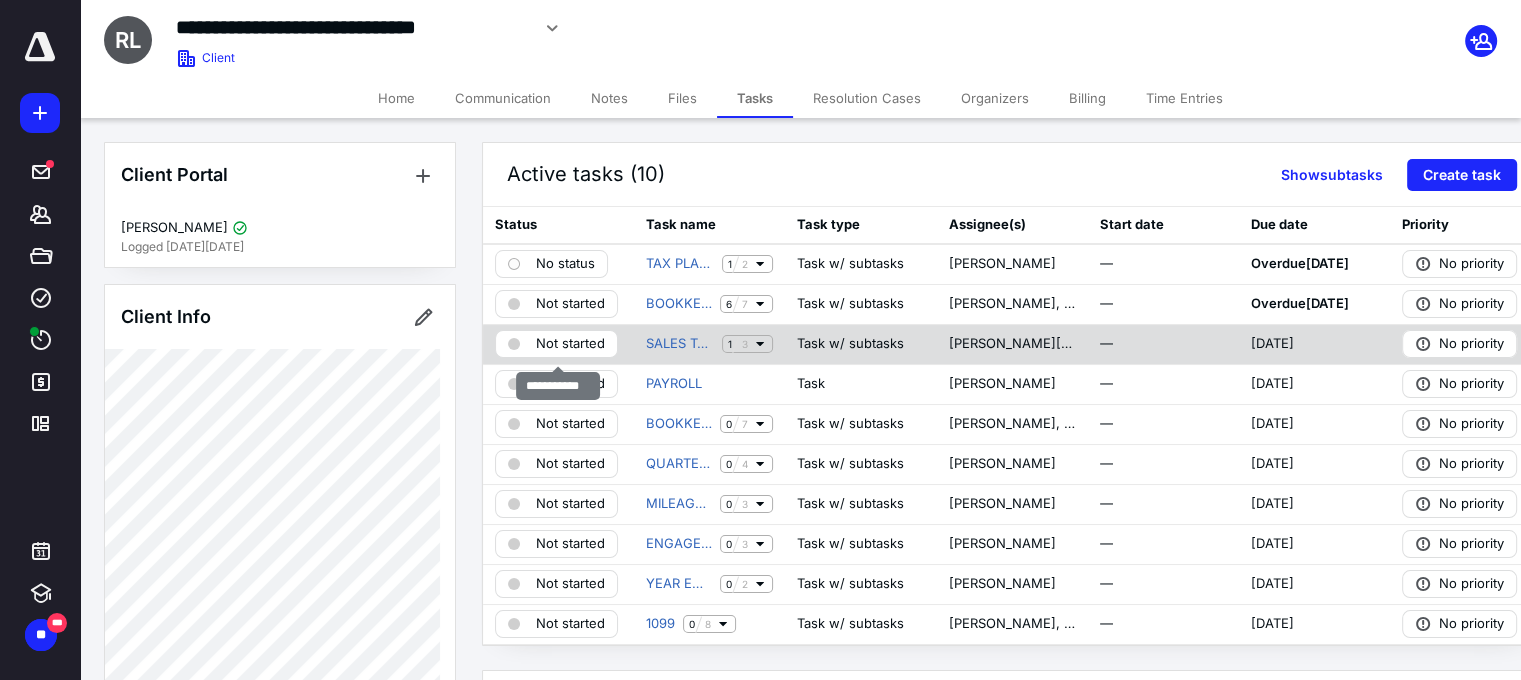 click on "Not started" at bounding box center (570, 344) 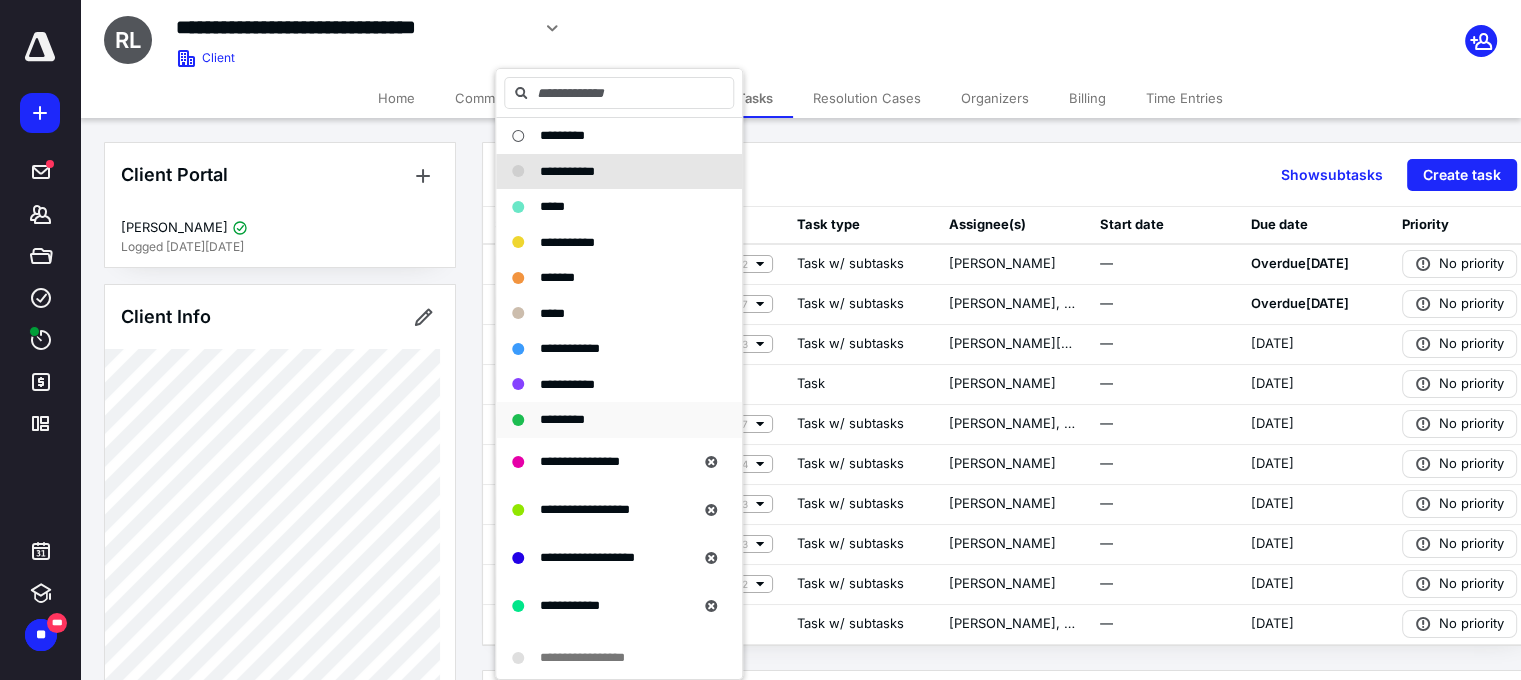 click on "*********" at bounding box center [562, 419] 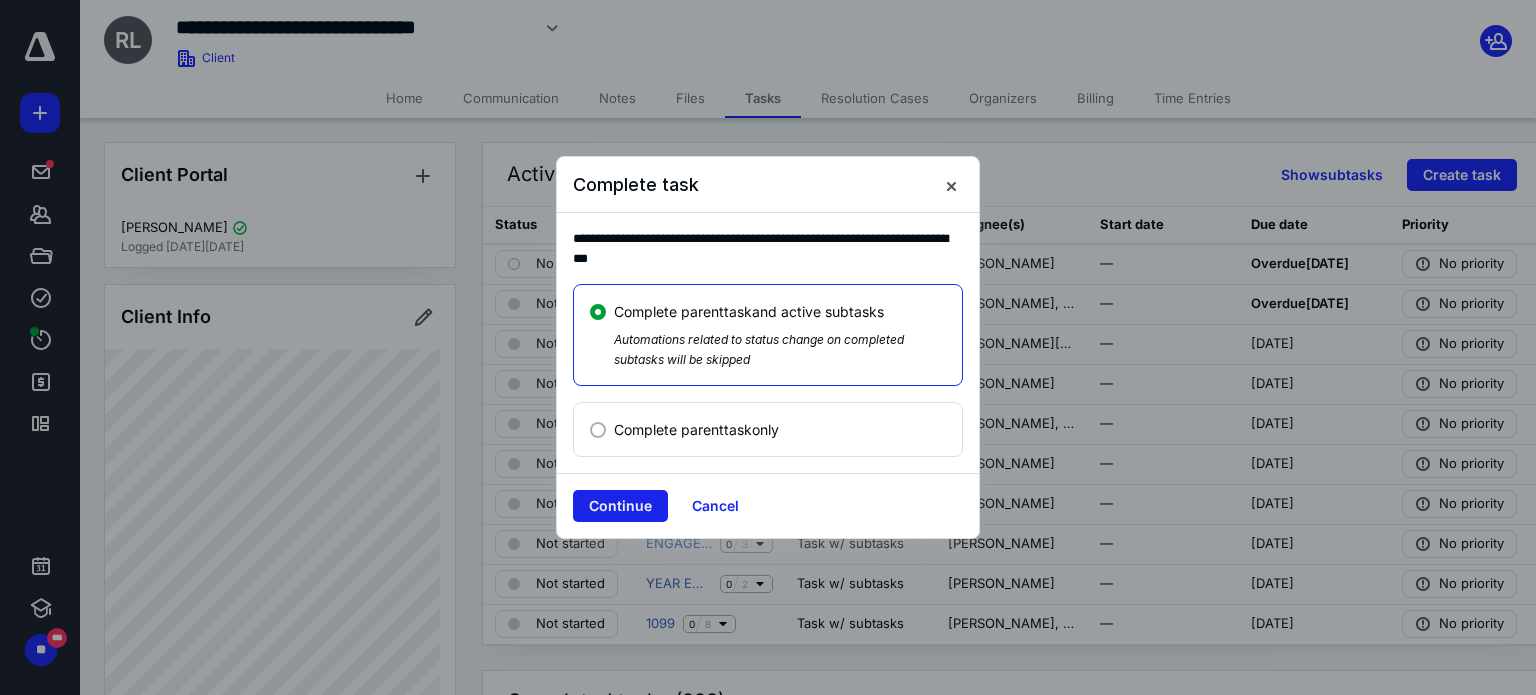 click on "Continue" at bounding box center [620, 506] 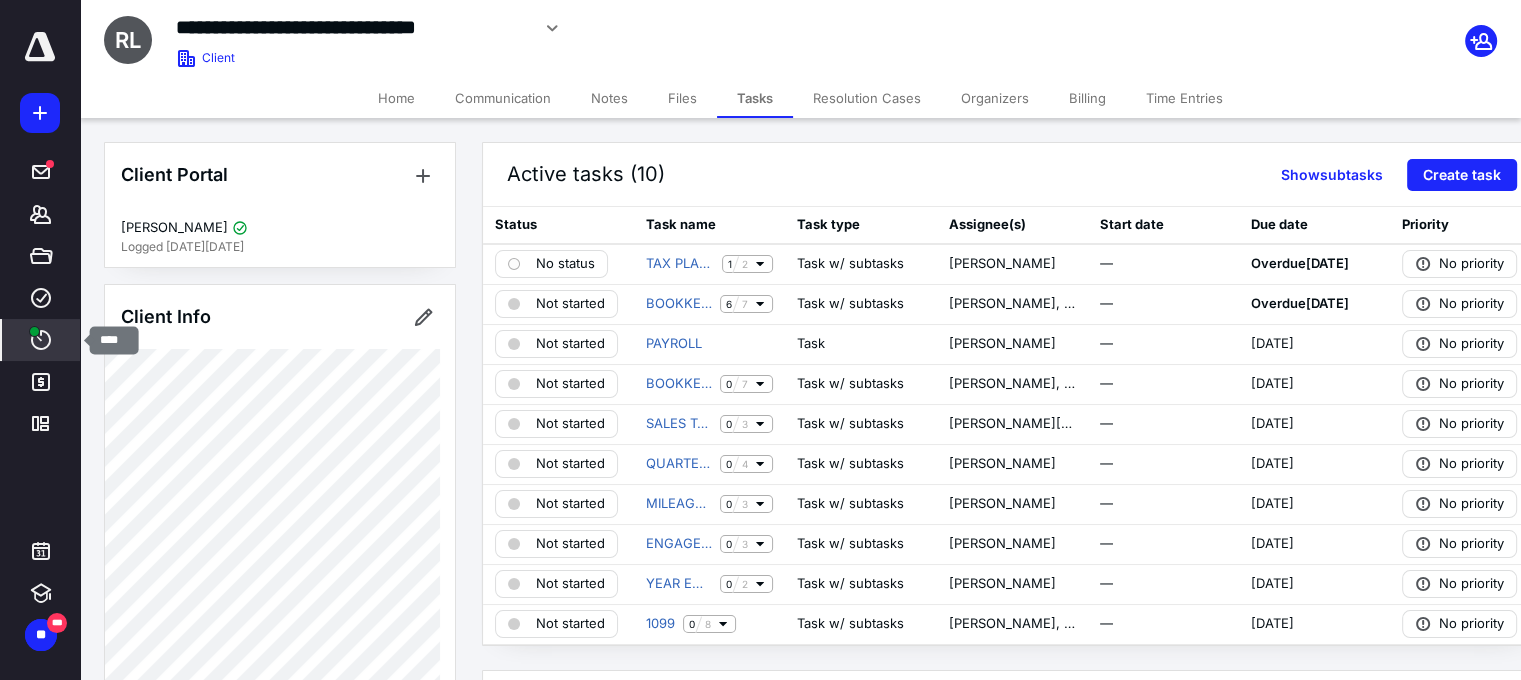 click 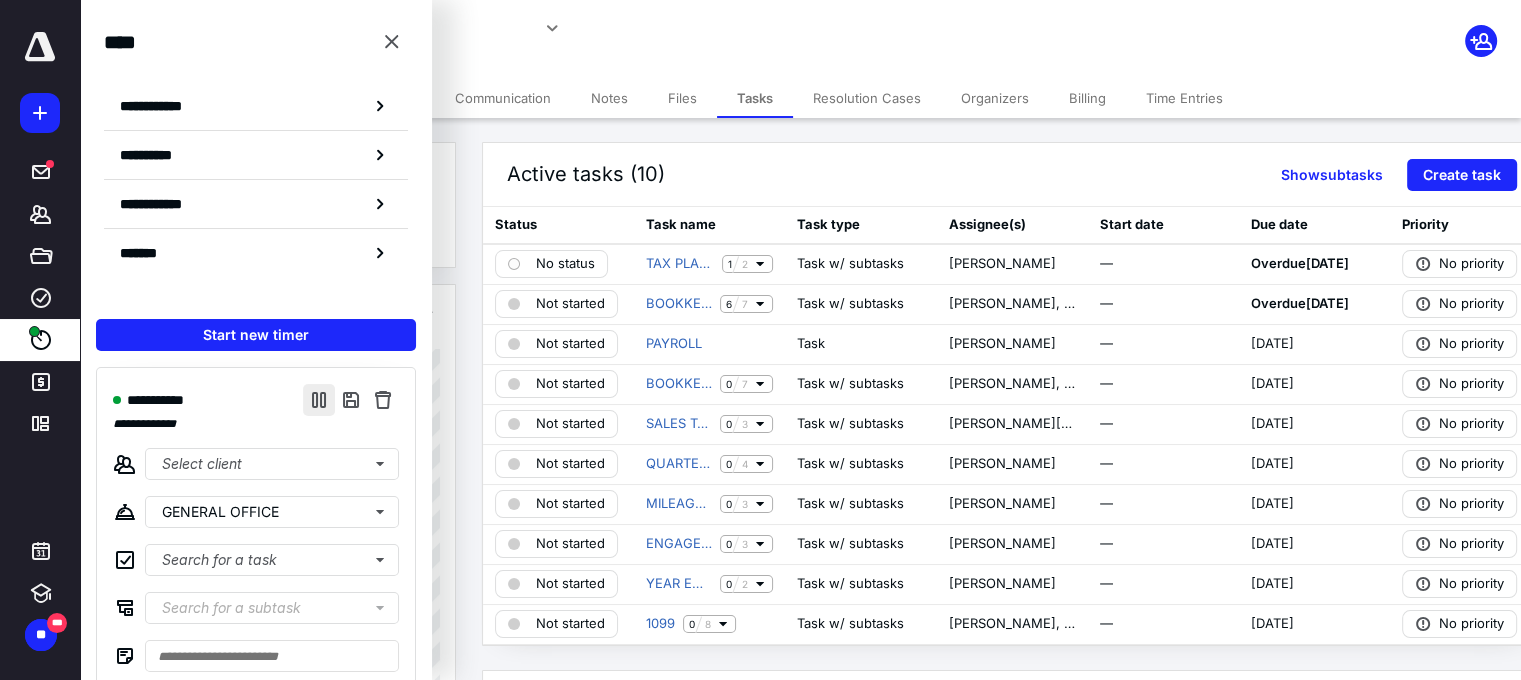 click at bounding box center (319, 400) 